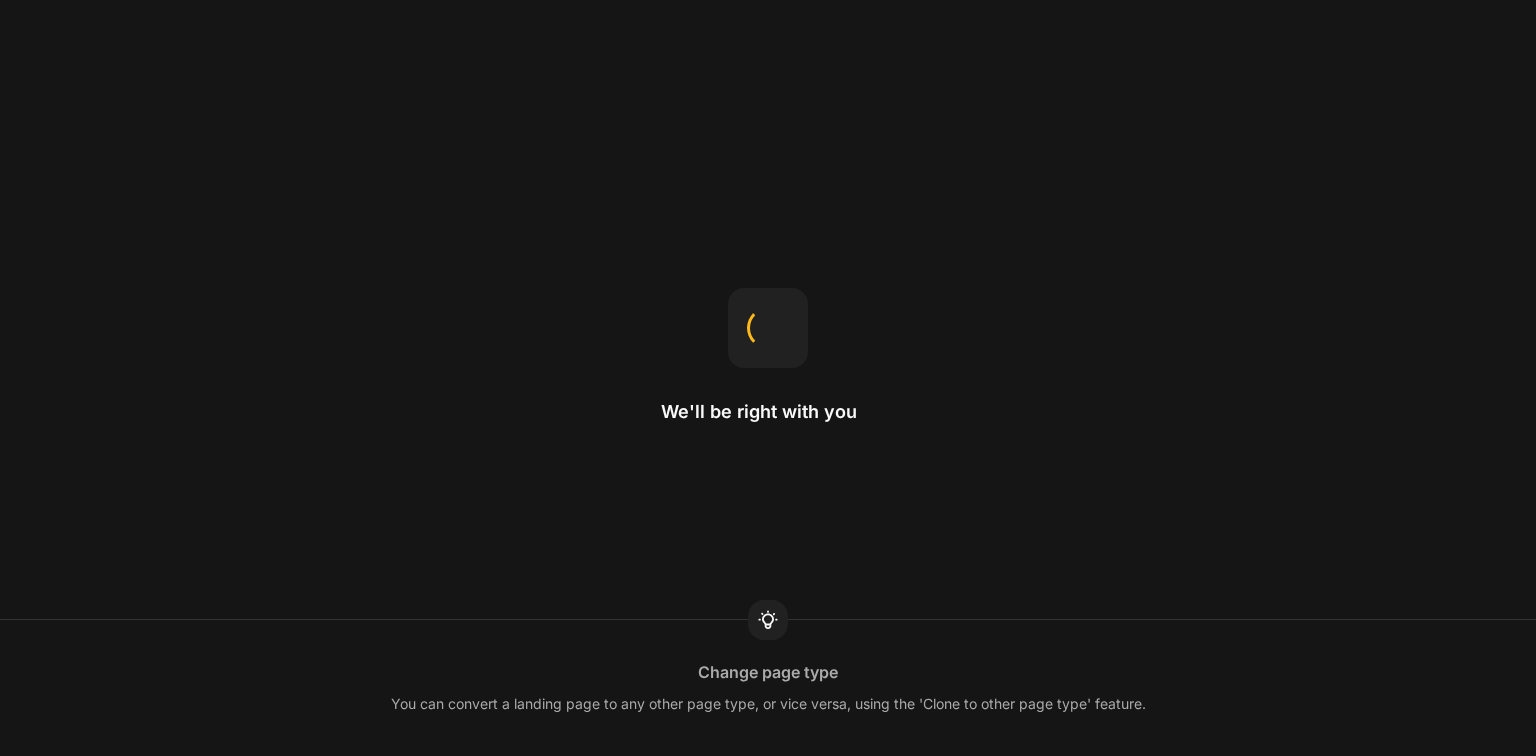 scroll, scrollTop: 0, scrollLeft: 0, axis: both 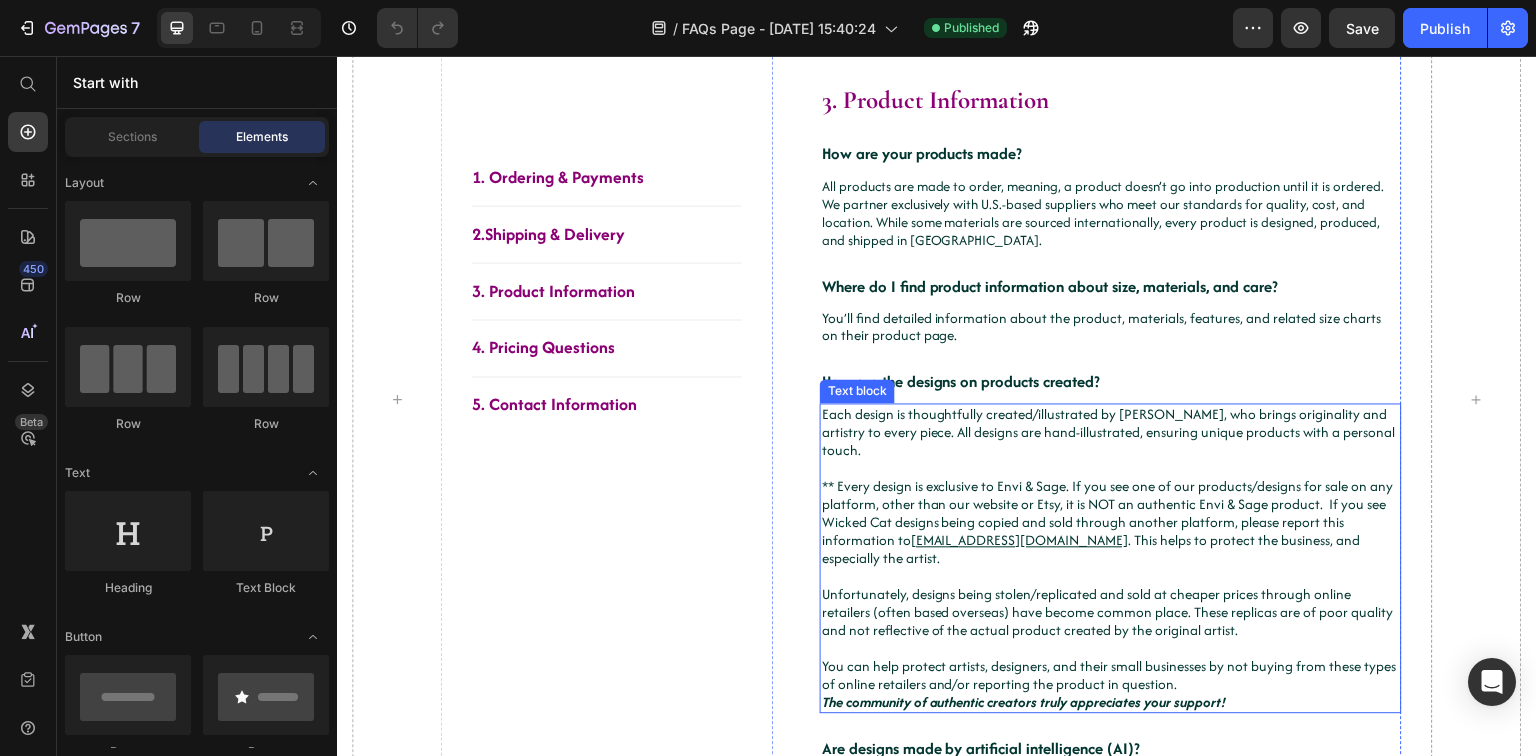 click on "** Every design is exclusive to Envi & Sage. If you see one of our products/designs for sale on any platform, other than our website or Etsy, it is NOT an authentic Envi & Sage product.  If you see Wicked Cat designs being copied and sold through another platform, please report this information to  contact@wickedcat.co . This helps to protect the business, and especially the artist." at bounding box center (1111, 522) 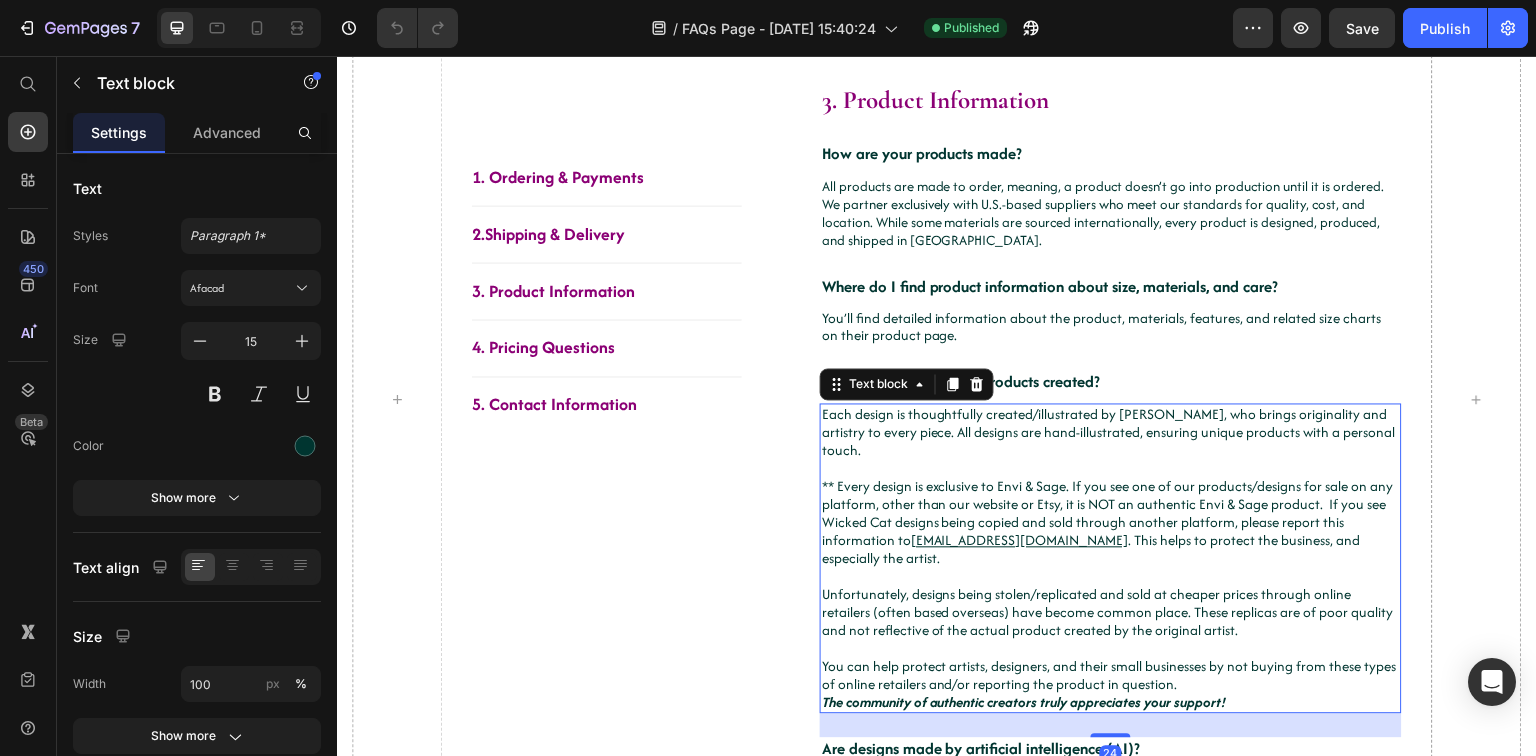 click at bounding box center (1111, 468) 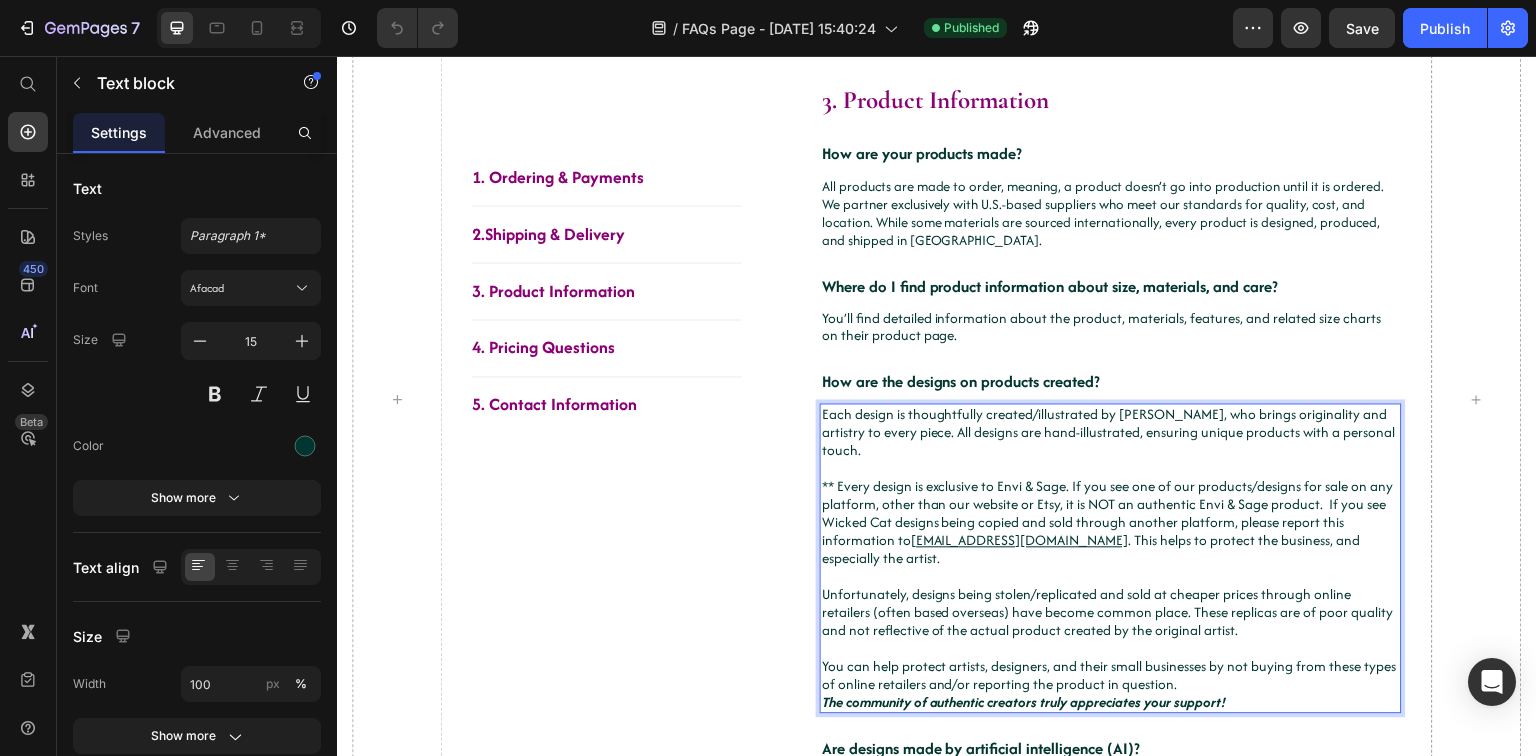 click on "** Every design is exclusive to Envi & Sage. If you see one of our products/designs for sale on any platform, other than our website or Etsy, it is NOT an authentic Envi & Sage product.  If you see Wicked Cat designs being copied and sold through another platform, please report this information to  contact@wickedcat.co . This helps to protect the business, and especially the artist." at bounding box center [1111, 522] 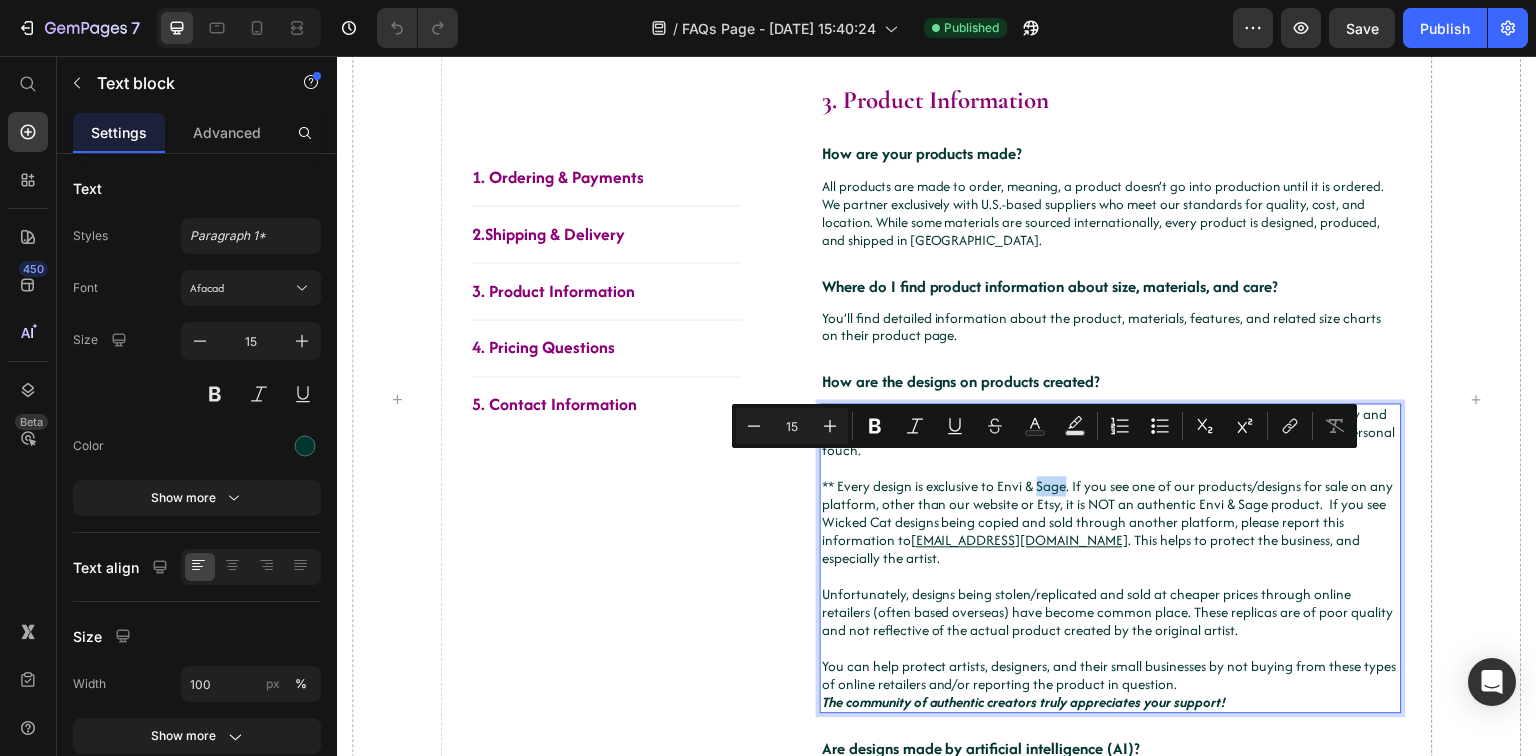 click on "** Every design is exclusive to Envi & Sage. If you see one of our products/designs for sale on any platform, other than our website or Etsy, it is NOT an authentic Envi & Sage product.  If you see Wicked Cat designs being copied and sold through another platform, please report this information to  contact@wickedcat.co . This helps to protect the business, and especially the artist." at bounding box center [1111, 522] 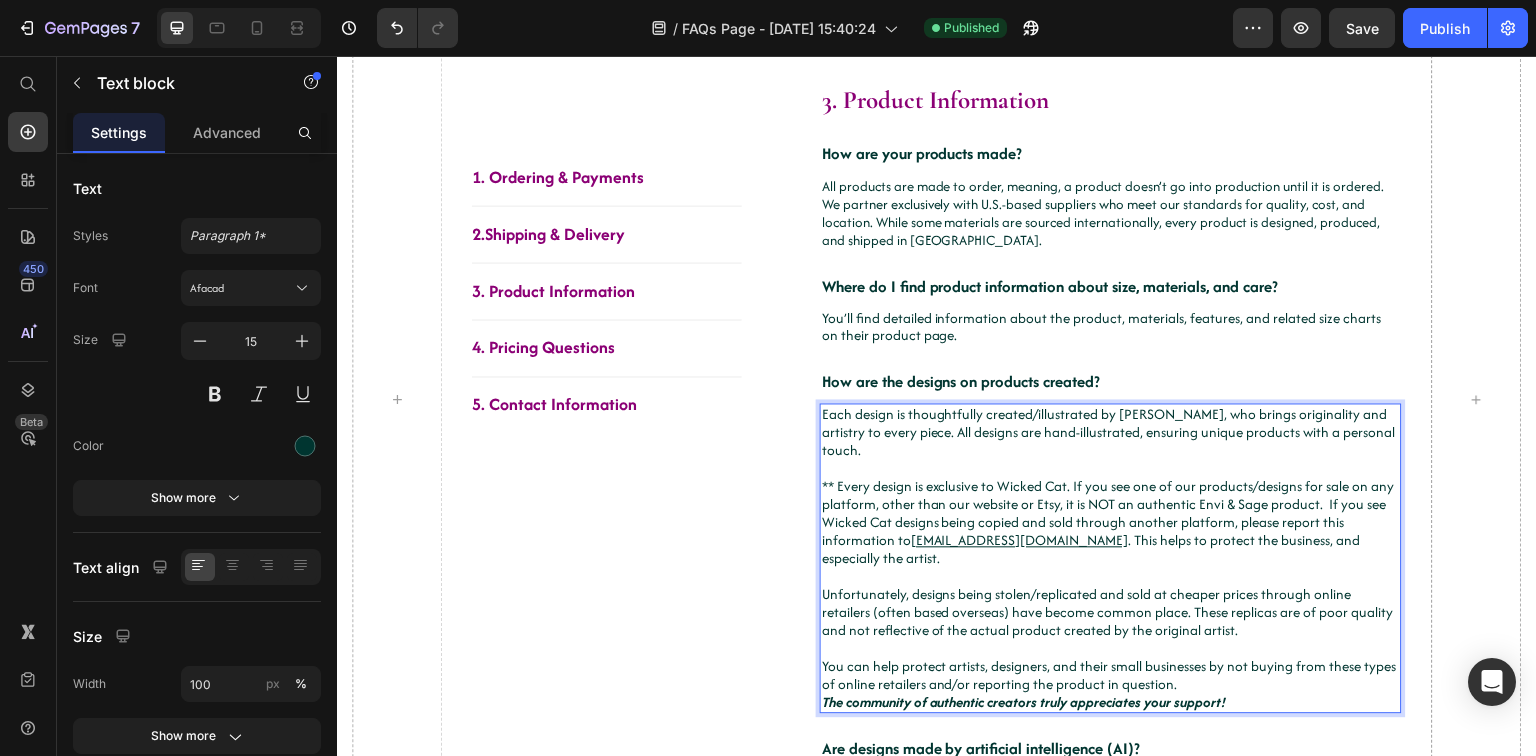click on "** Every design is exclusive to Wicked Cat. If you see one of our products/designs for sale on any platform, other than our website or Etsy, it is NOT an authentic Envi & Sage product.  If you see Wicked Cat designs being copied and sold through another platform, please report this information to  contact@wickedcat.co . This helps to protect the business, and especially the artist." at bounding box center (1111, 522) 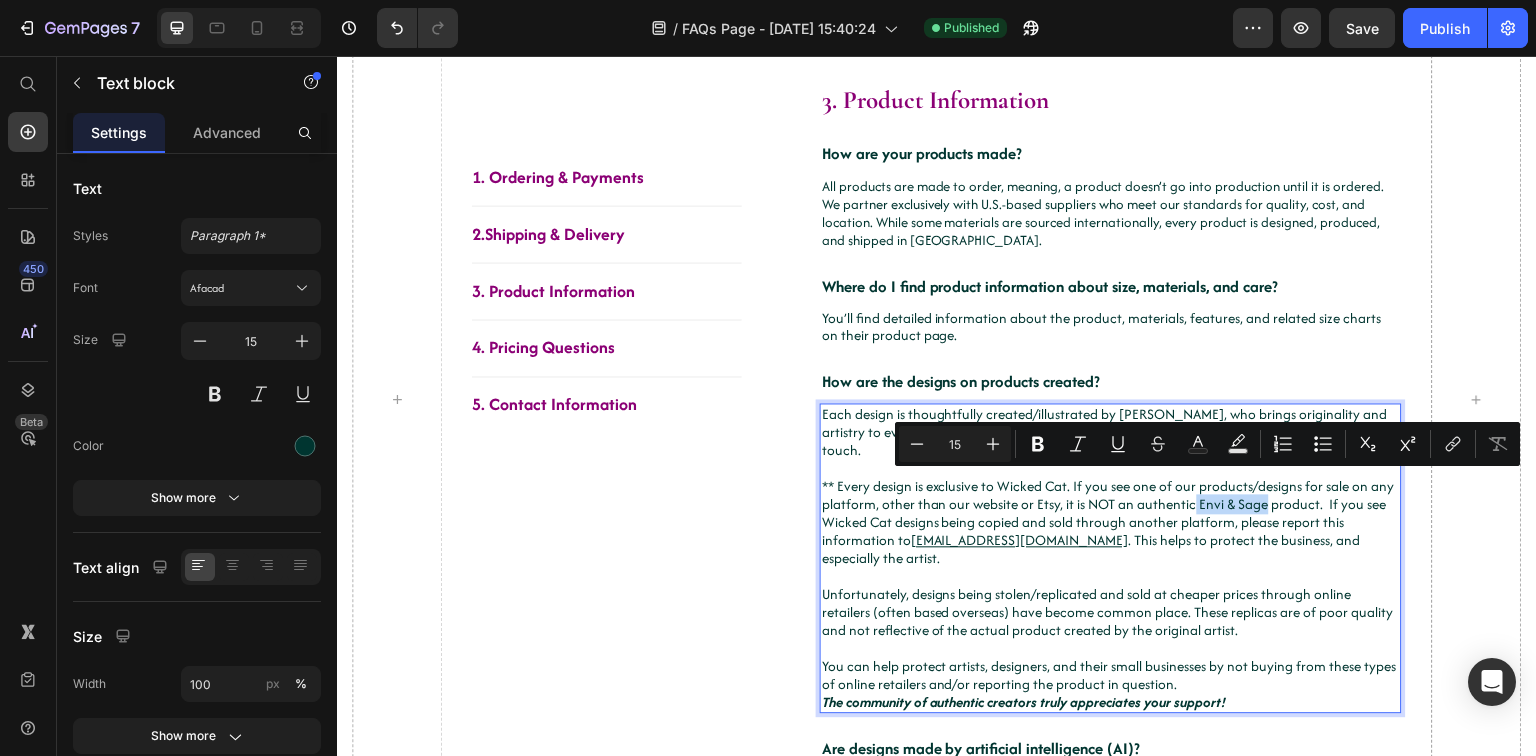 drag, startPoint x: 1256, startPoint y: 490, endPoint x: 1190, endPoint y: 489, distance: 66.007576 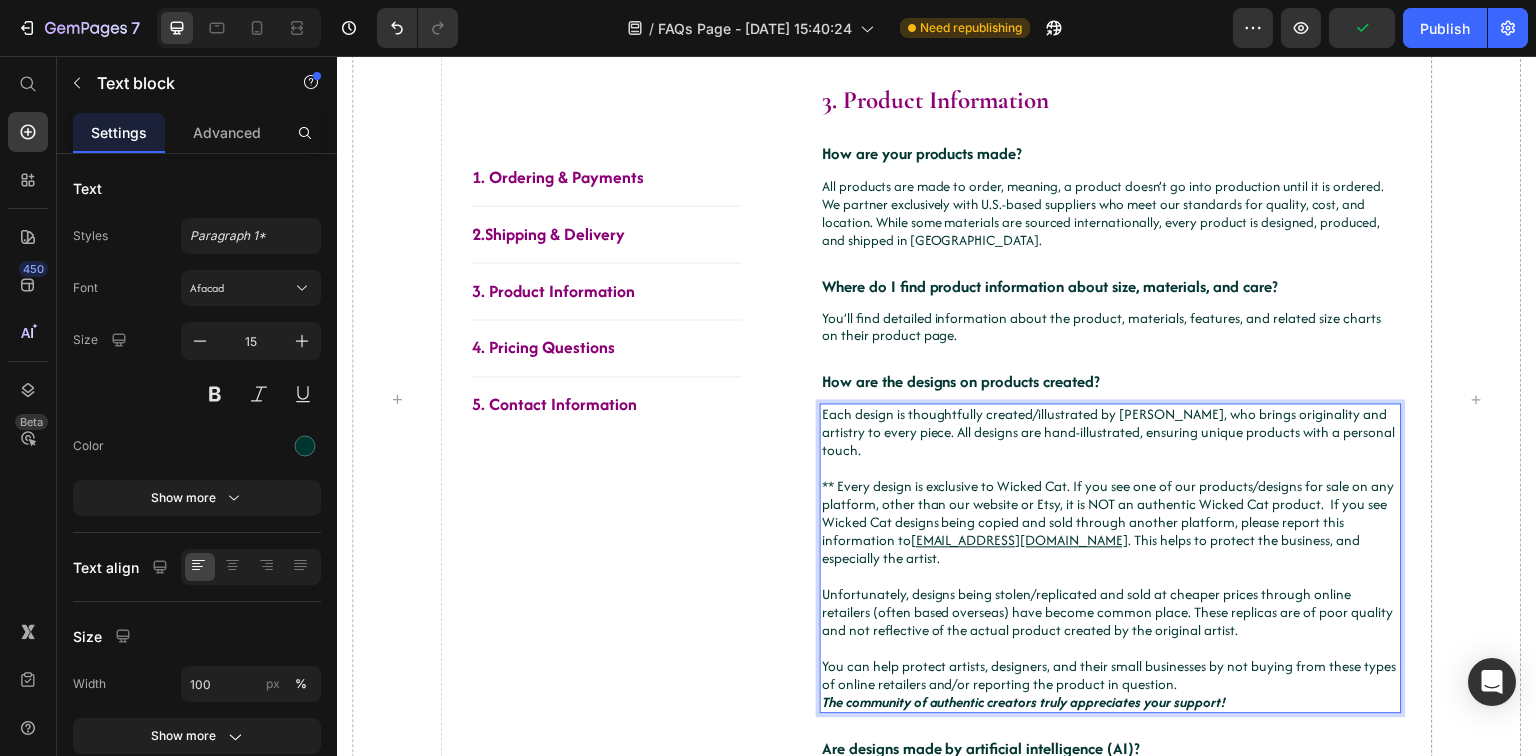 click on "** Every design is exclusive to Wicked Cat. If you see one of our products/designs for sale on any platform, other than our website or Etsy, it is NOT an authentic Wicked Cat product.  If you see Wicked Cat designs being copied and sold through another platform, please report this information to  contact@wickedcat.co . This helps to protect the business, and especially the artist." at bounding box center (1111, 522) 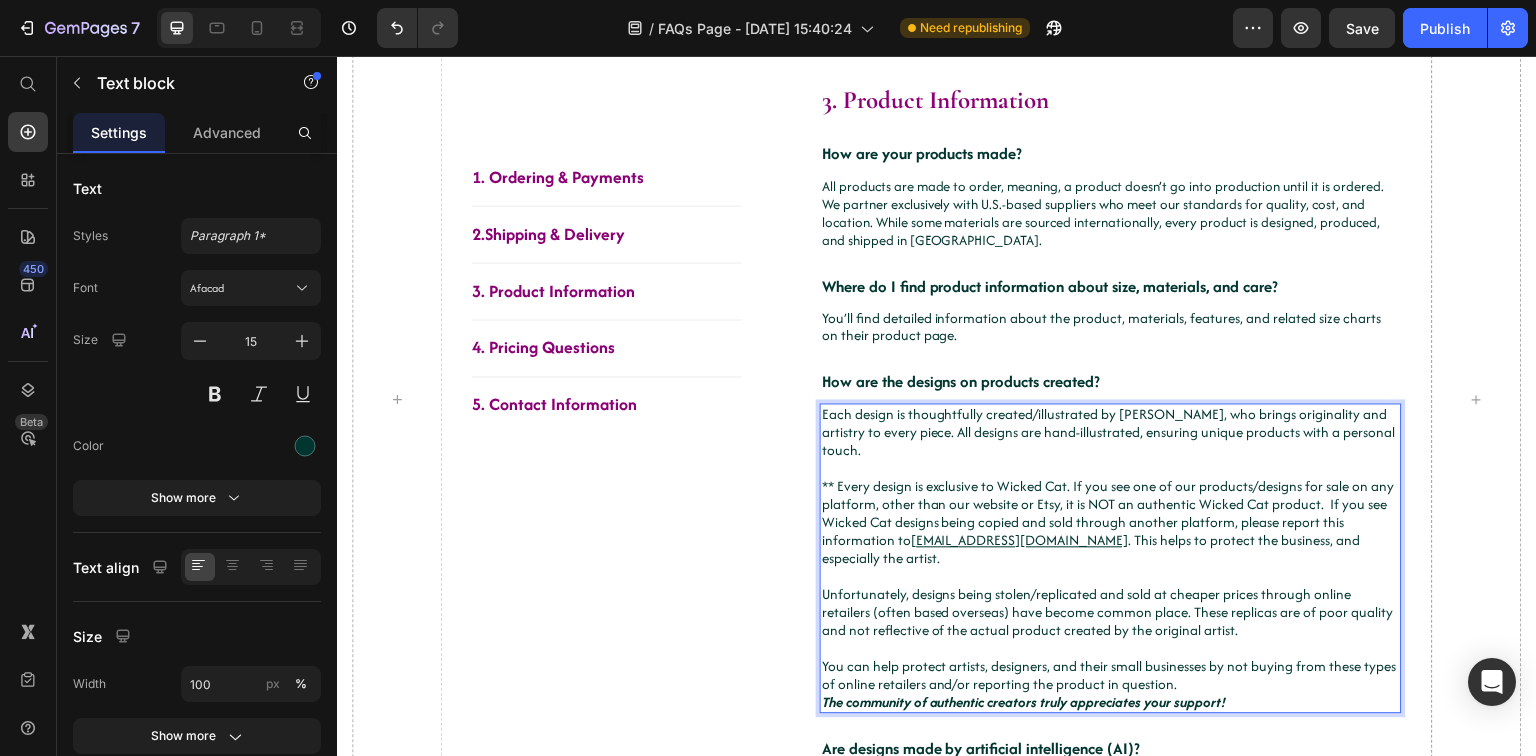 click on "** Every design is exclusive to Wicked Cat. If you see one of our products/designs for sale on any platform, other than our website or Etsy, it is NOT an authentic Wicked Cat product.  If you see Wicked Cat designs being copied and sold through another platform, please report this information to  contact@wickedcat.co . This helps to protect the business, and especially the artist." at bounding box center (1111, 522) 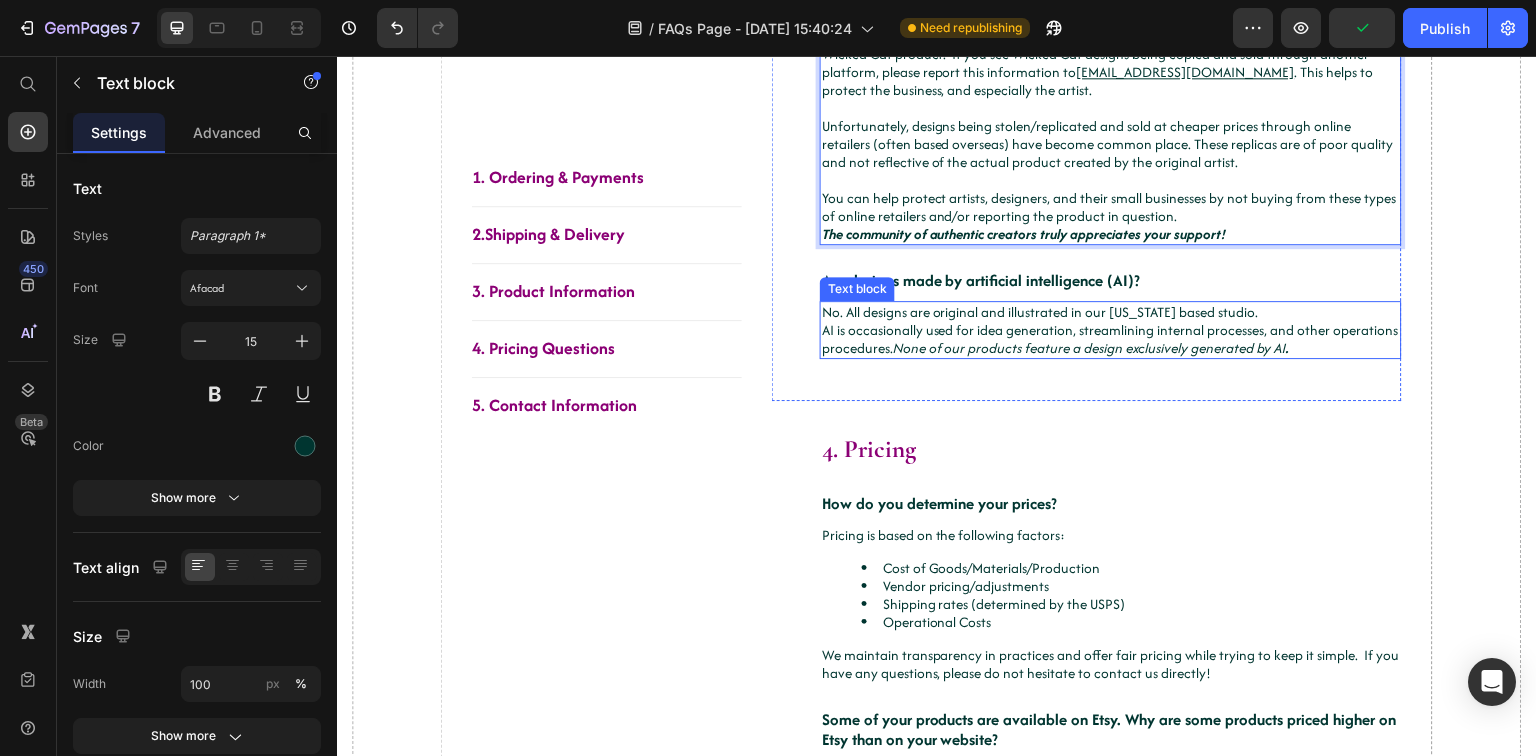 scroll, scrollTop: 2080, scrollLeft: 0, axis: vertical 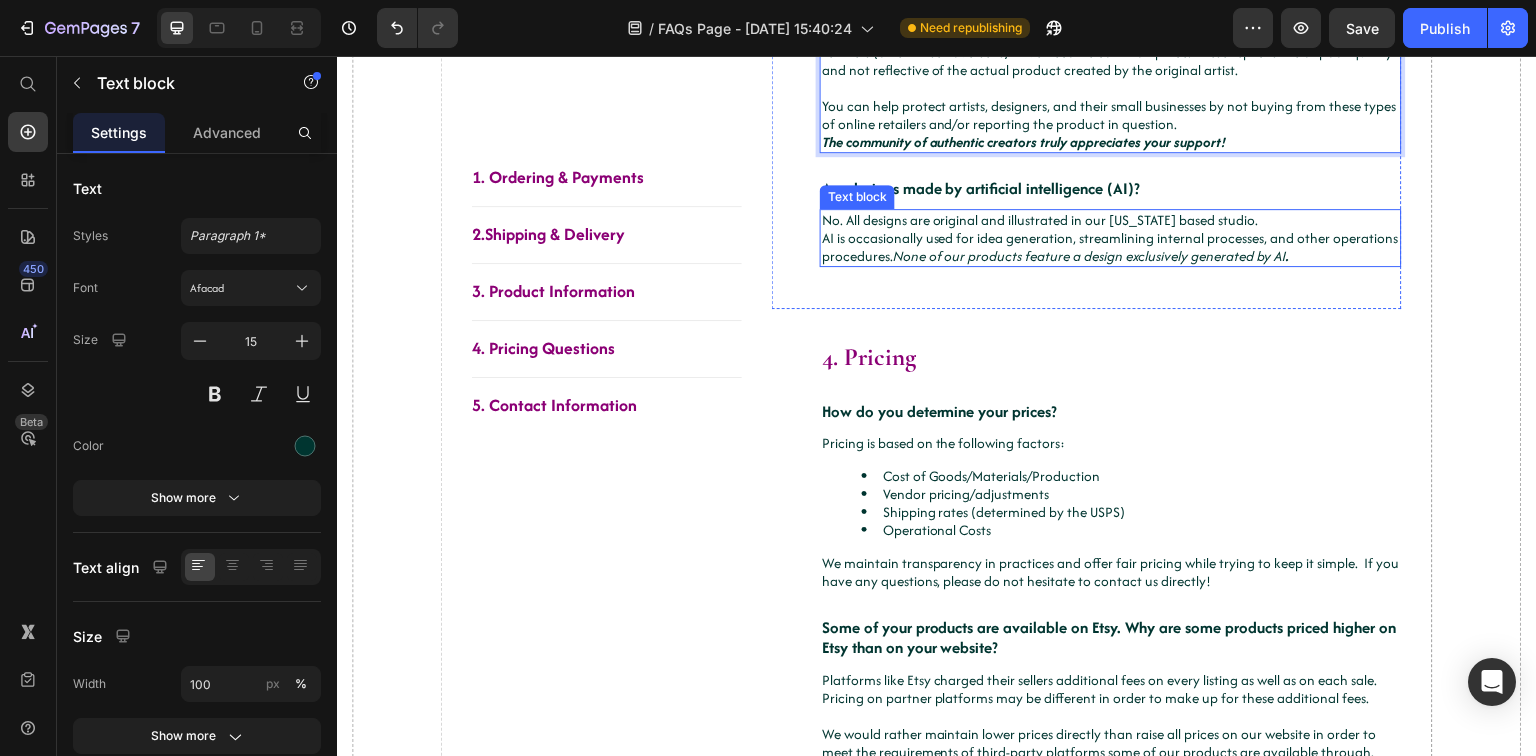 click on "AI is occasionally used for idea generation, streamlining internal processes, and other operations procedures.  None of our products feature a design exclusively generated by AI ." at bounding box center [1111, 247] 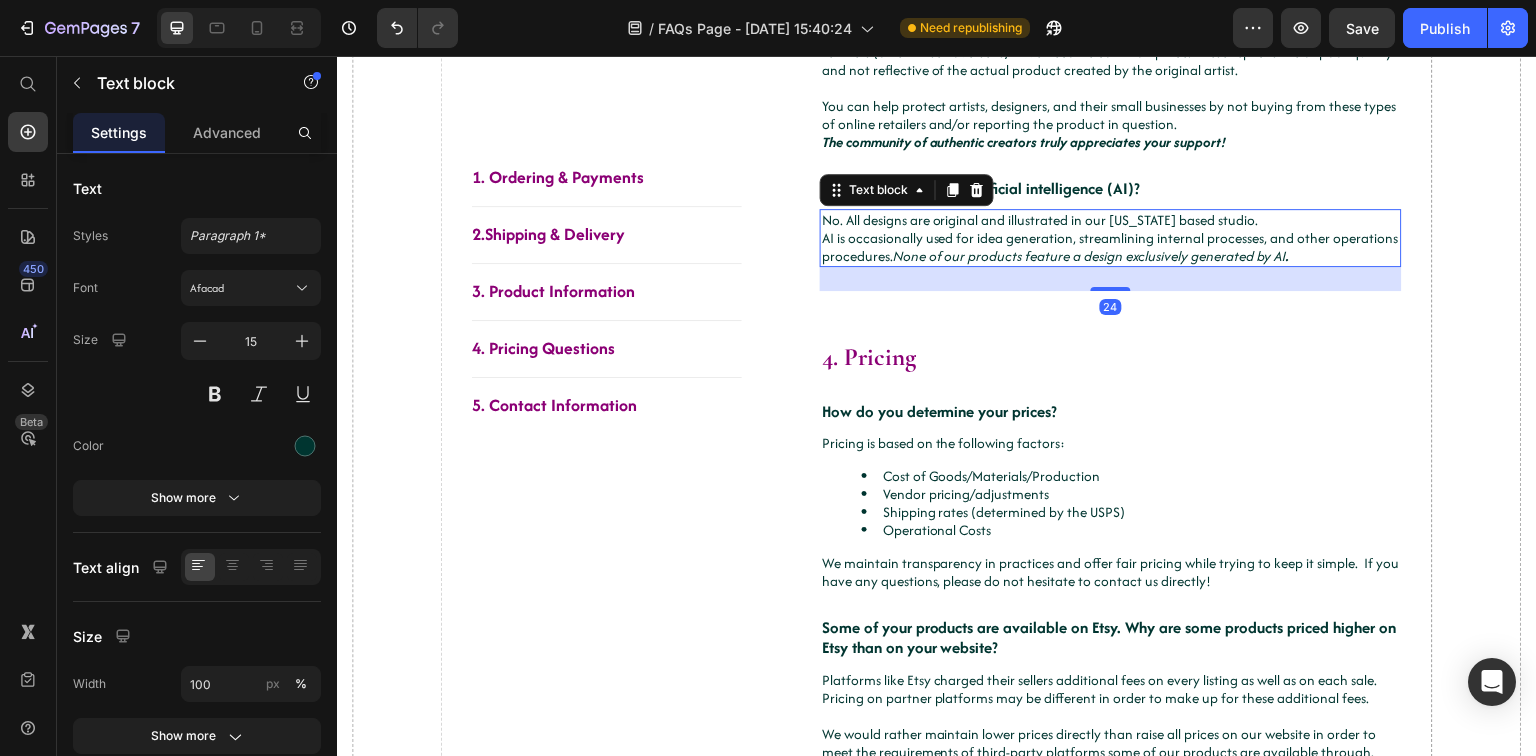 click on "AI is occasionally used for idea generation, streamlining internal processes, and other operations procedures.  None of our products feature a design exclusively generated by AI ." at bounding box center (1111, 247) 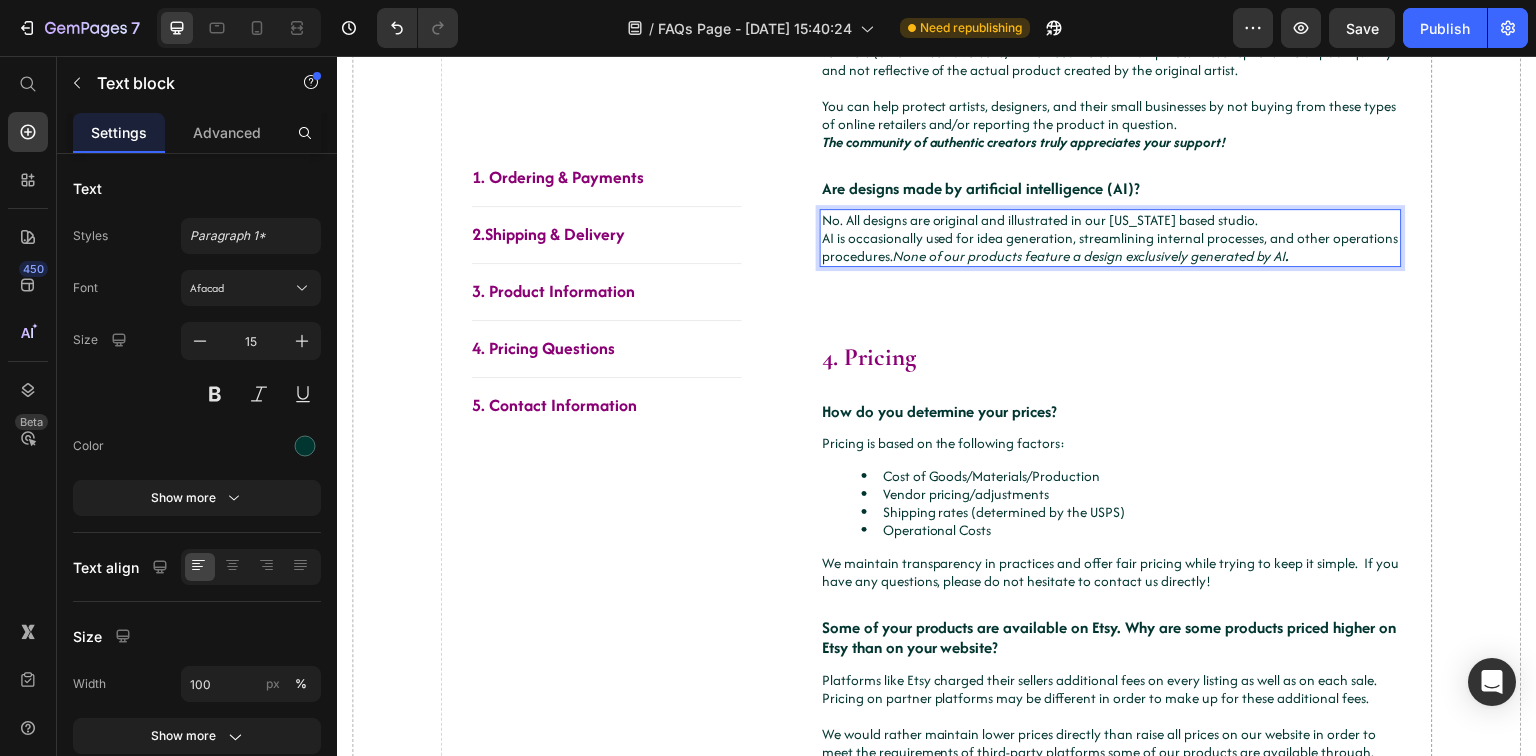 click on "AI is occasionally used for idea generation, streamlining internal processes, and other operations procedures.  None of our products feature a design exclusively generated by AI ." at bounding box center [1111, 247] 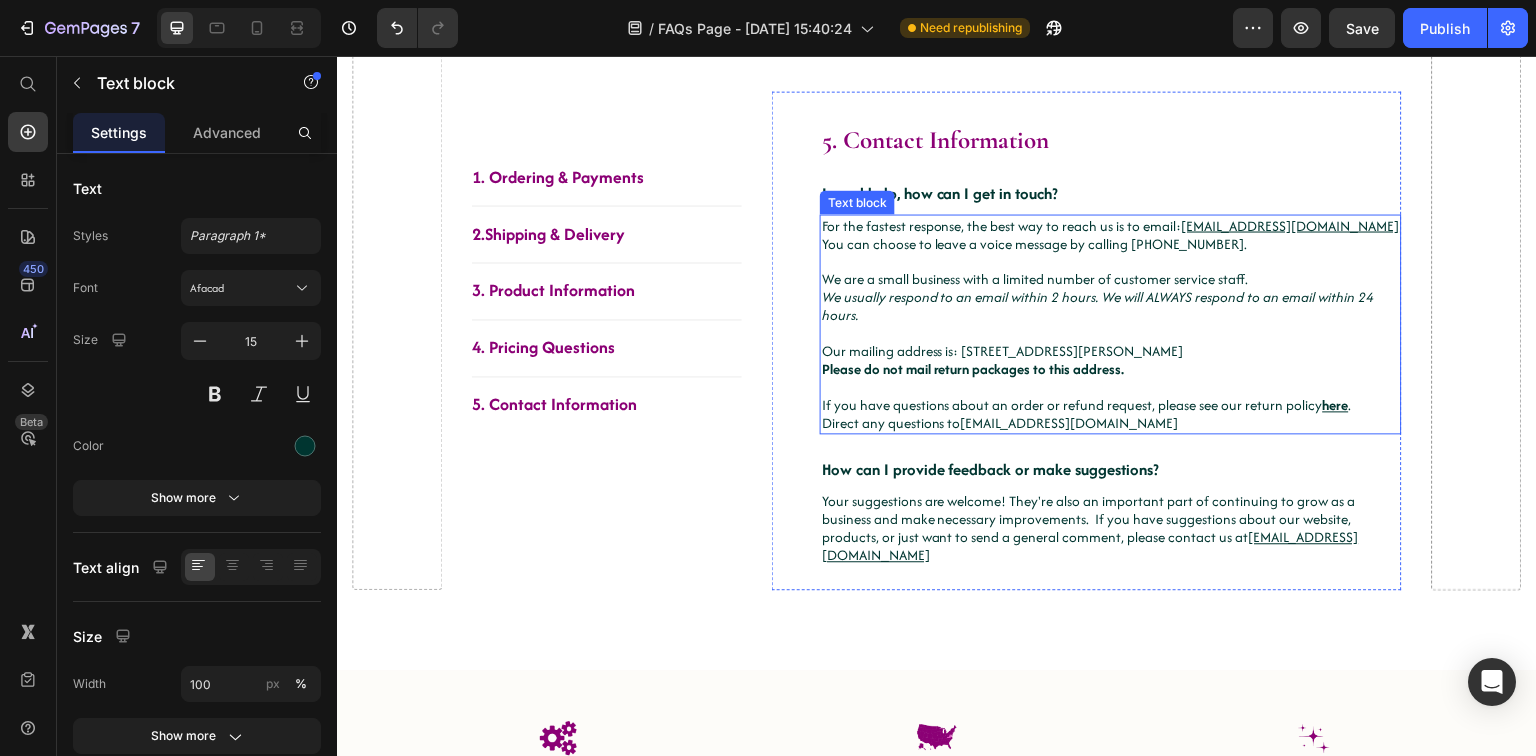 scroll, scrollTop: 2800, scrollLeft: 0, axis: vertical 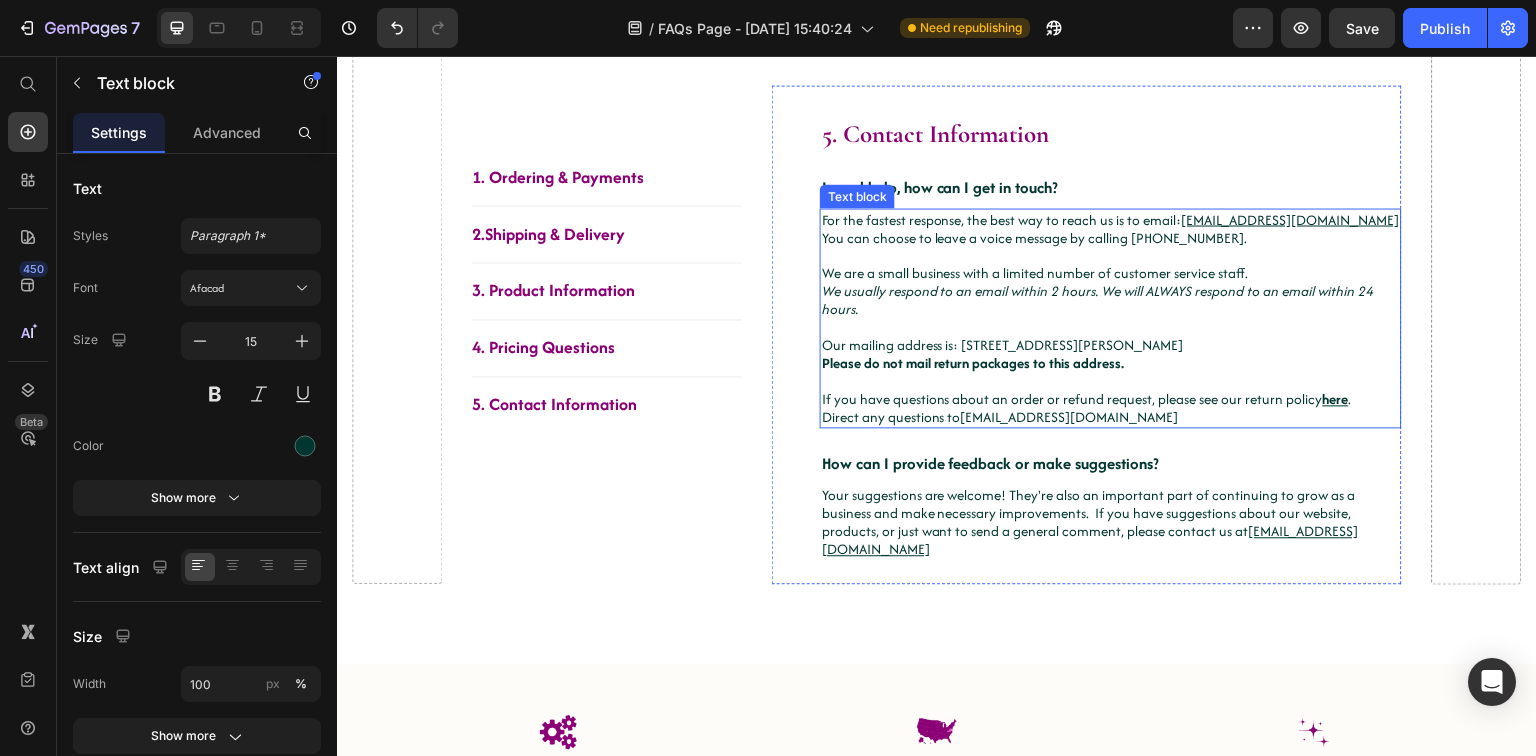 click on "You can choose to leave a voice message by calling 804-208-0178." at bounding box center (1111, 237) 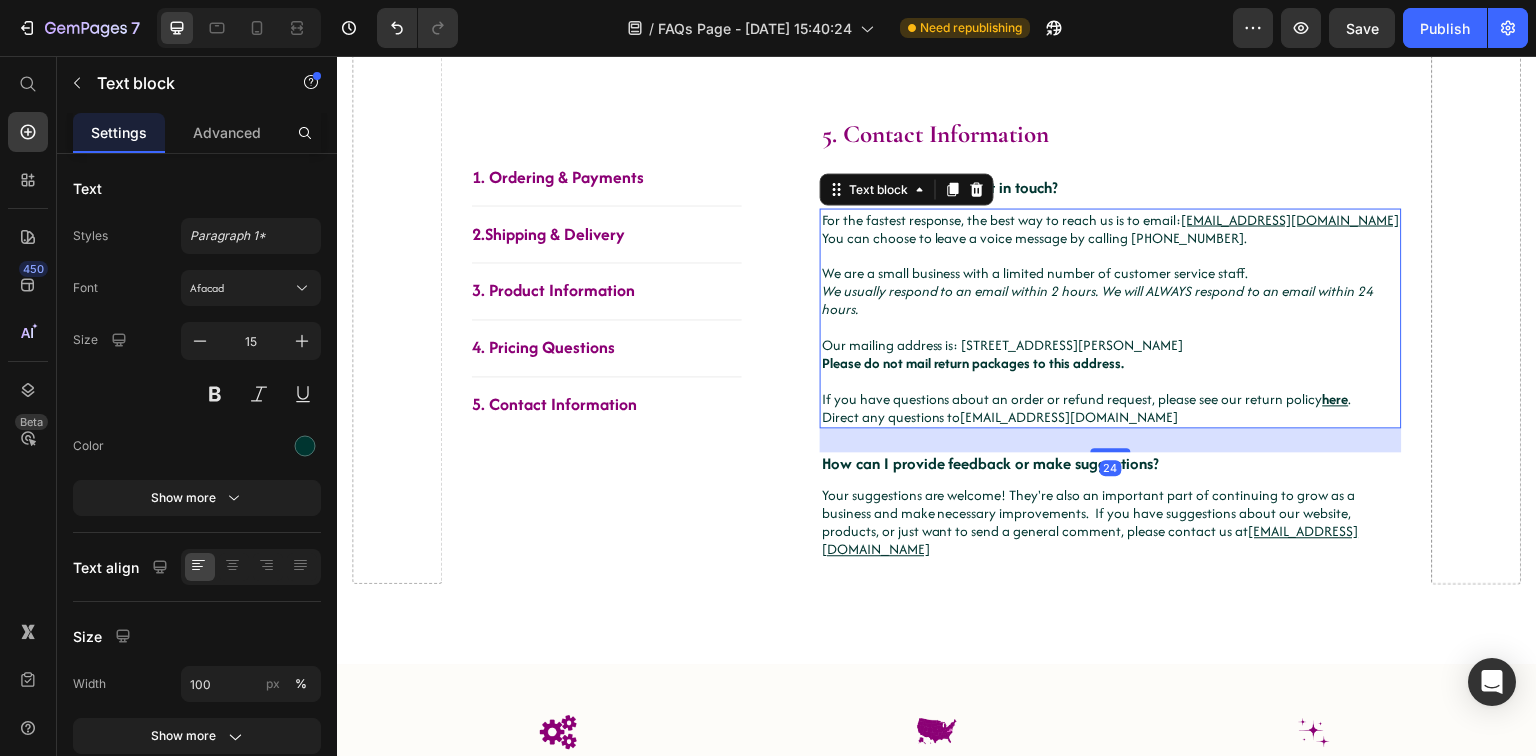 click on "You can choose to leave a voice message by calling 804-208-0178." at bounding box center (1111, 237) 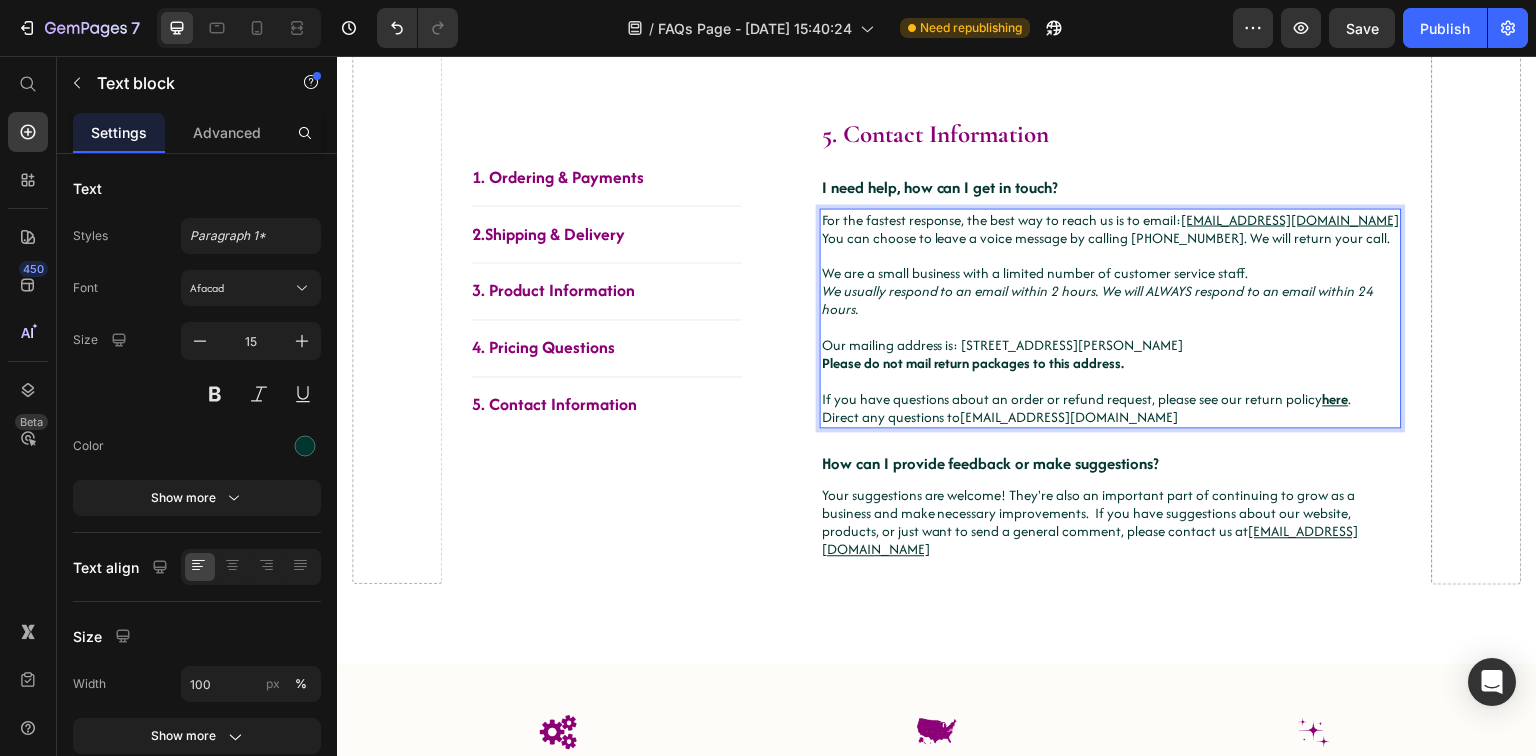 scroll, scrollTop: 2560, scrollLeft: 0, axis: vertical 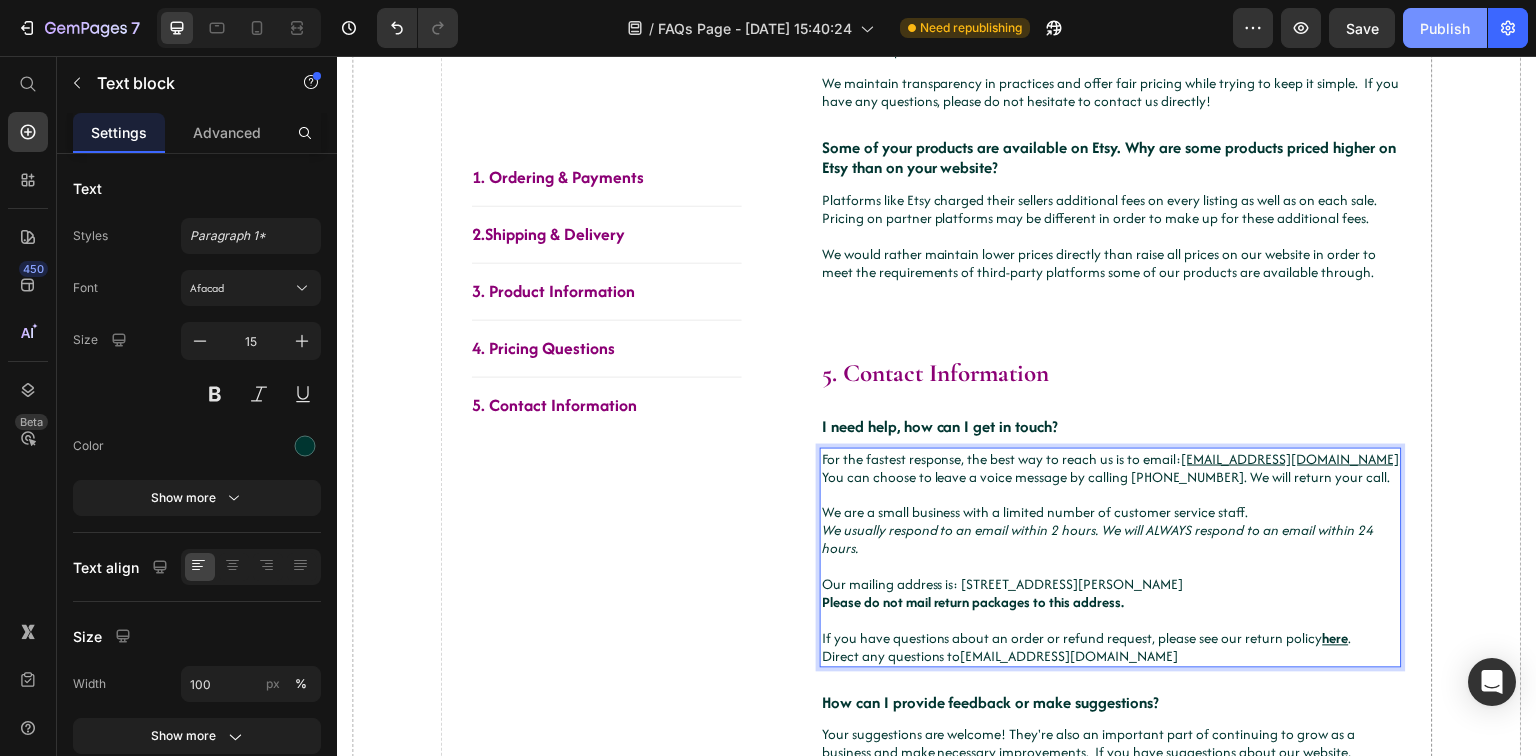 click on "Publish" at bounding box center [1445, 28] 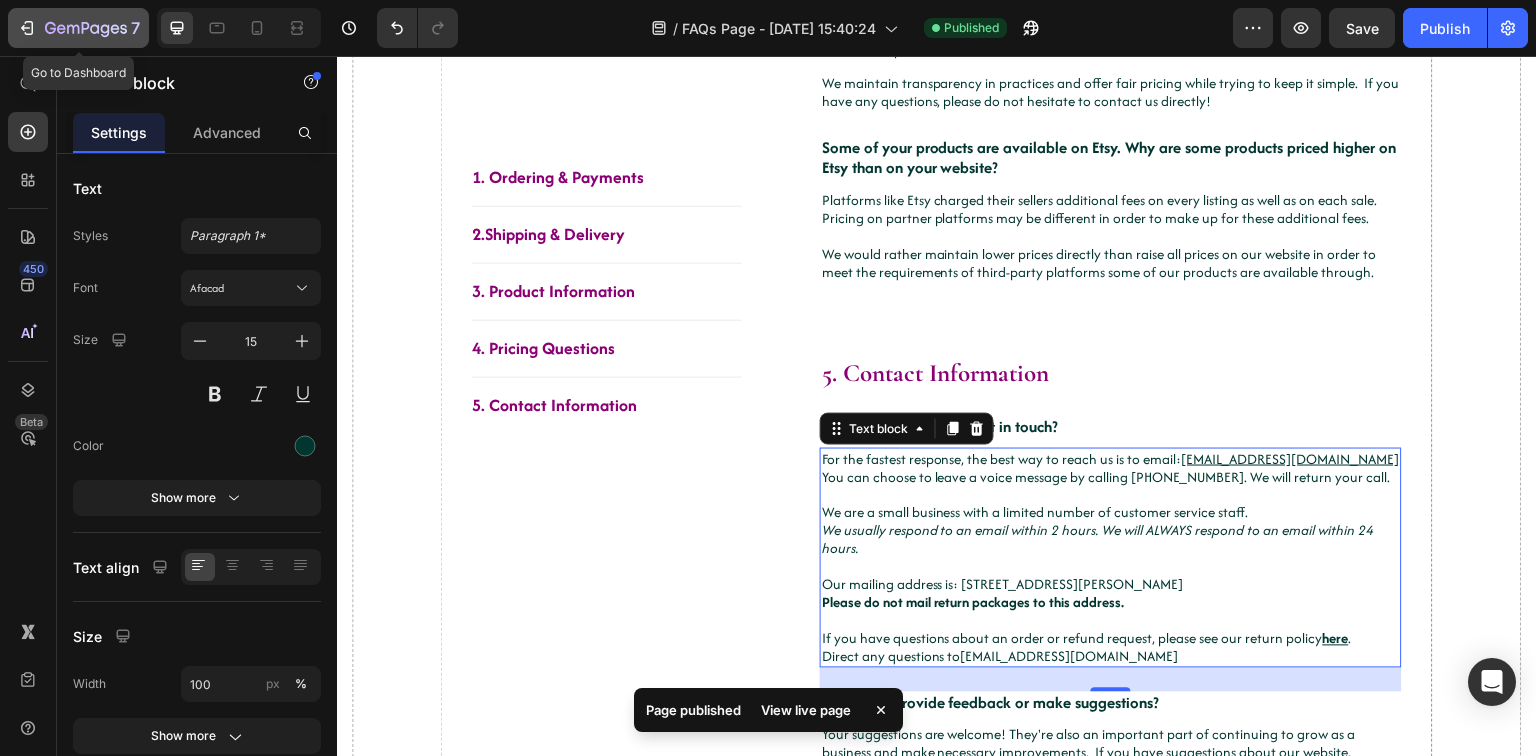 click on "7" 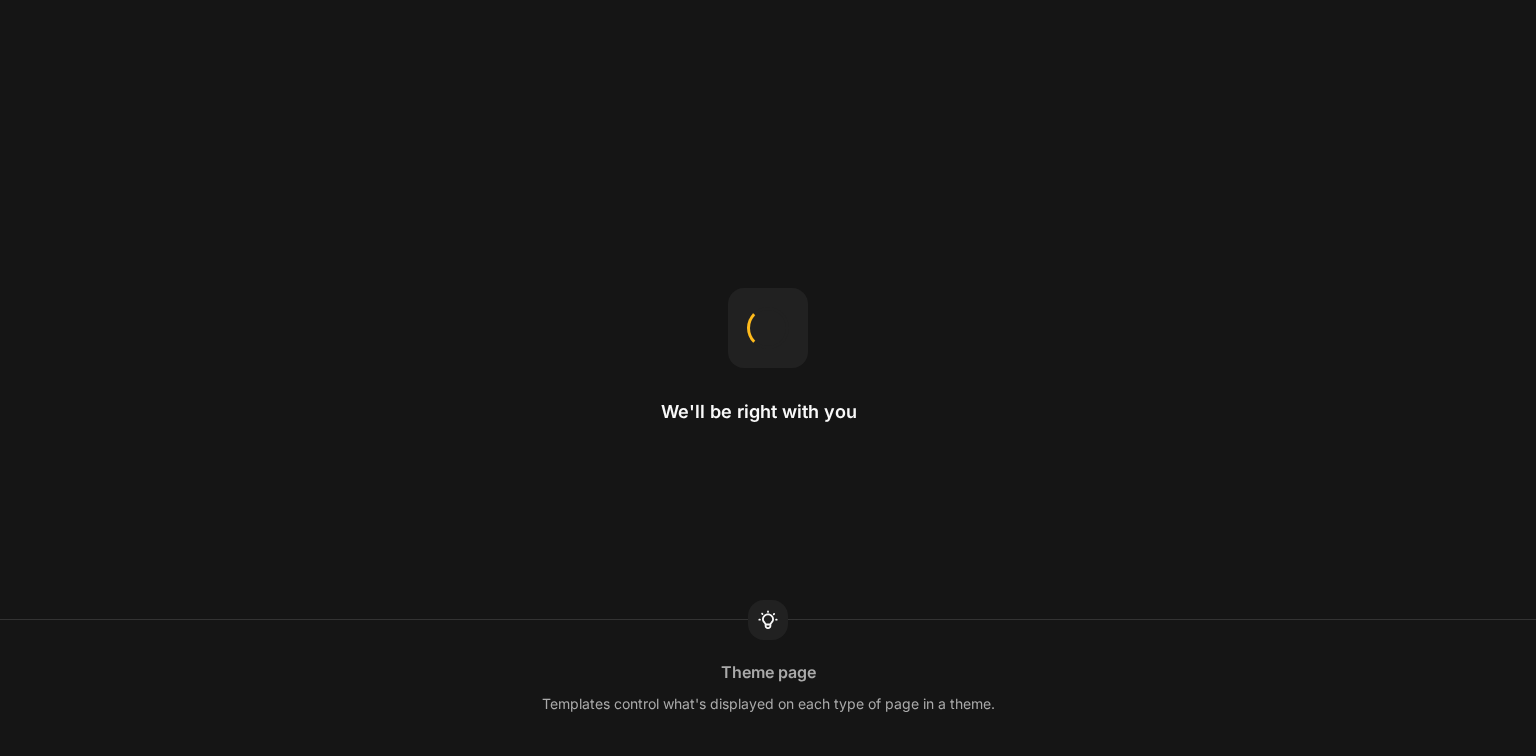 scroll, scrollTop: 0, scrollLeft: 0, axis: both 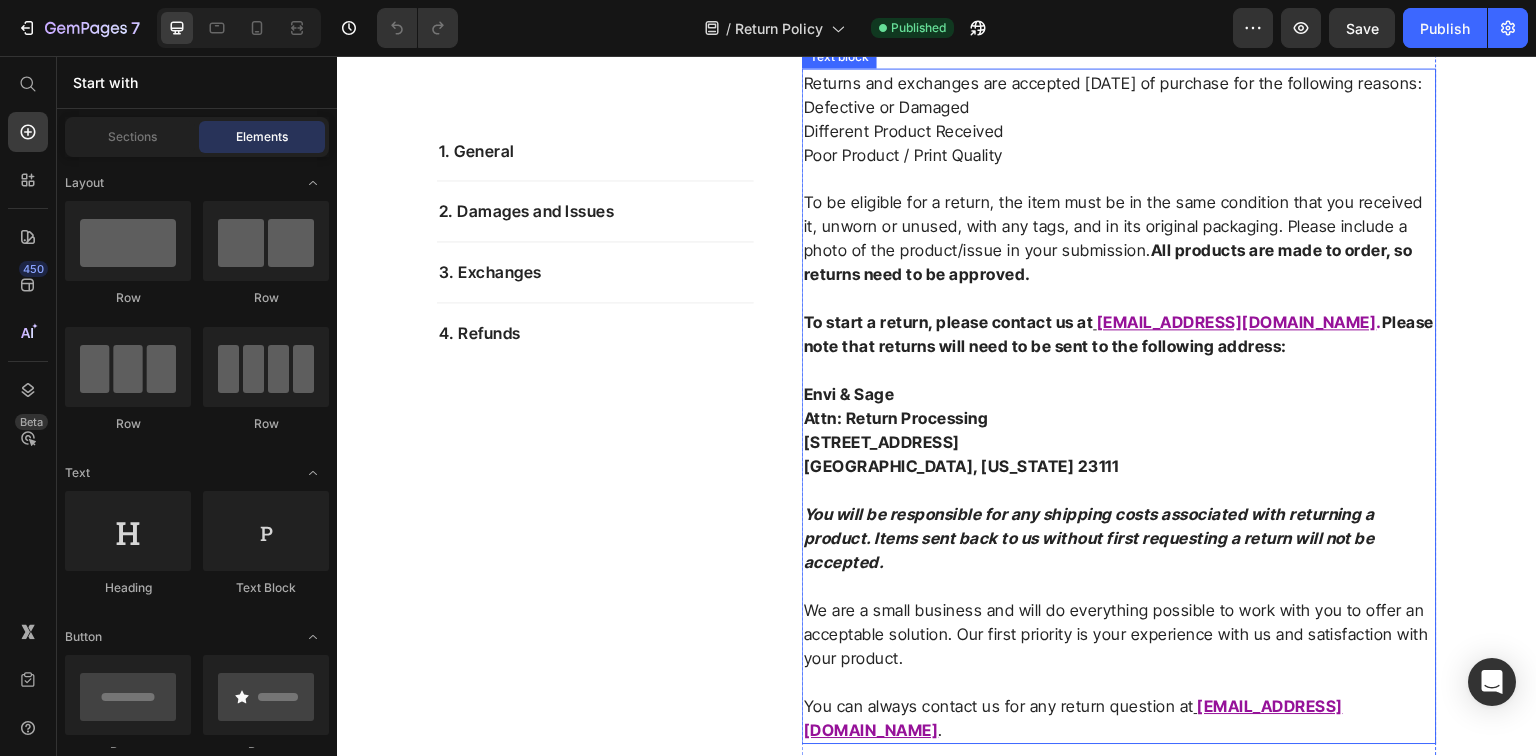 click on "Envi & Sage" at bounding box center (849, 394) 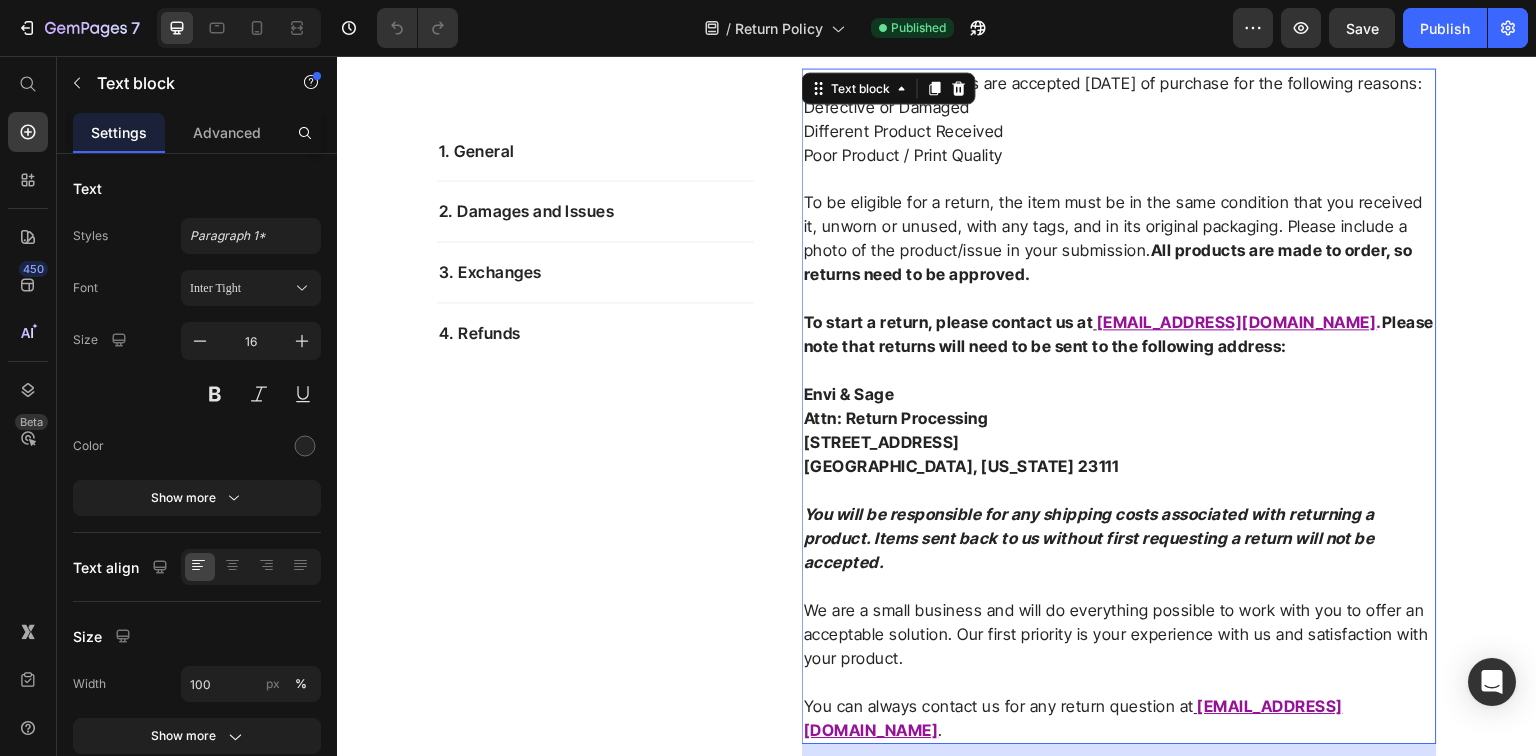 click on "Envi & Sage" at bounding box center [849, 394] 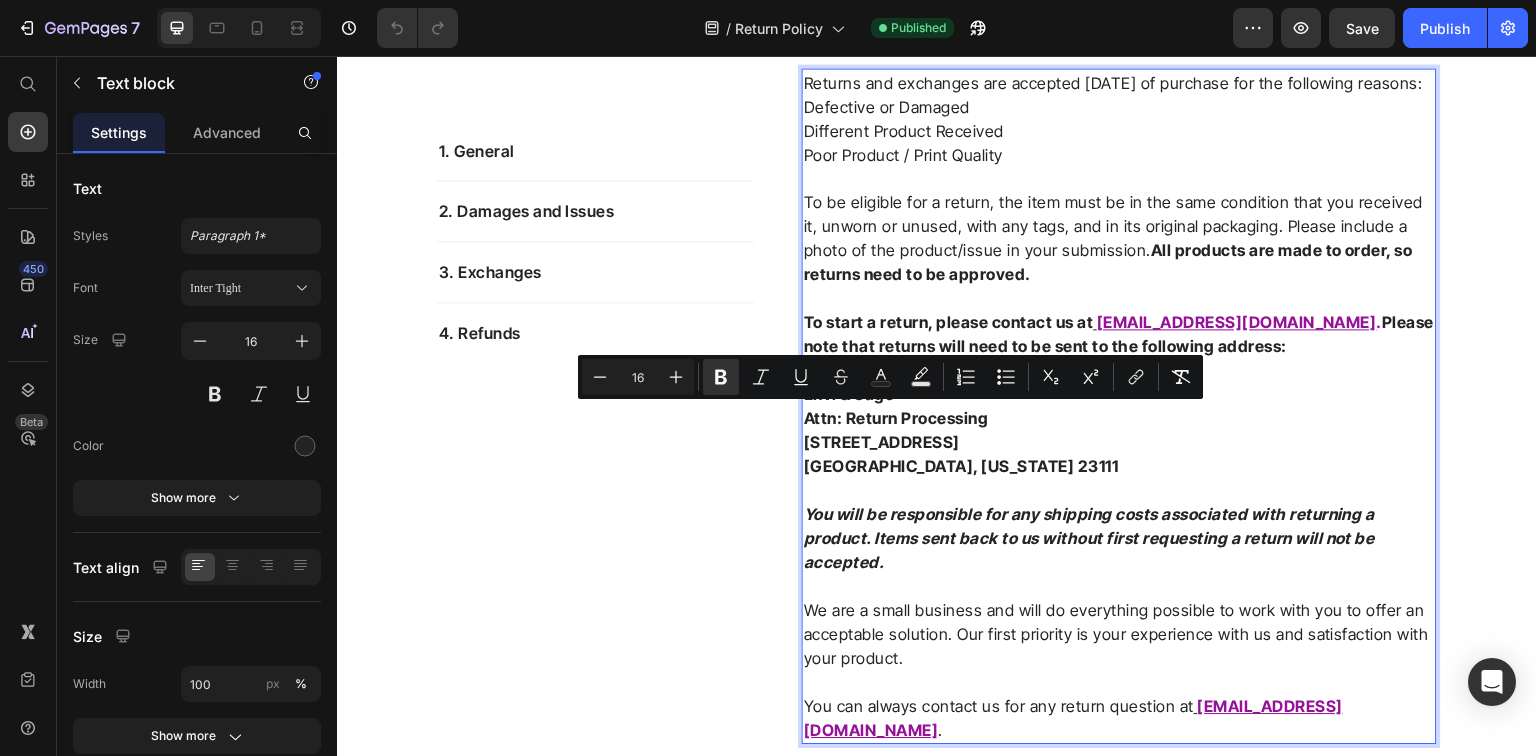 click on "Envi & Sage" at bounding box center (849, 394) 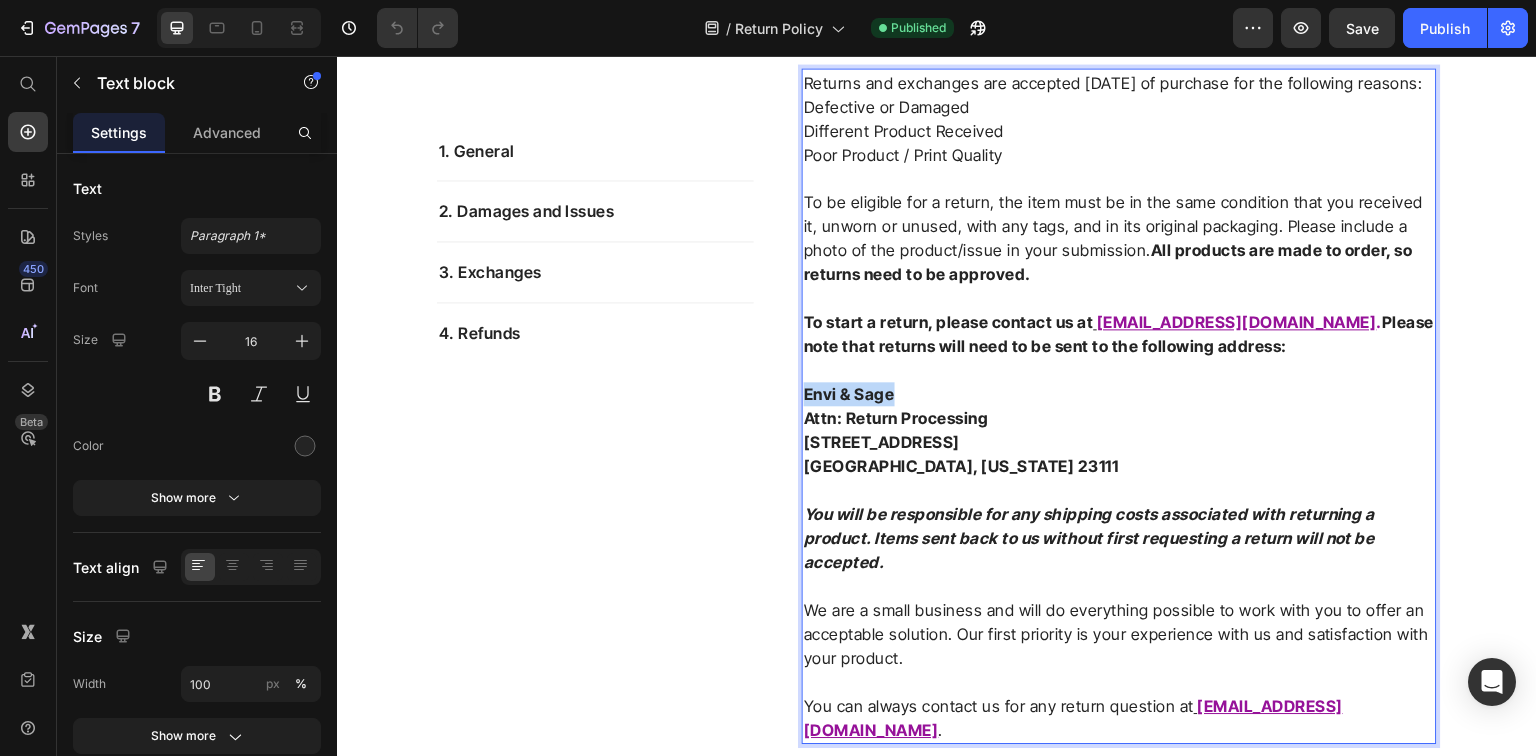 drag, startPoint x: 889, startPoint y: 421, endPoint x: 800, endPoint y: 424, distance: 89.050545 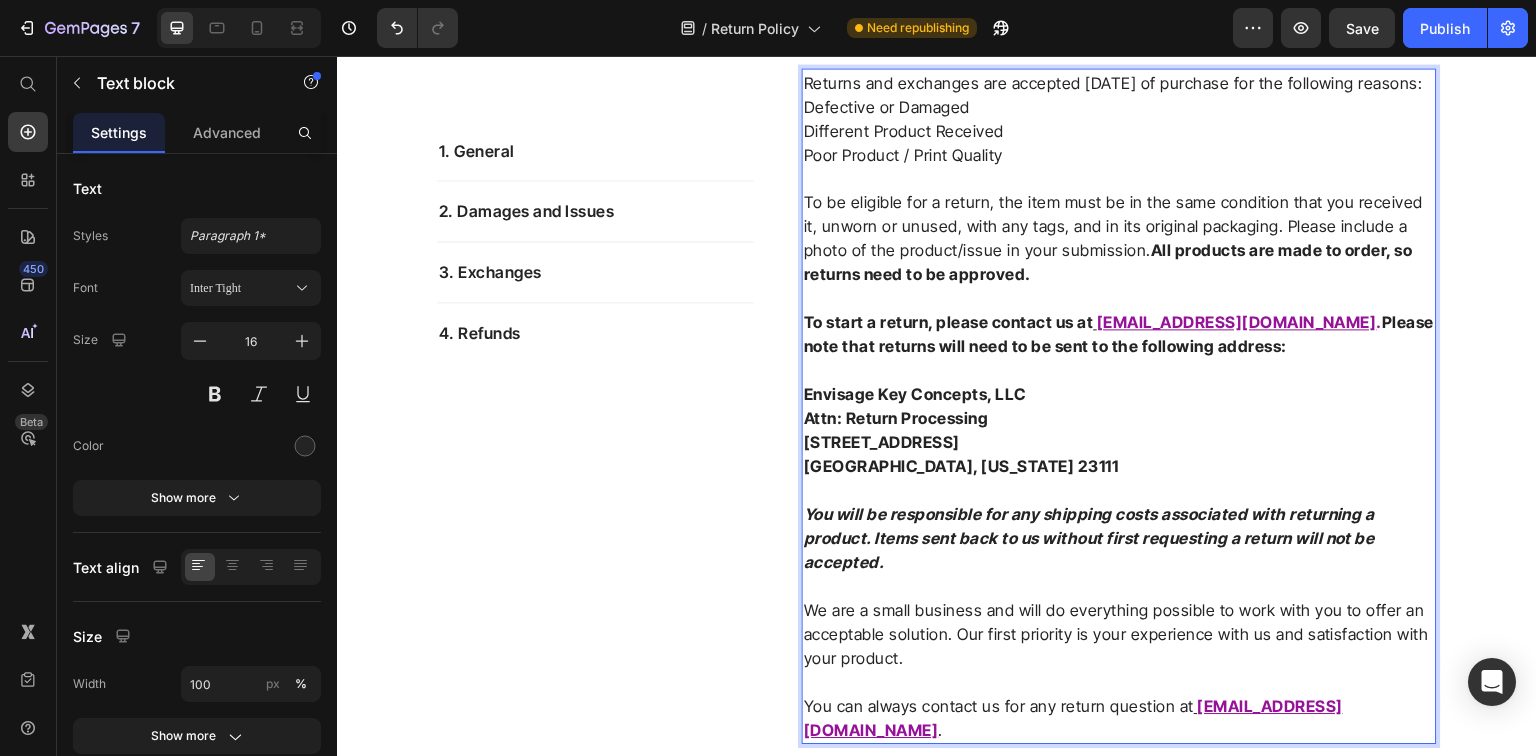 click on "Attn: Return Processing" at bounding box center [1119, 418] 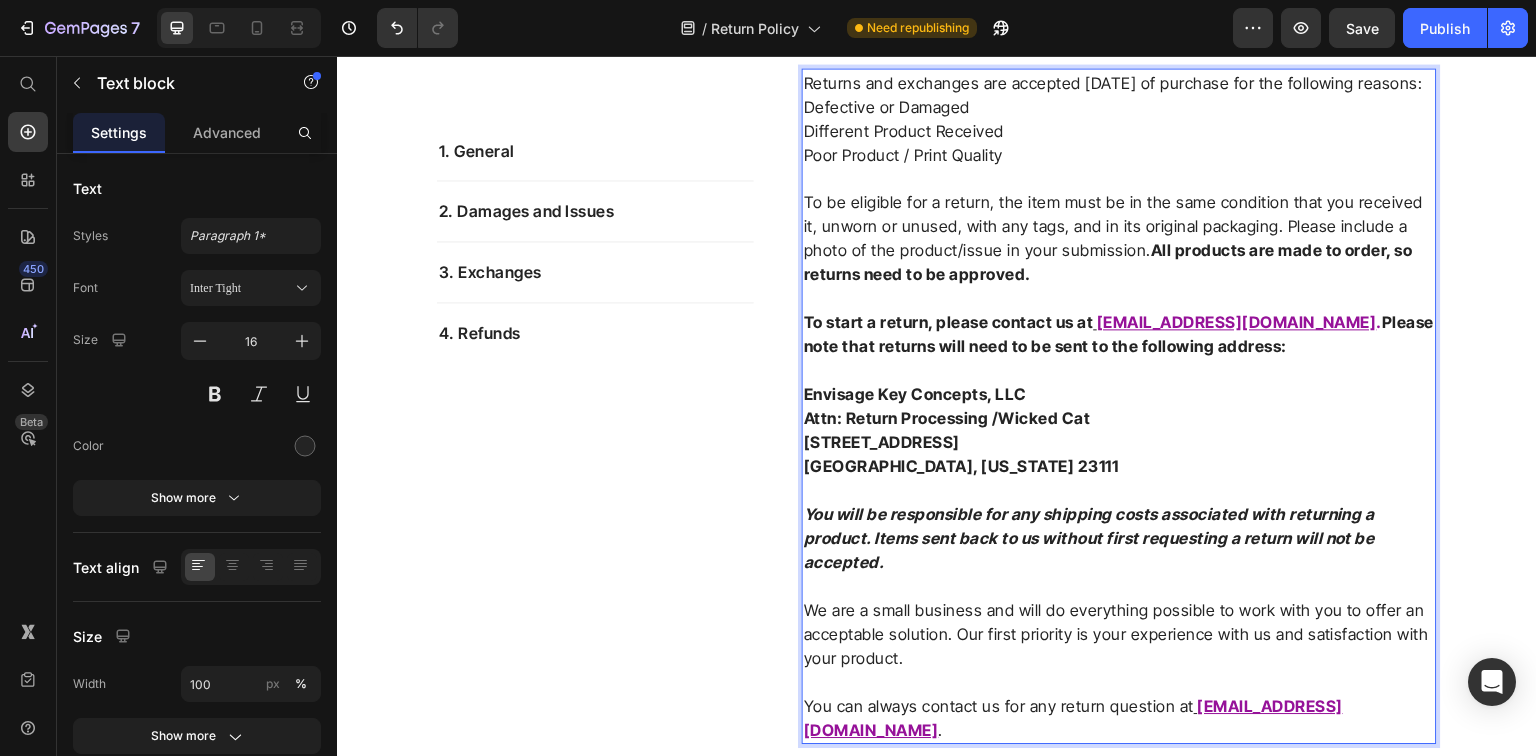 click on "Attn: Return Processing /Wicked Cat" at bounding box center [947, 418] 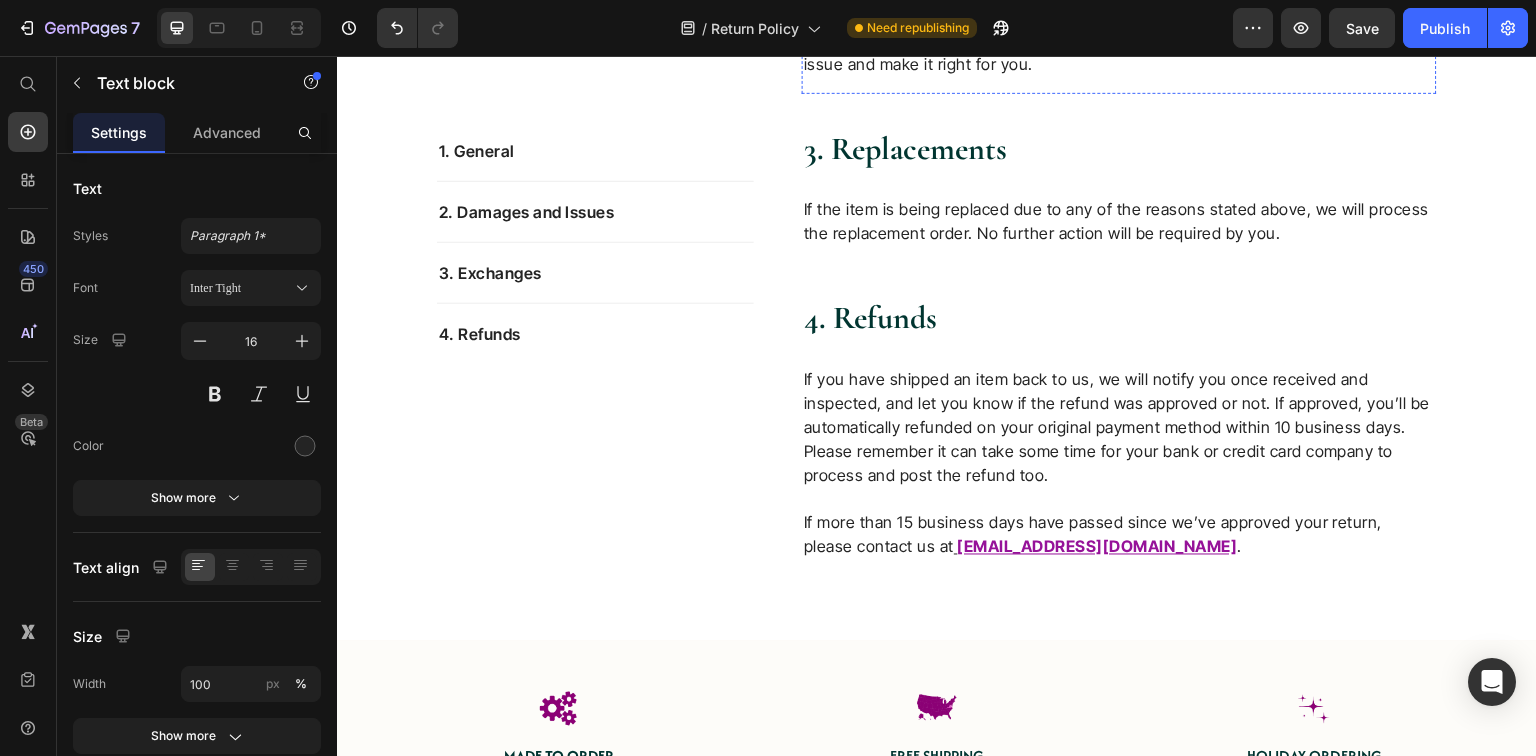 scroll, scrollTop: 1360, scrollLeft: 0, axis: vertical 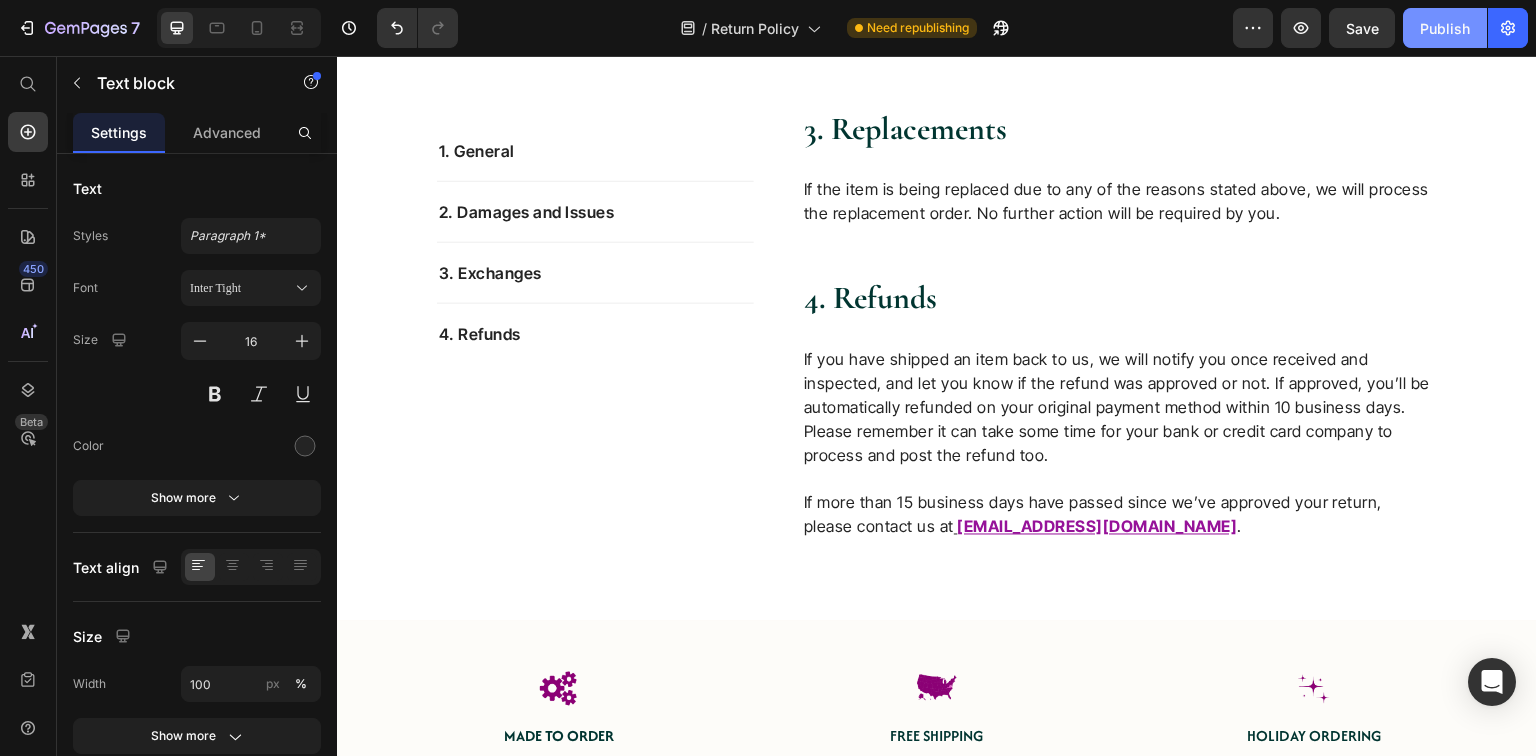 click on "Publish" at bounding box center (1445, 28) 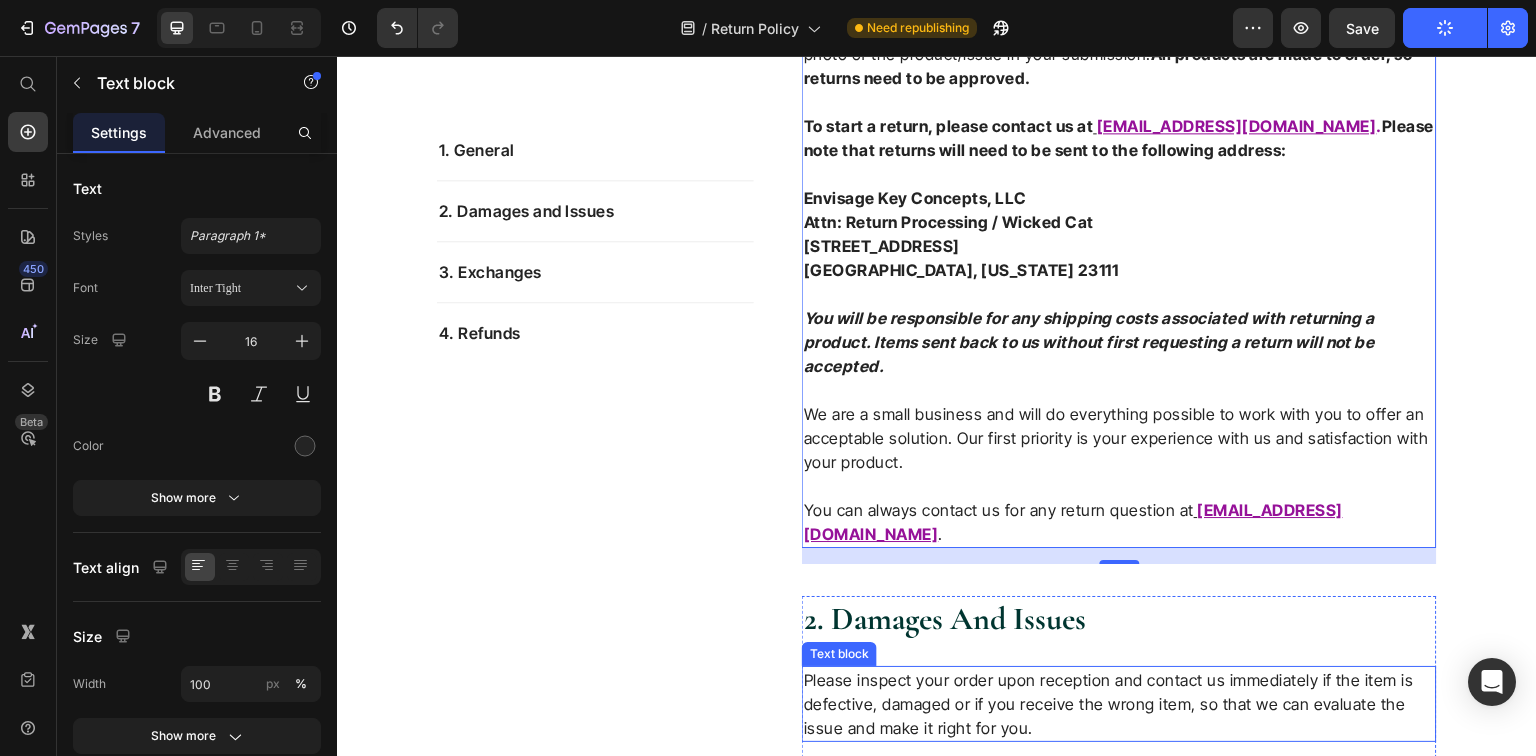 scroll, scrollTop: 640, scrollLeft: 0, axis: vertical 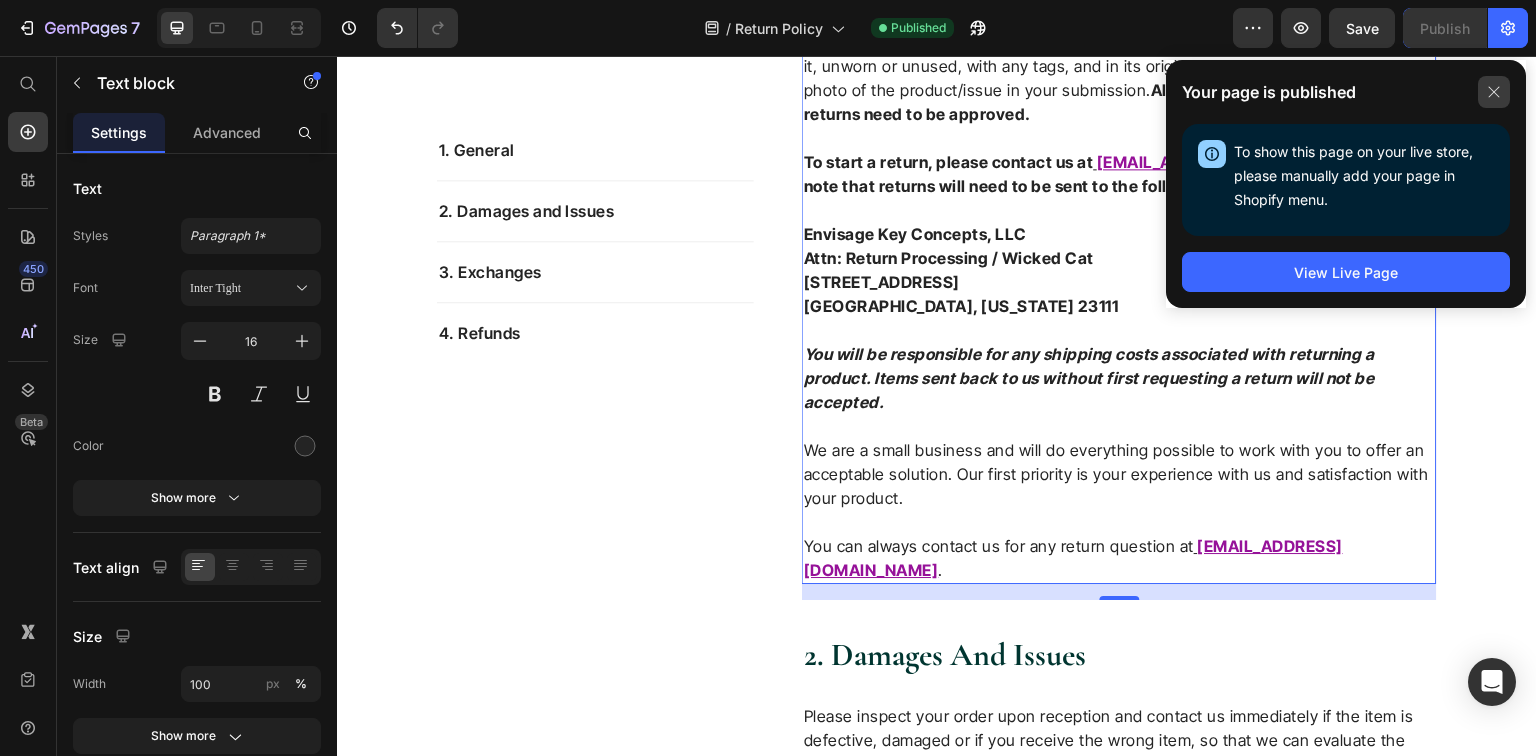 click 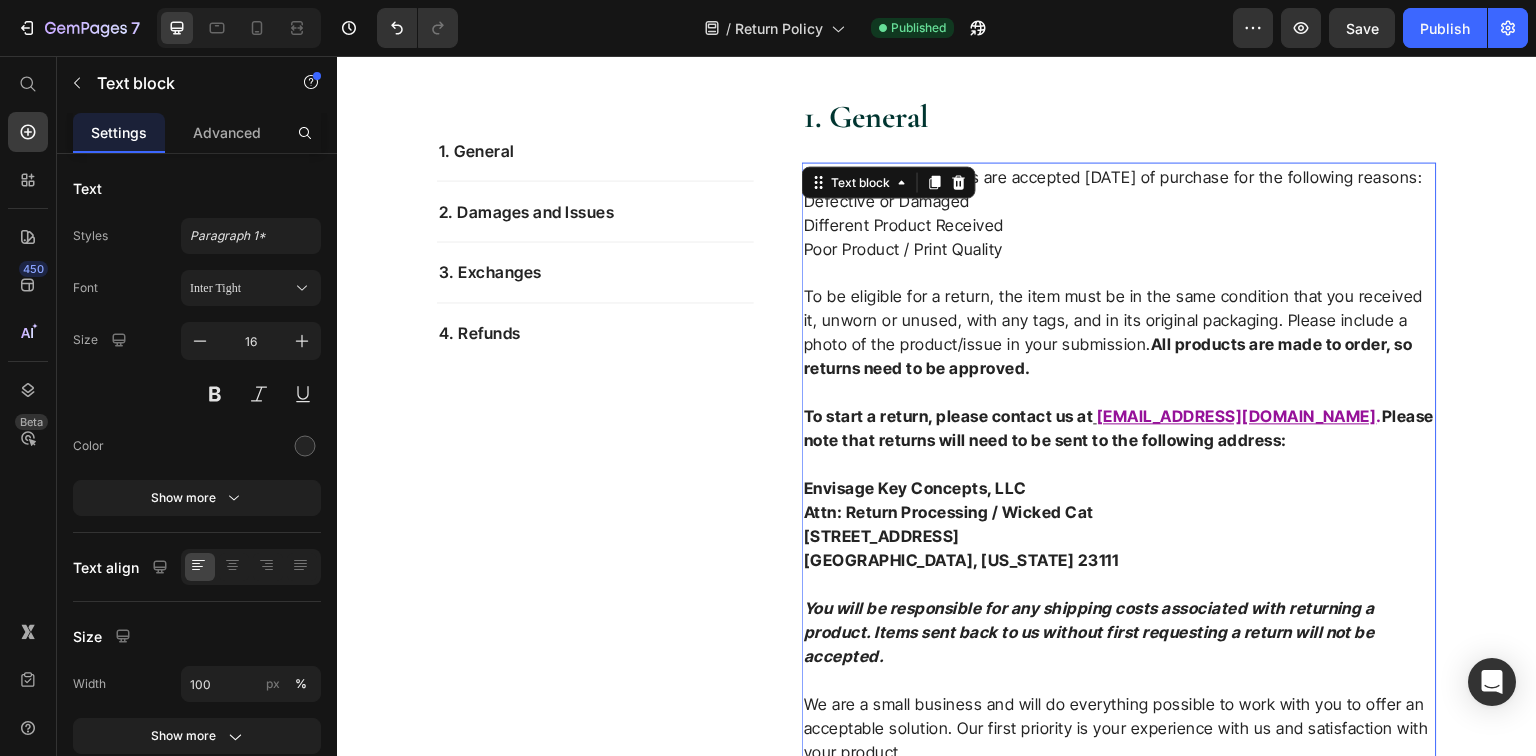 scroll, scrollTop: 320, scrollLeft: 0, axis: vertical 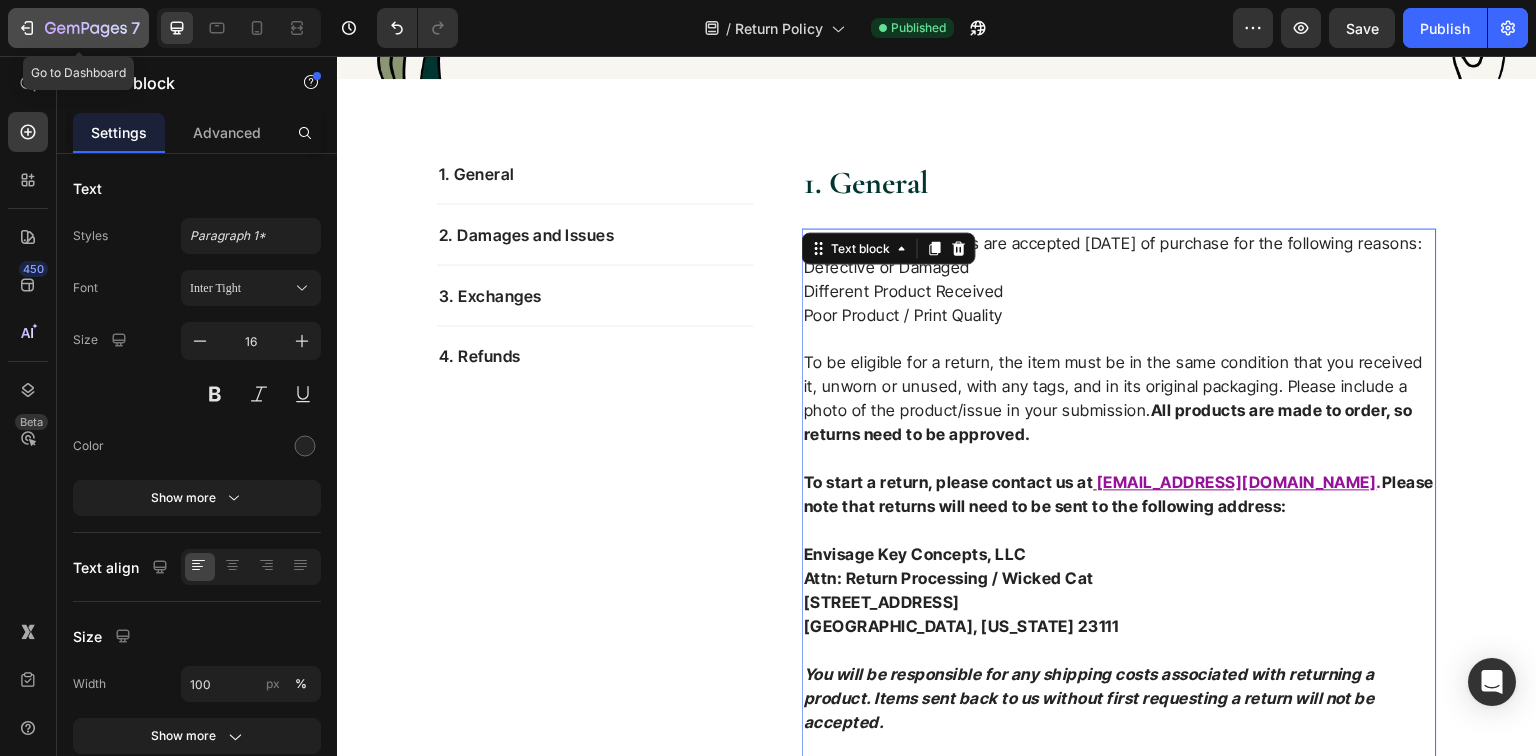 click 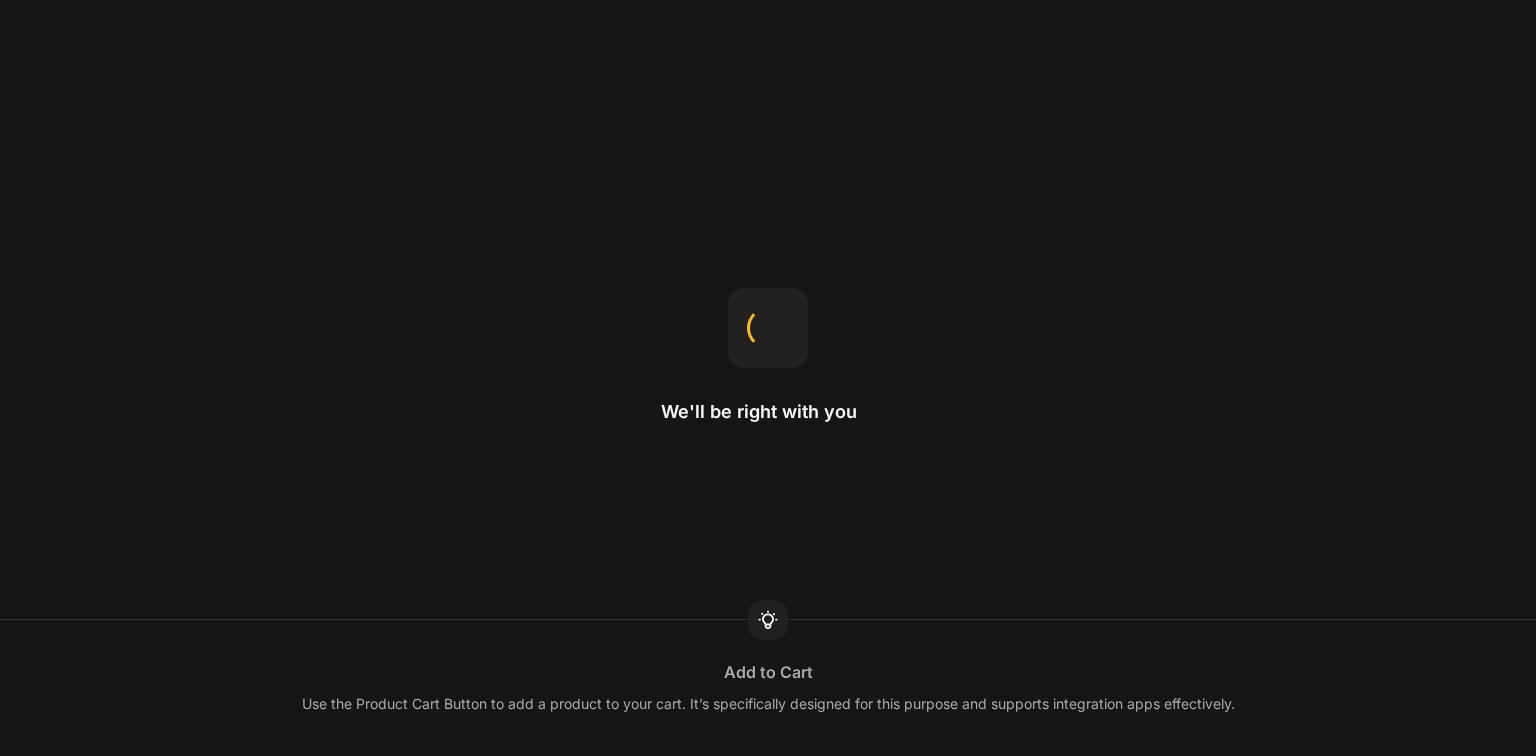 scroll, scrollTop: 0, scrollLeft: 0, axis: both 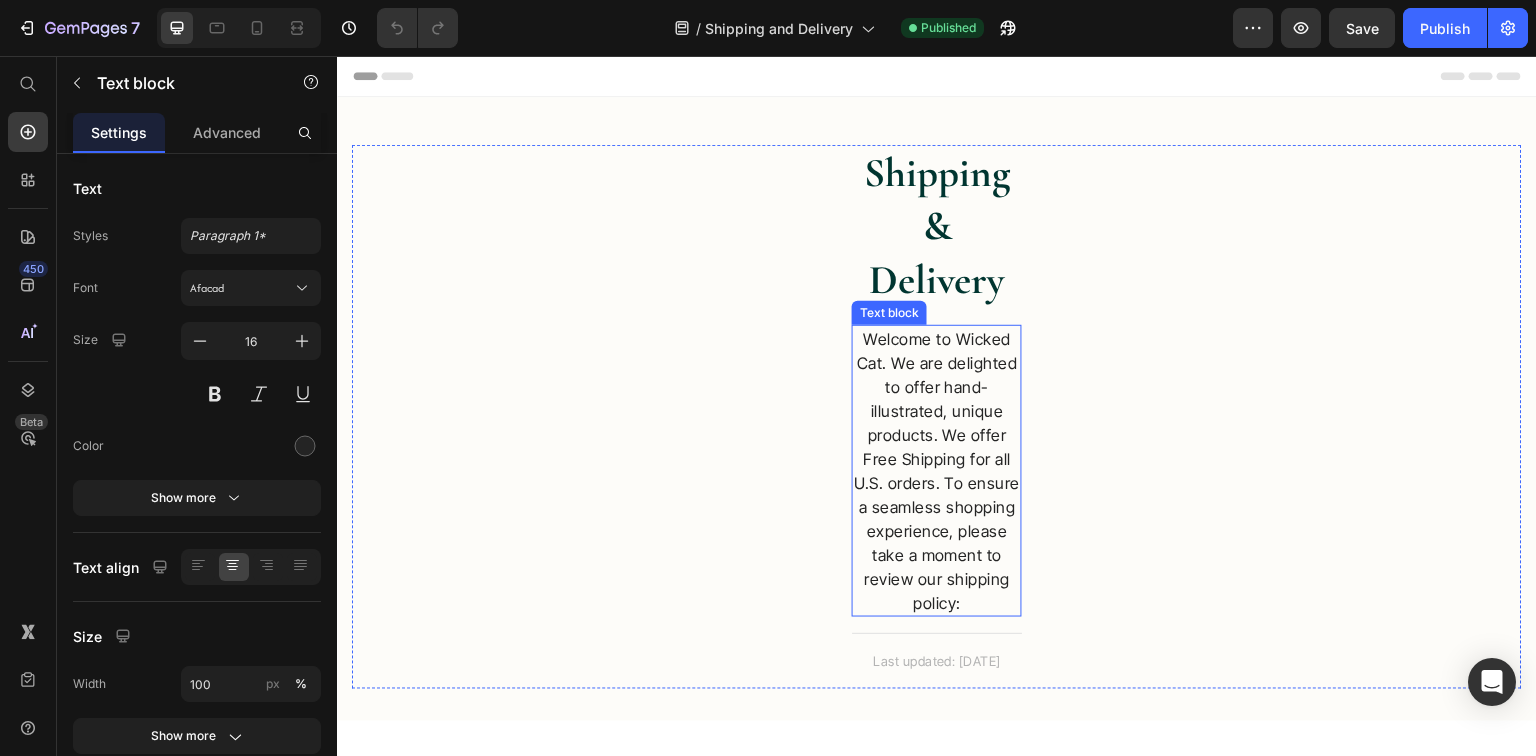 click on "Welcome to Wicked Cat. We are delighted to offer hand-illustrated, unique products. We offer Free Shipping for all U.S. orders. To ensure a seamless shopping experience, please take a moment to review our shipping policy:" at bounding box center [937, 471] 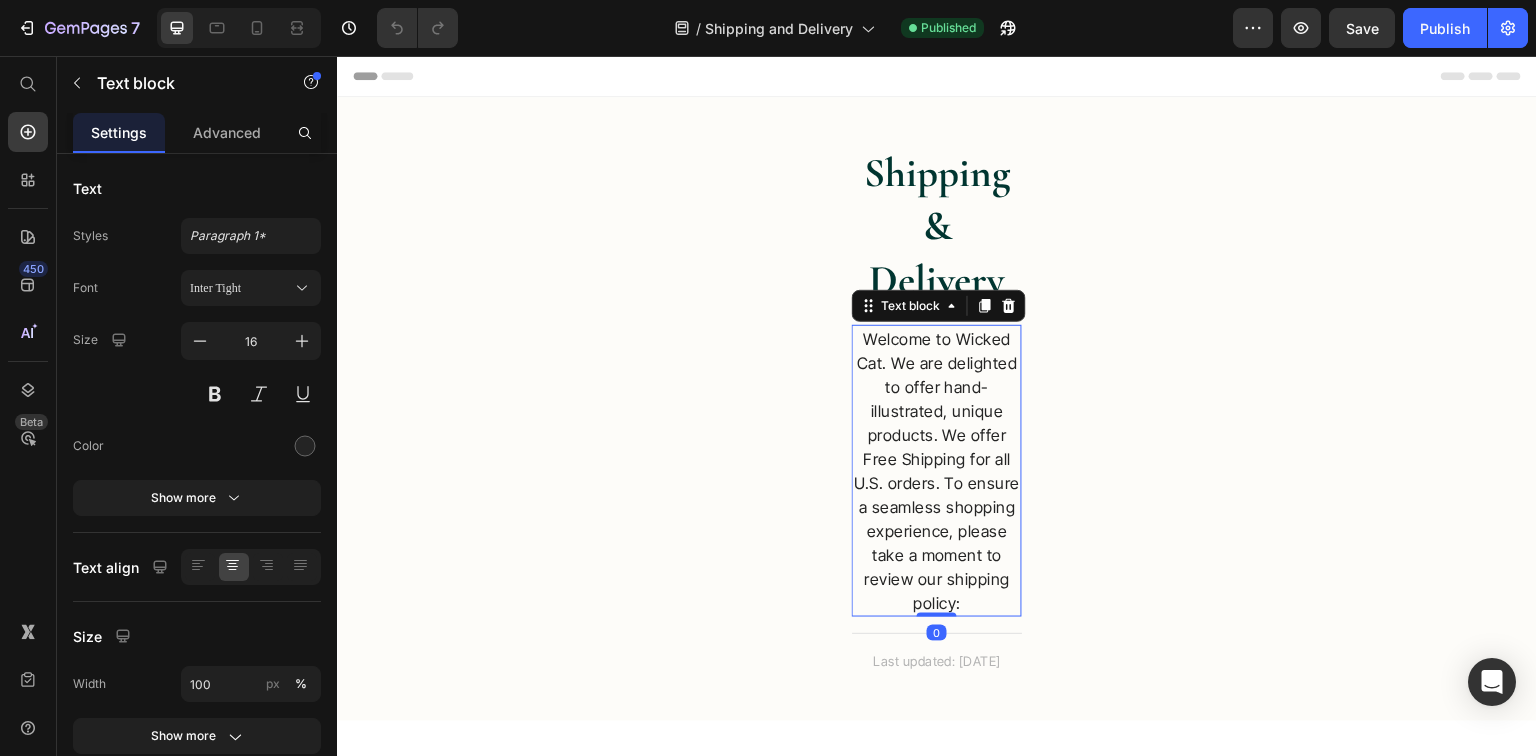 click on "Welcome to Wicked Cat. We are delighted to offer hand-illustrated, unique products. We offer Free Shipping for all U.S. orders. To ensure a seamless shopping experience, please take a moment to review our shipping policy:" at bounding box center [937, 471] 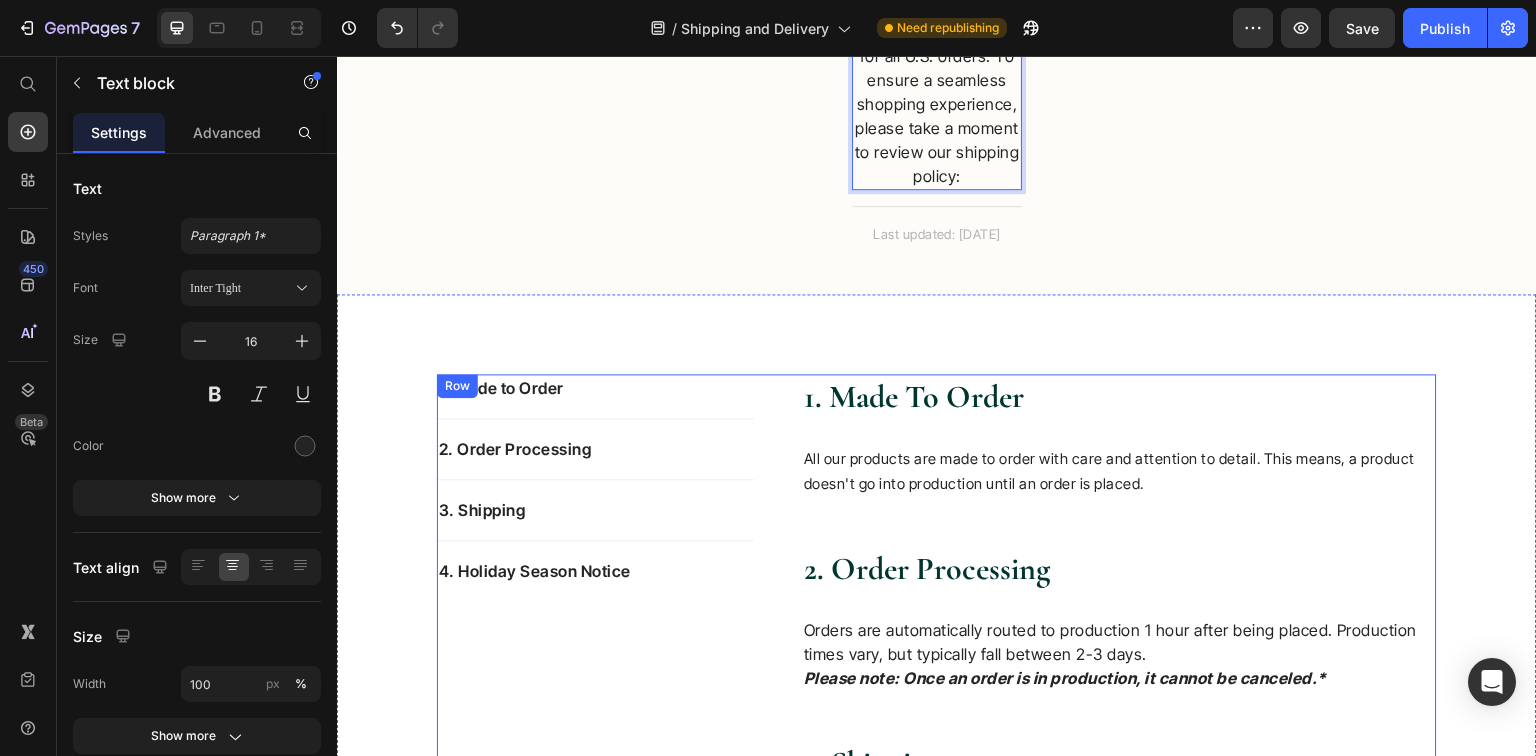 scroll, scrollTop: 400, scrollLeft: 0, axis: vertical 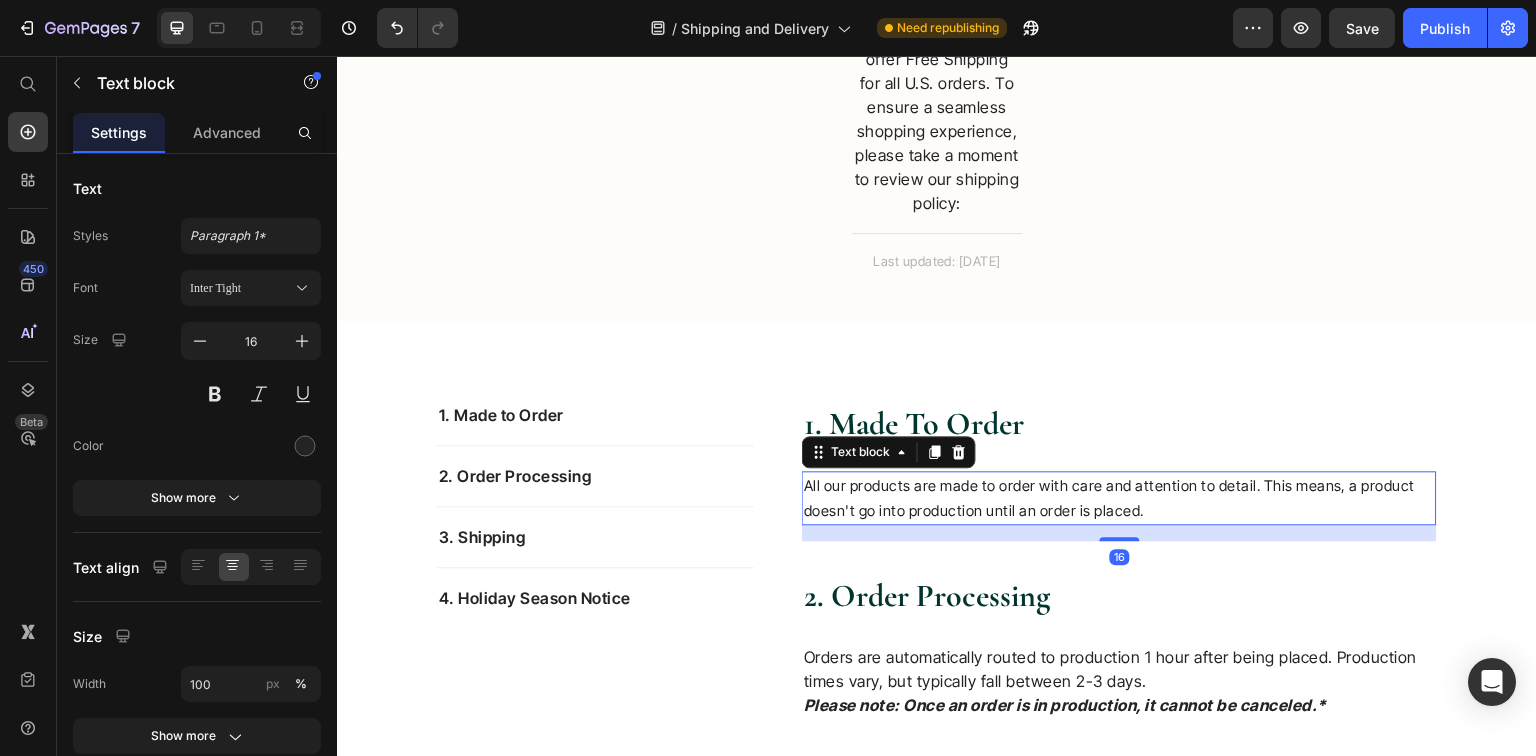 click on "All our products are made to order with care and attention to detail. This means, a product doesn't go into production until an order is placed." at bounding box center (1110, 498) 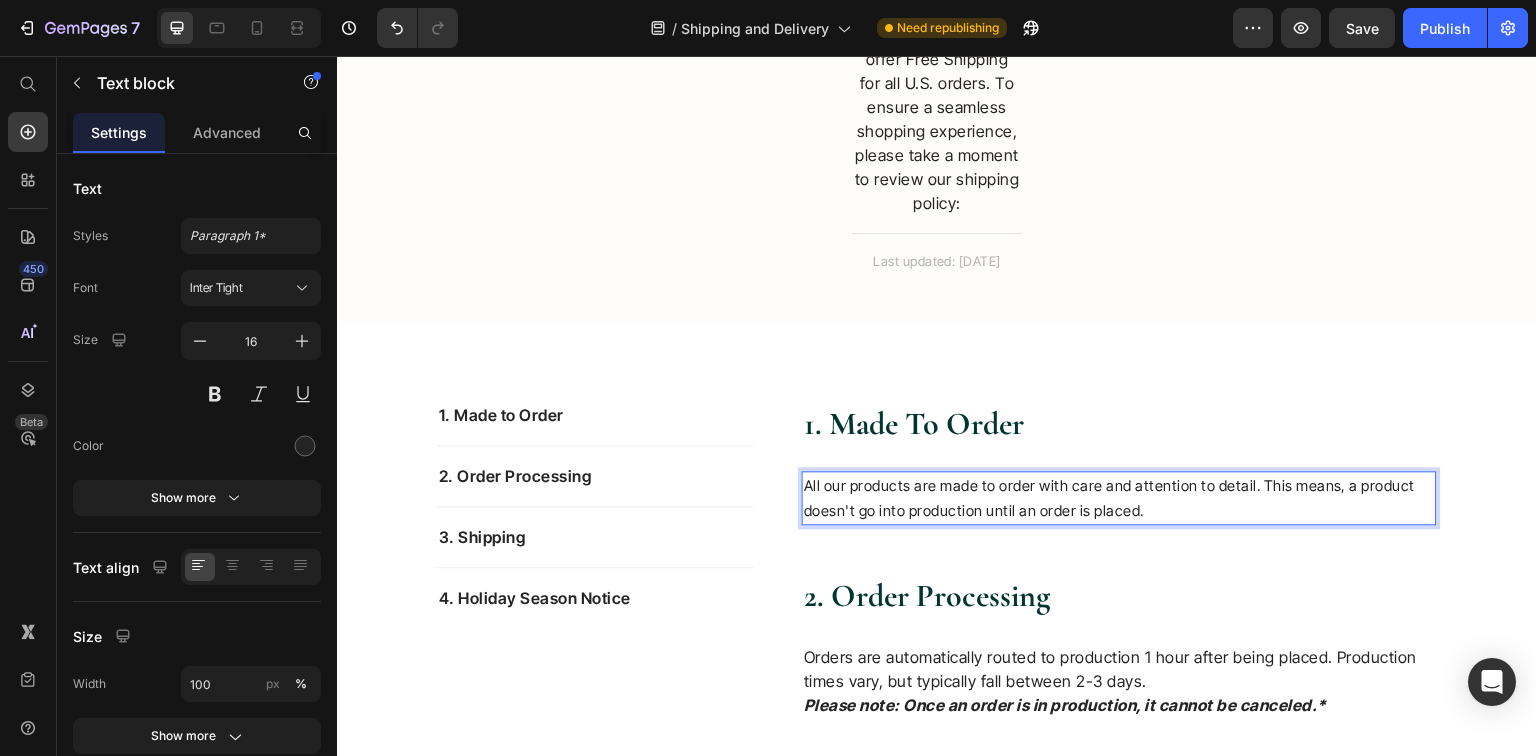 click on "All our products are made to order with care and attention to detail. This means, a product doesn't go into production until an order is placed." at bounding box center [1110, 498] 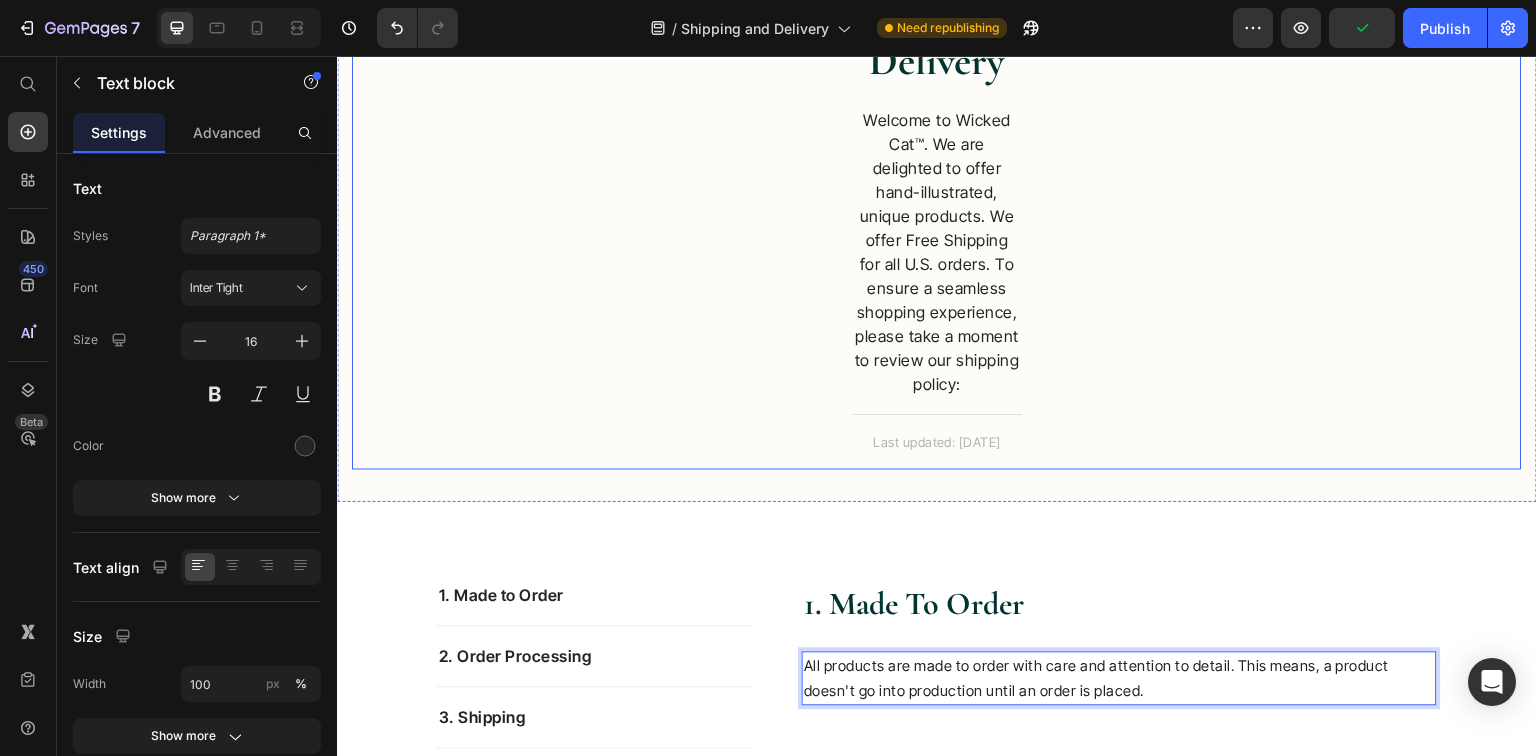scroll, scrollTop: 80, scrollLeft: 0, axis: vertical 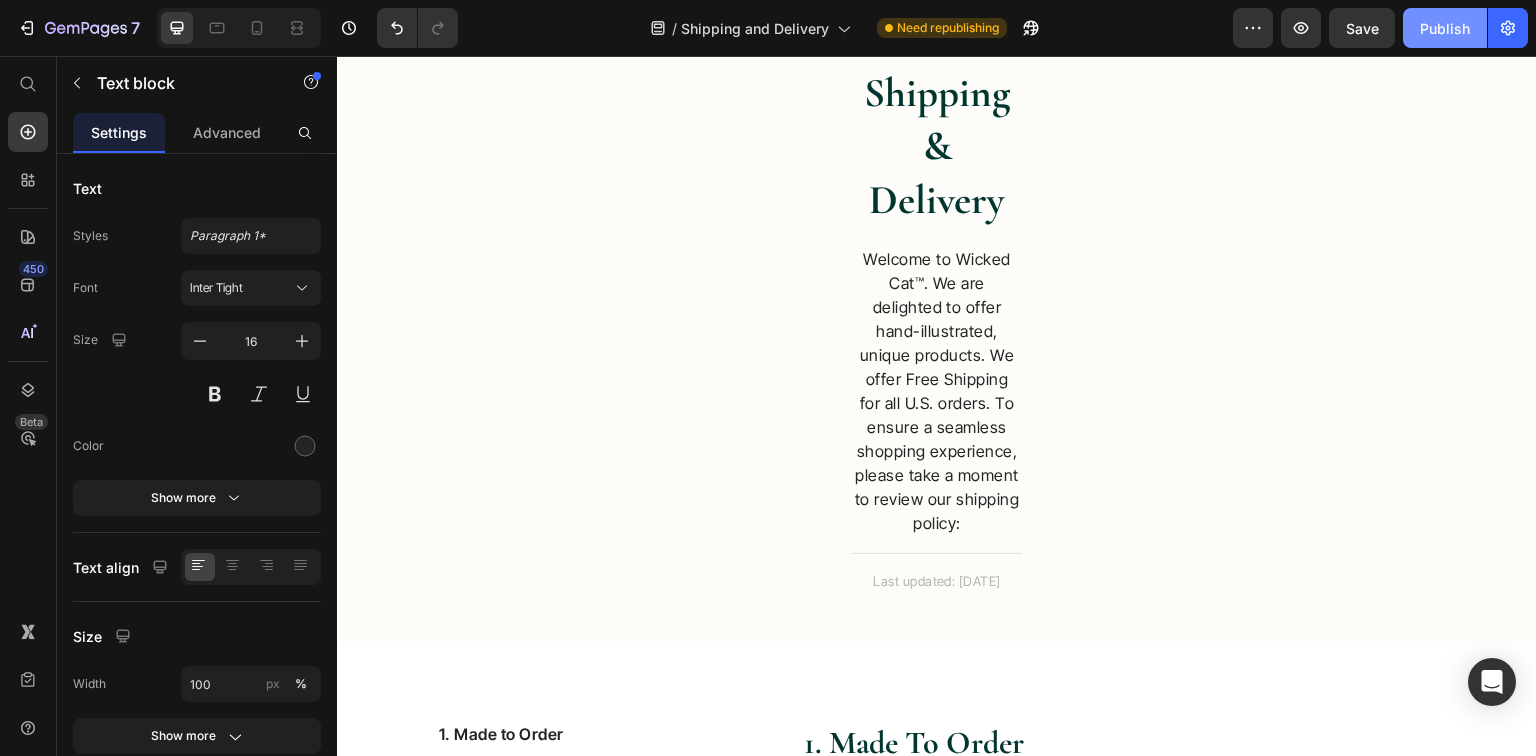 click on "Publish" 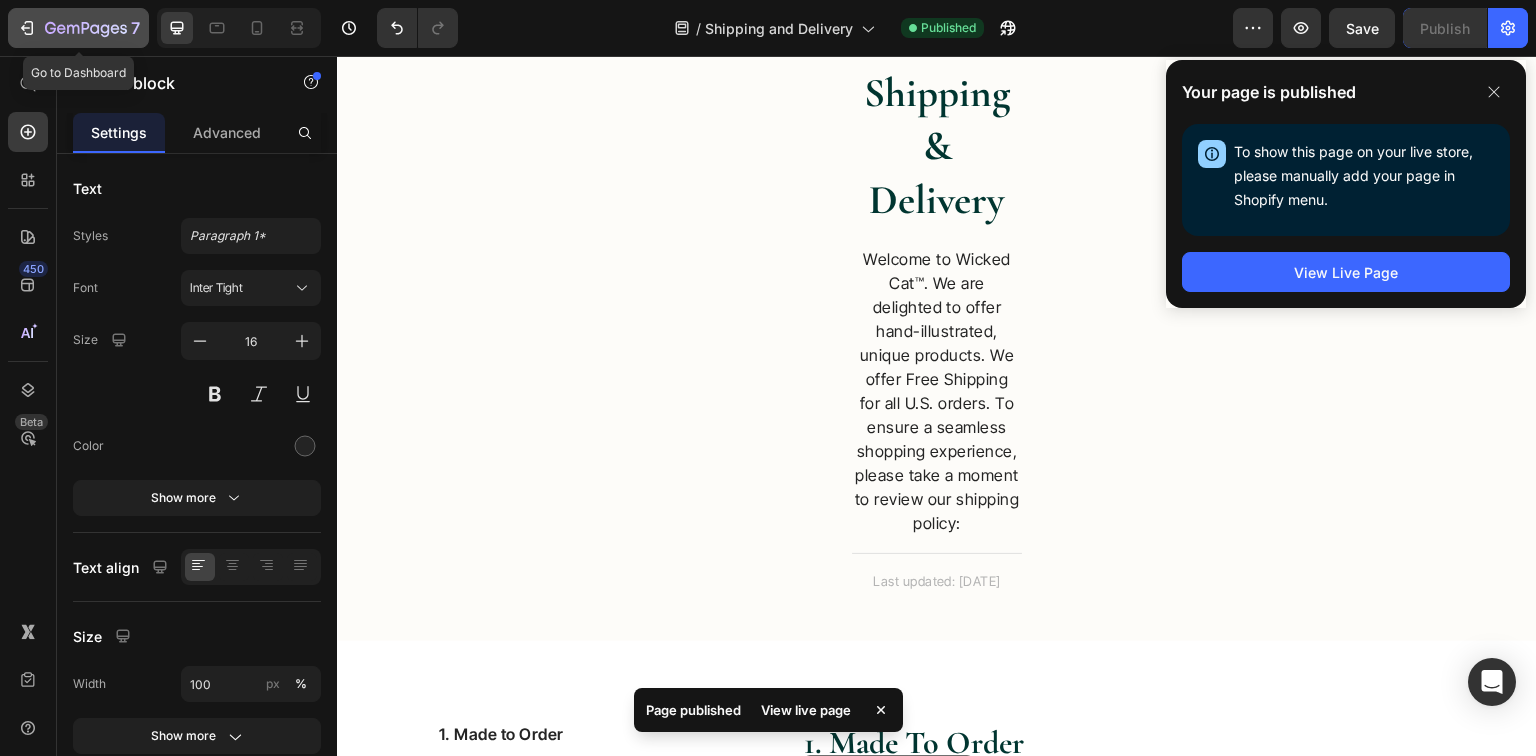 click 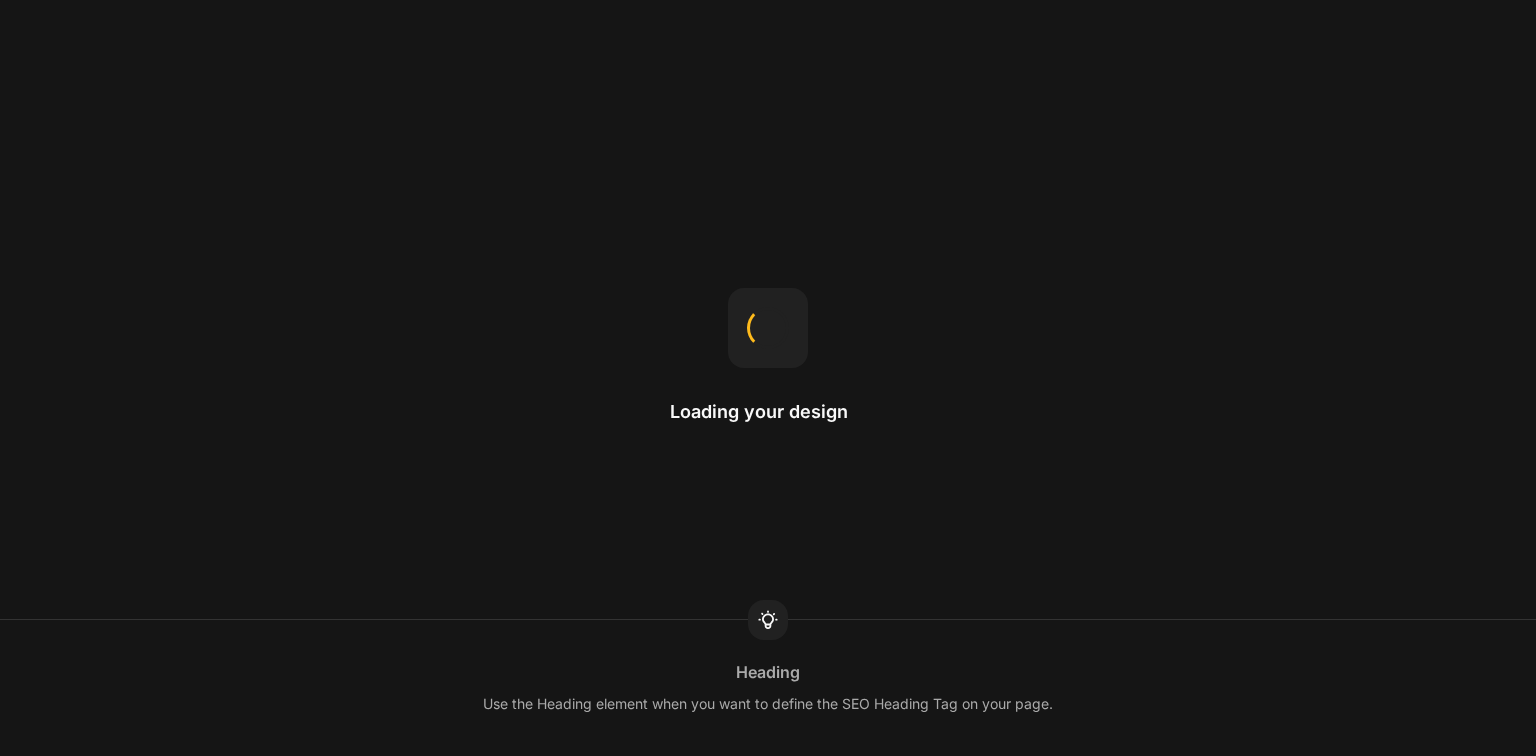 scroll, scrollTop: 0, scrollLeft: 0, axis: both 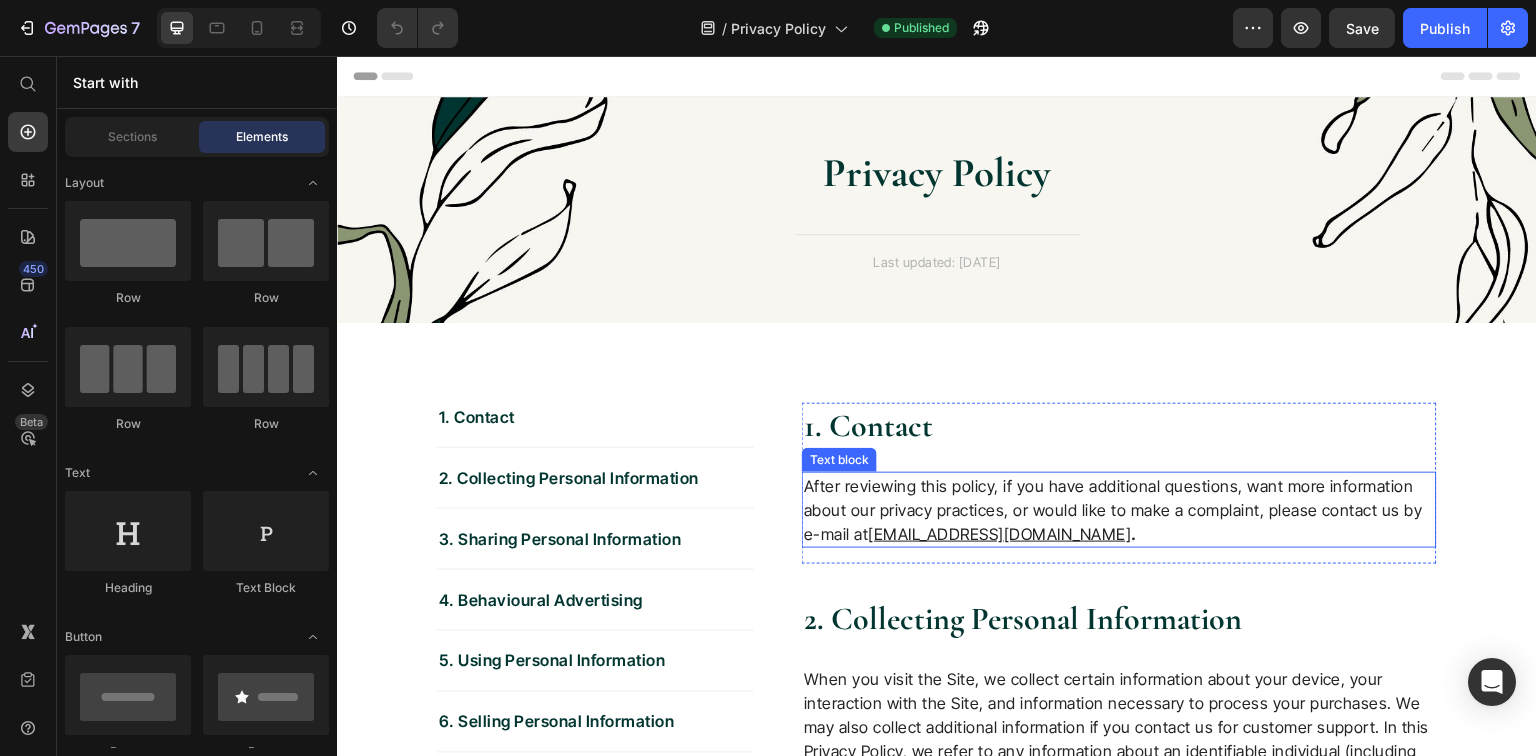 click on "support@enviandsage.co" at bounding box center (1000, 534) 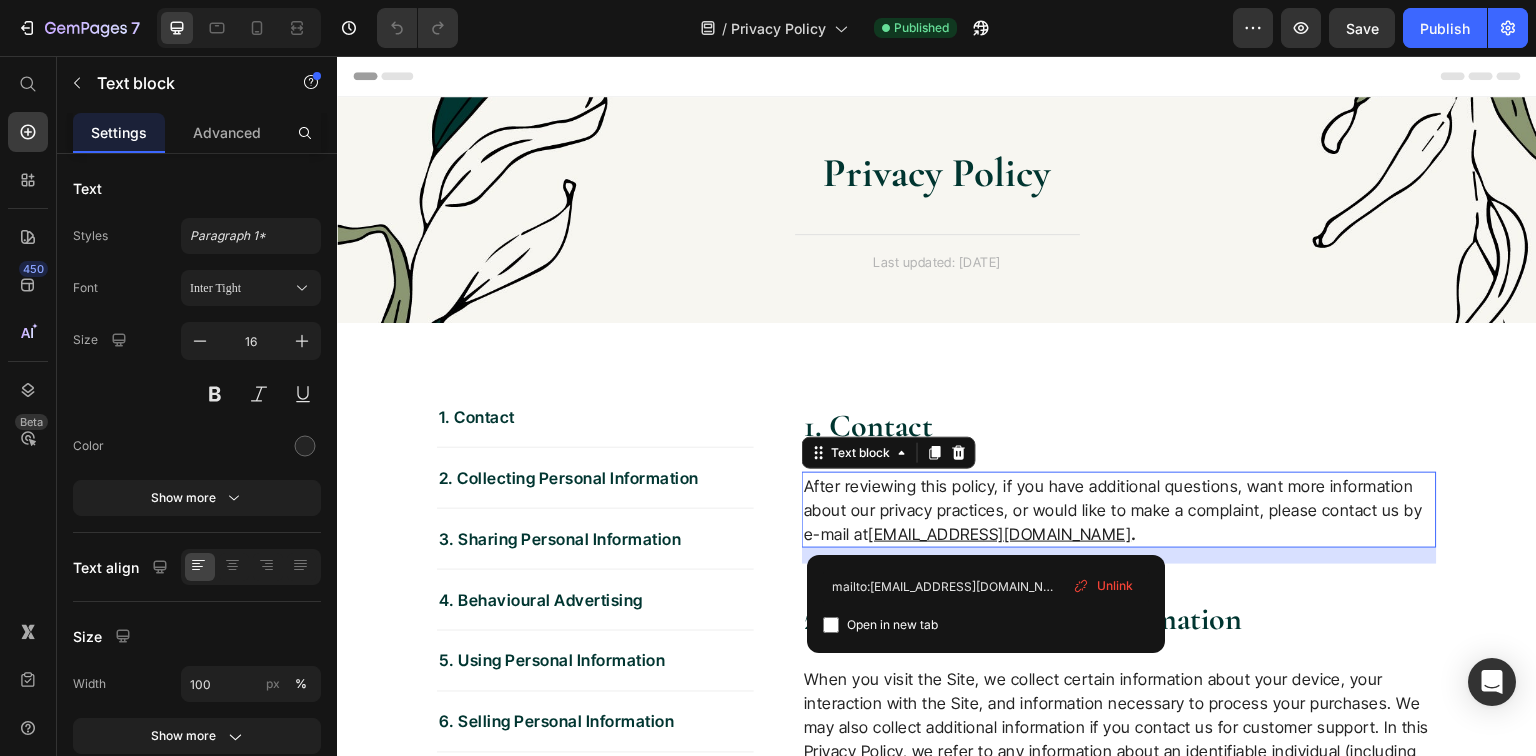 click on "support@enviandsage.co" at bounding box center [1000, 534] 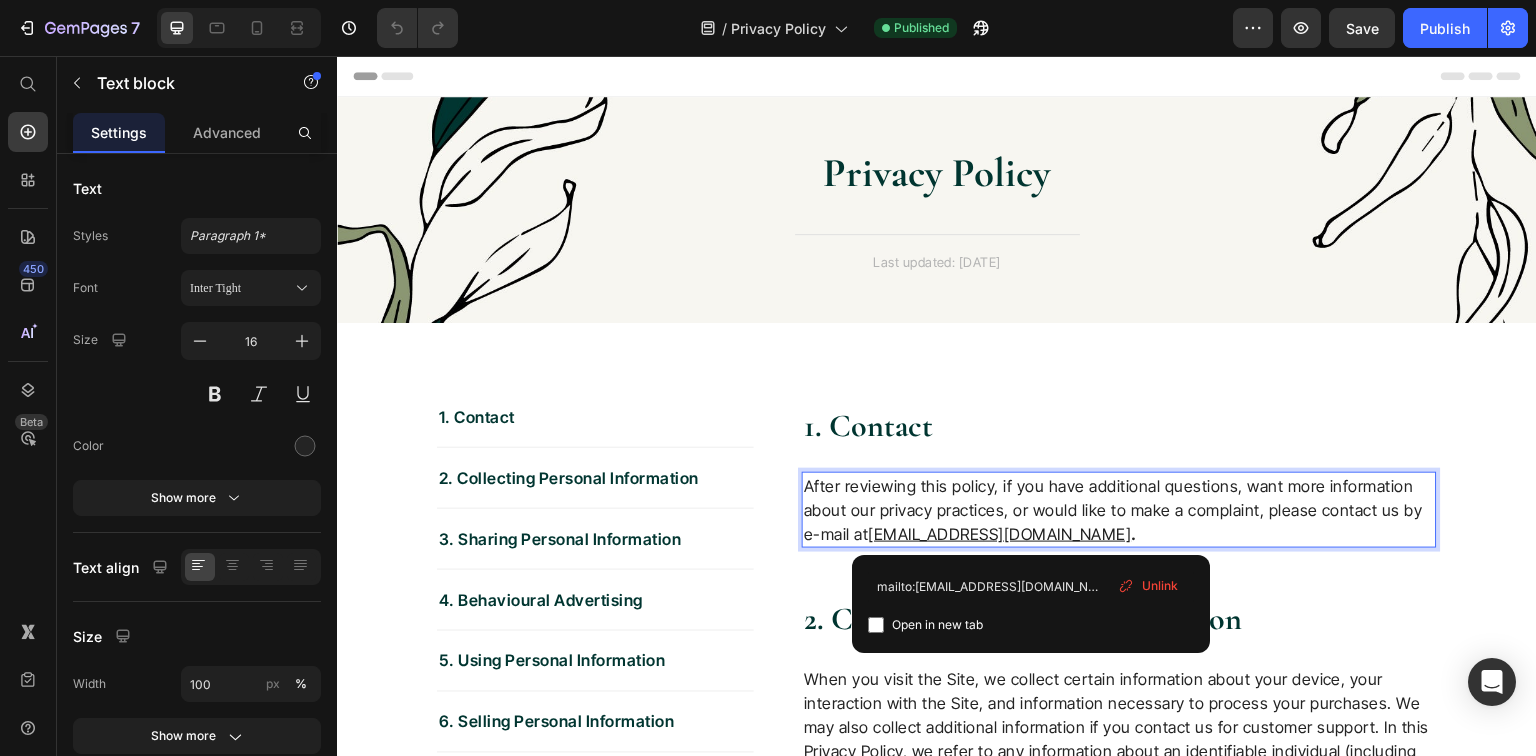 click on "support@enviandsage.co" at bounding box center [1000, 534] 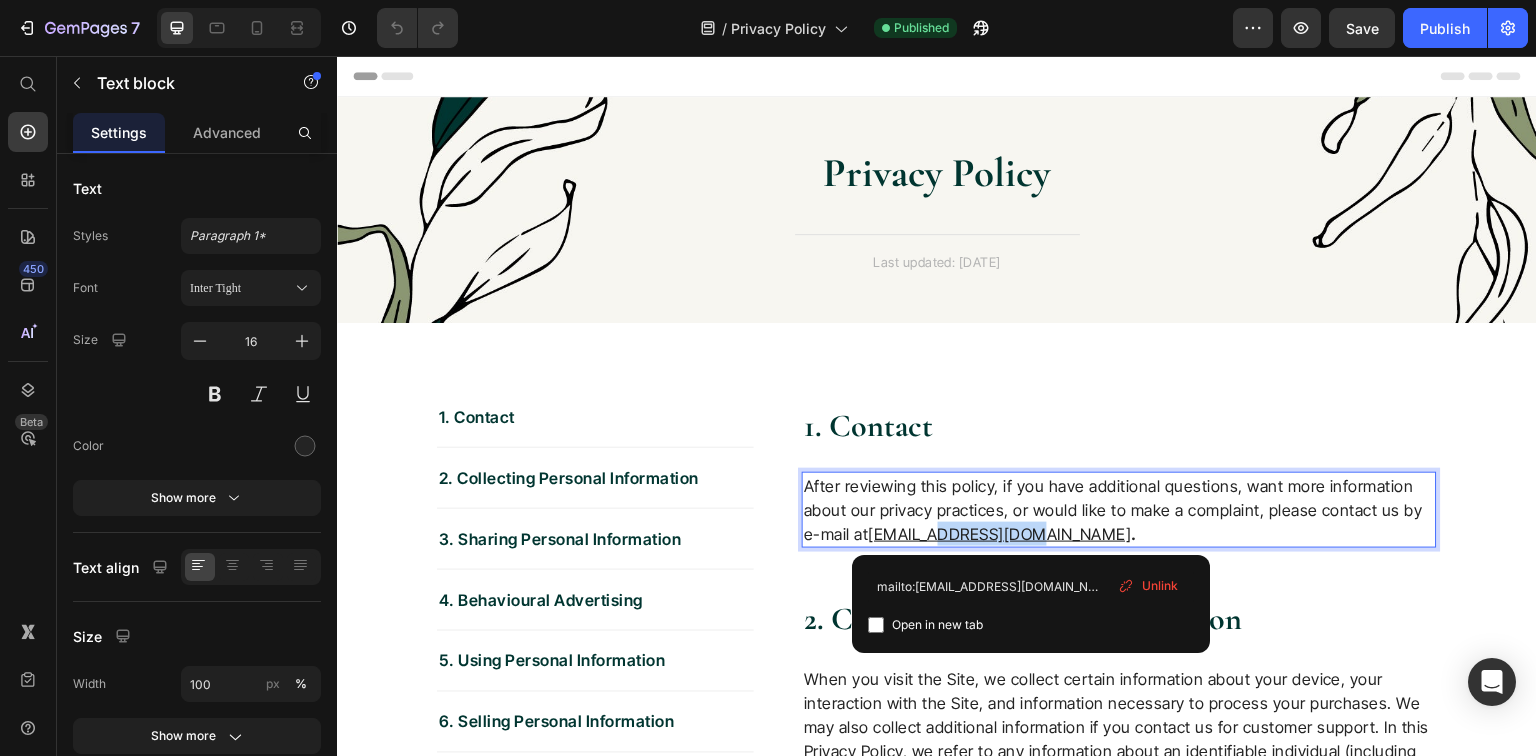 drag, startPoint x: 1030, startPoint y: 534, endPoint x: 939, endPoint y: 532, distance: 91.02197 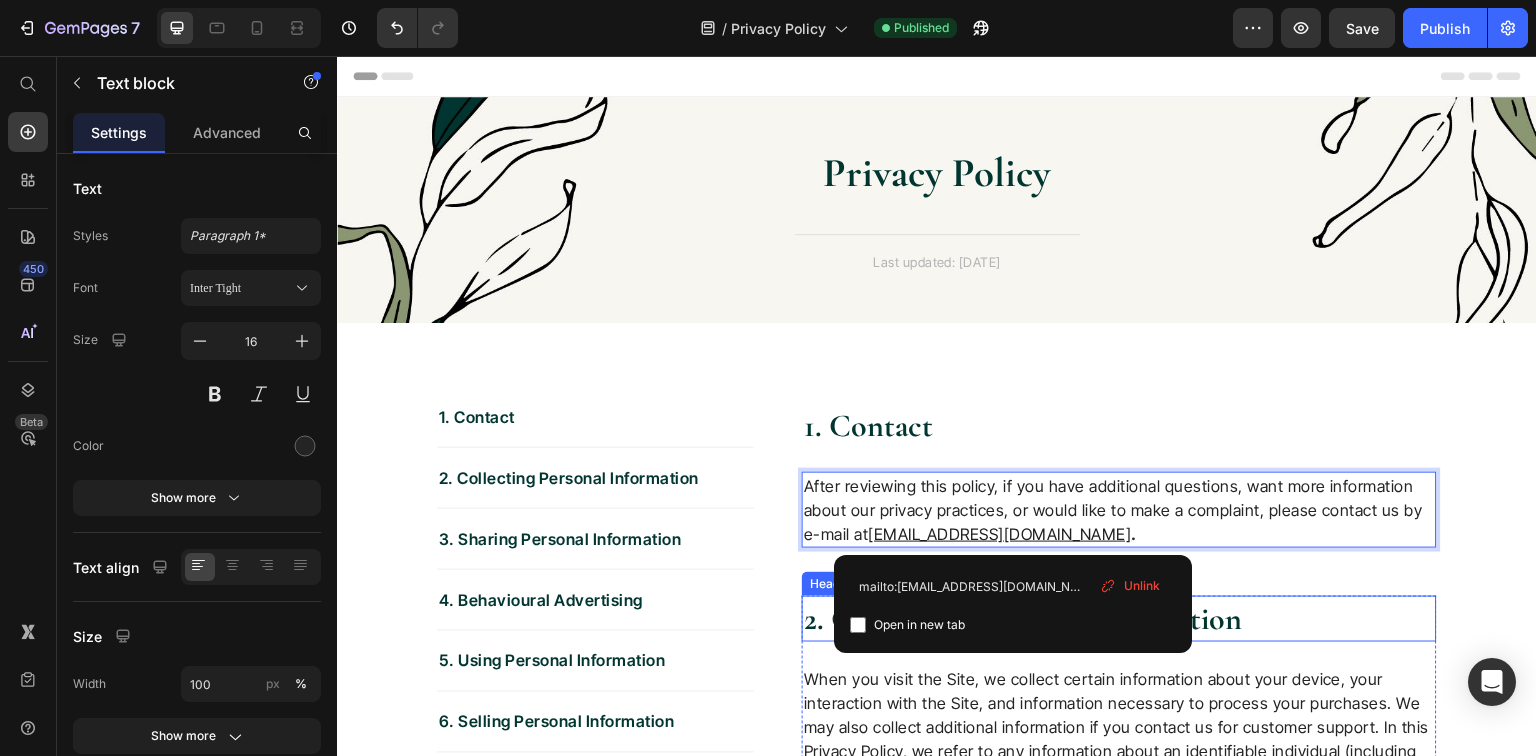 click on "2. Collecting Personal Information" at bounding box center (1119, 619) 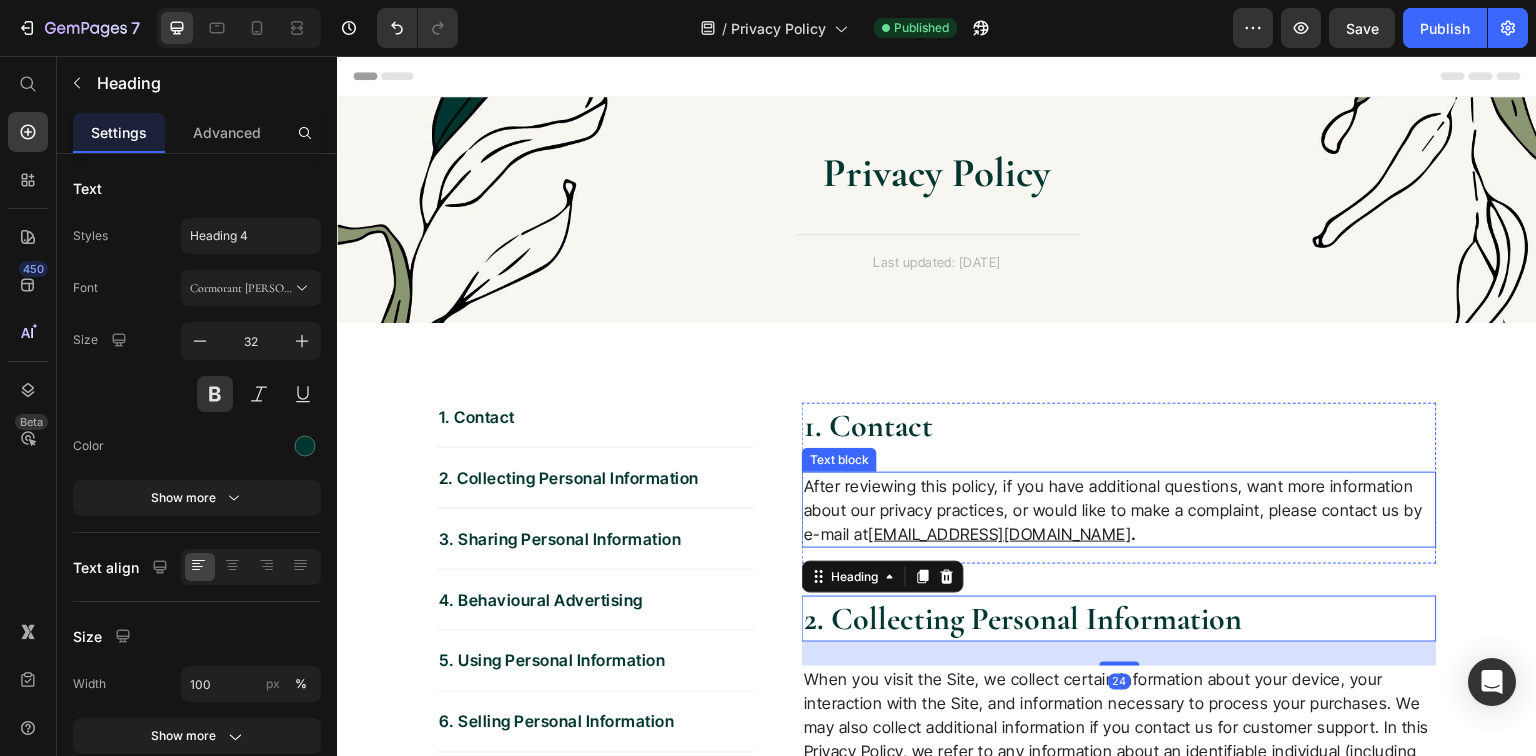 click on "[EMAIL_ADDRESS][DOMAIN_NAME]" at bounding box center (1000, 534) 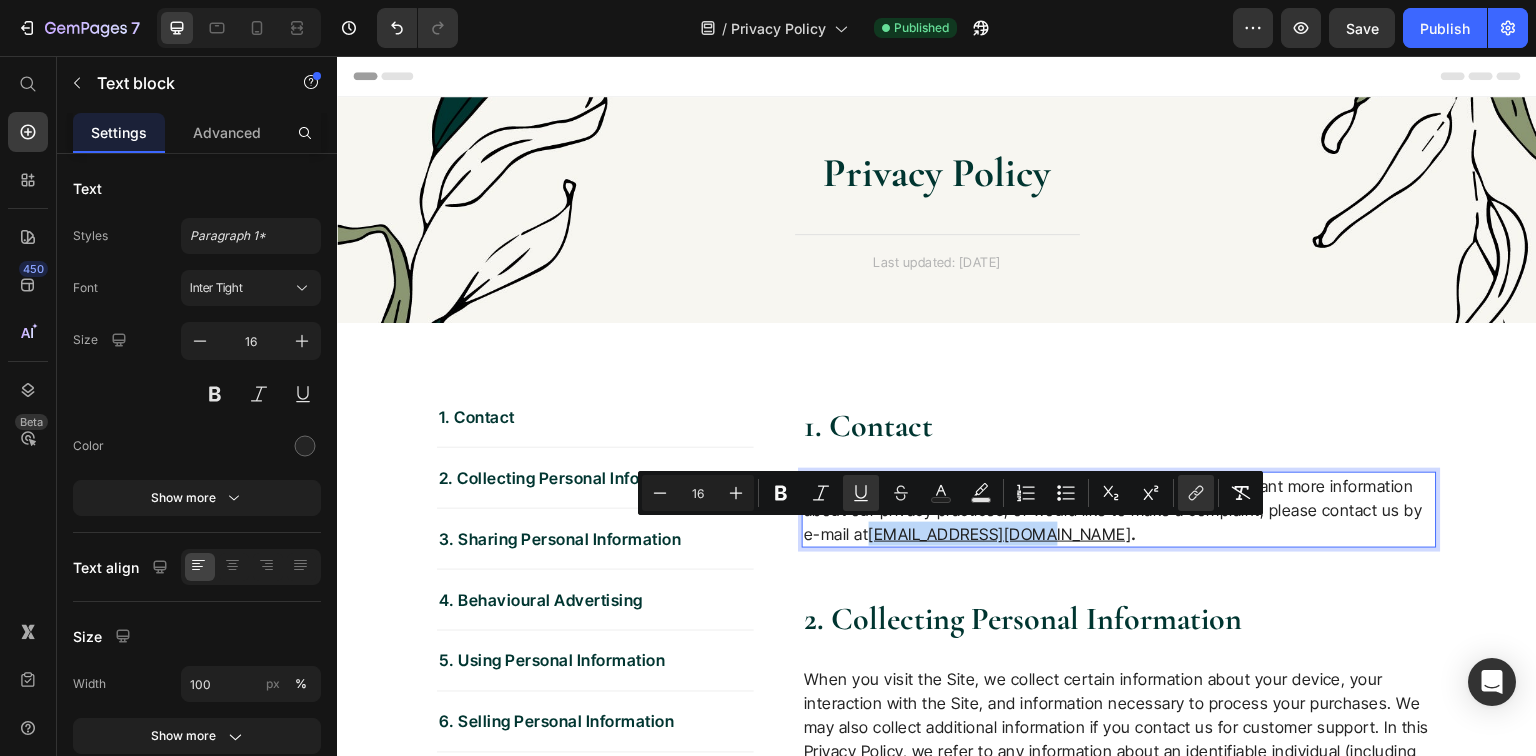 drag, startPoint x: 869, startPoint y: 537, endPoint x: 1034, endPoint y: 540, distance: 165.02727 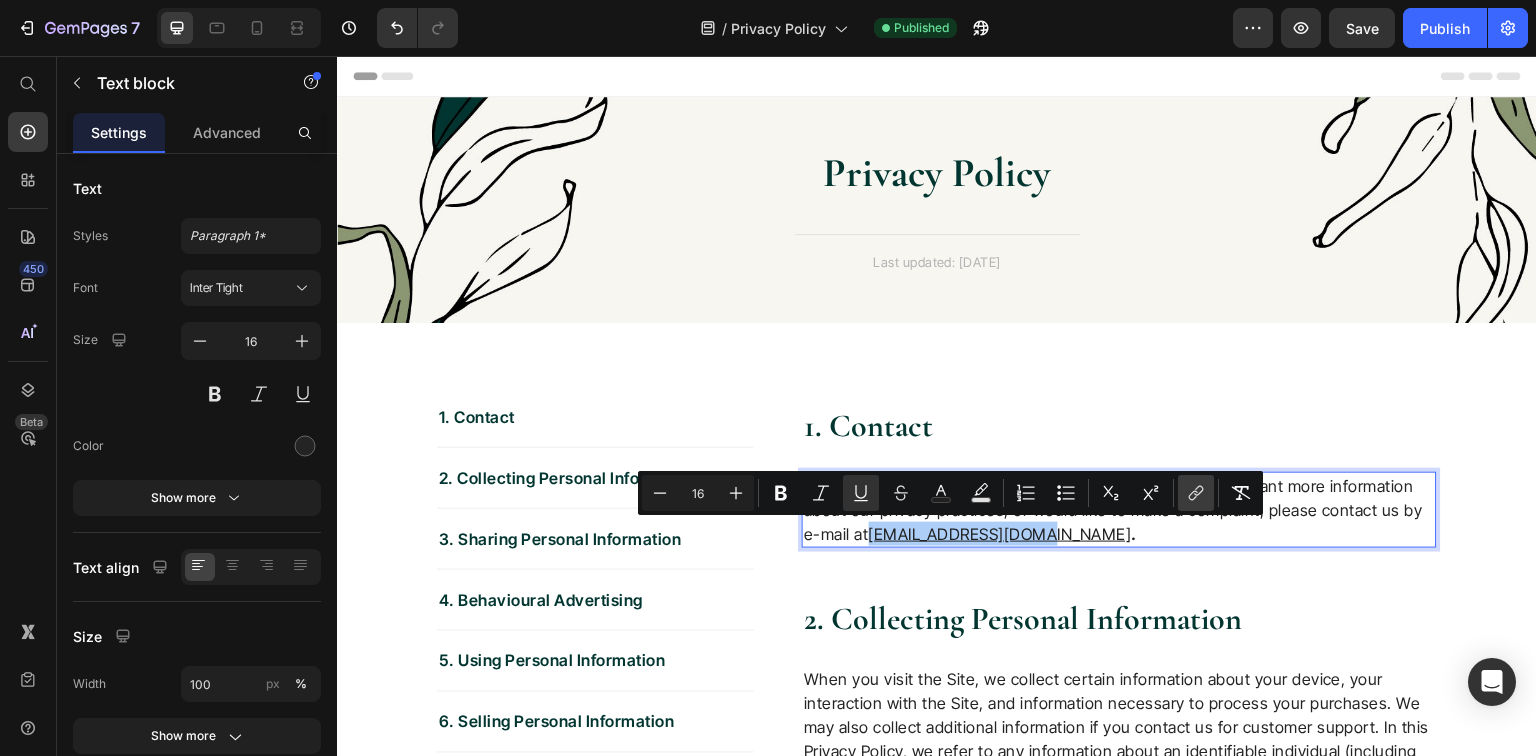 click 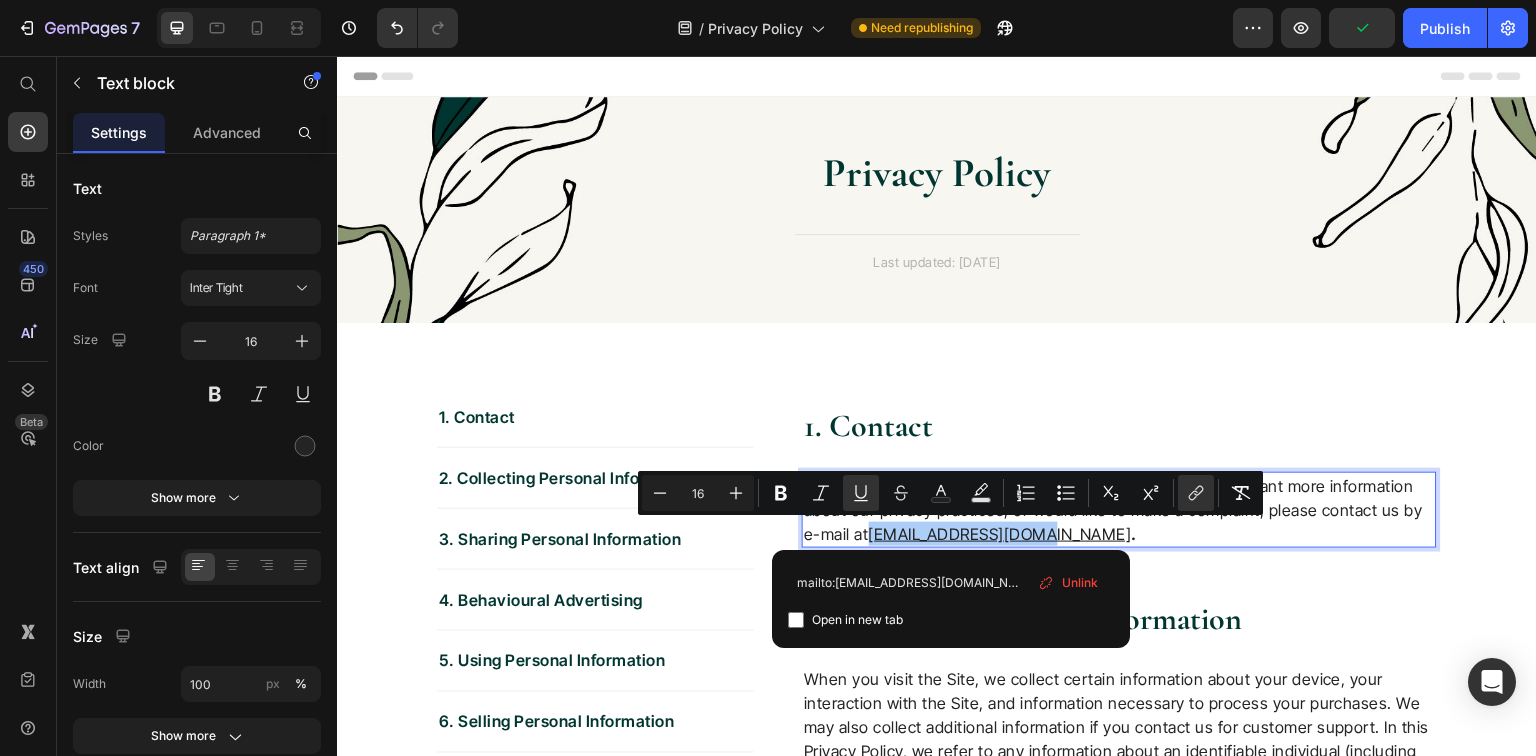click on "Unlink" at bounding box center (1080, 583) 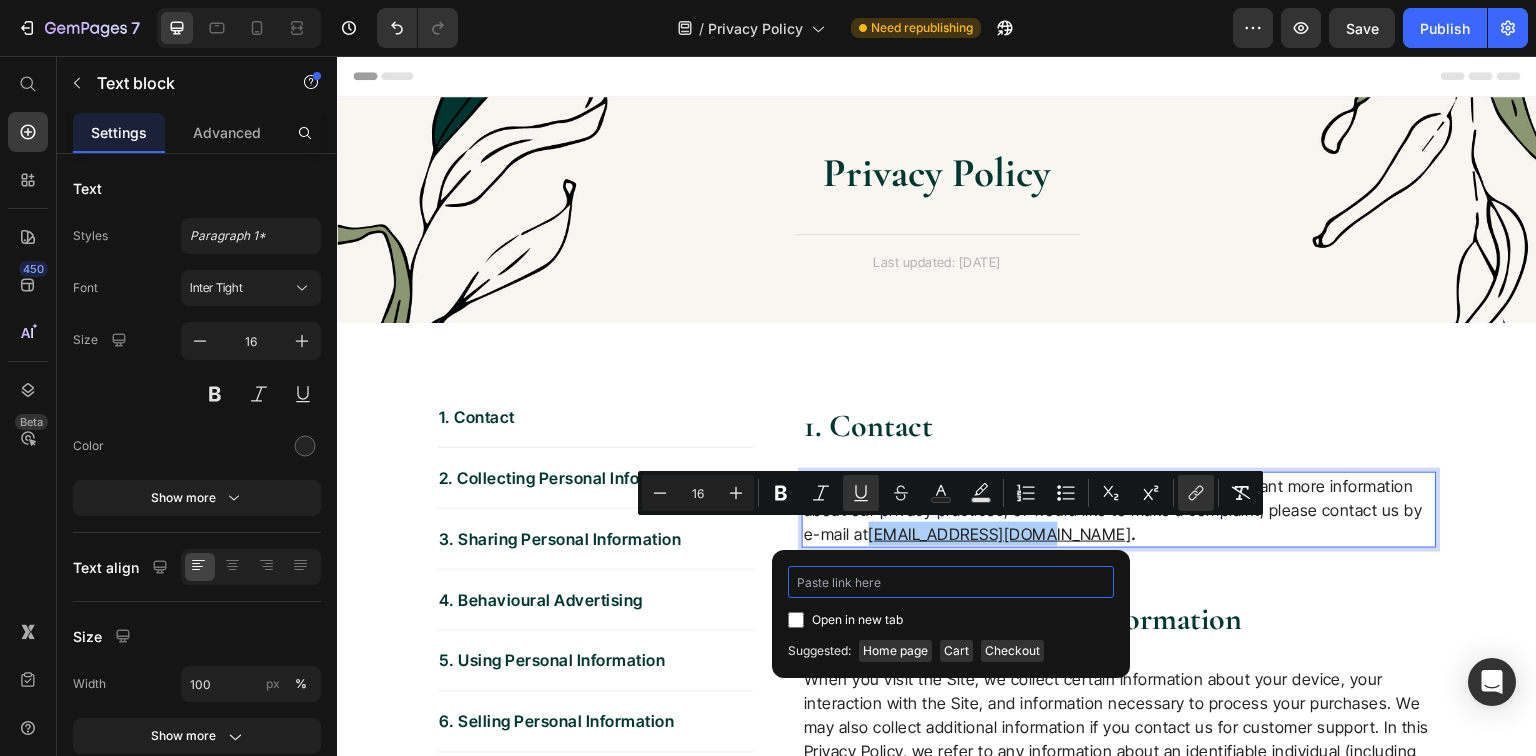 click at bounding box center (951, 582) 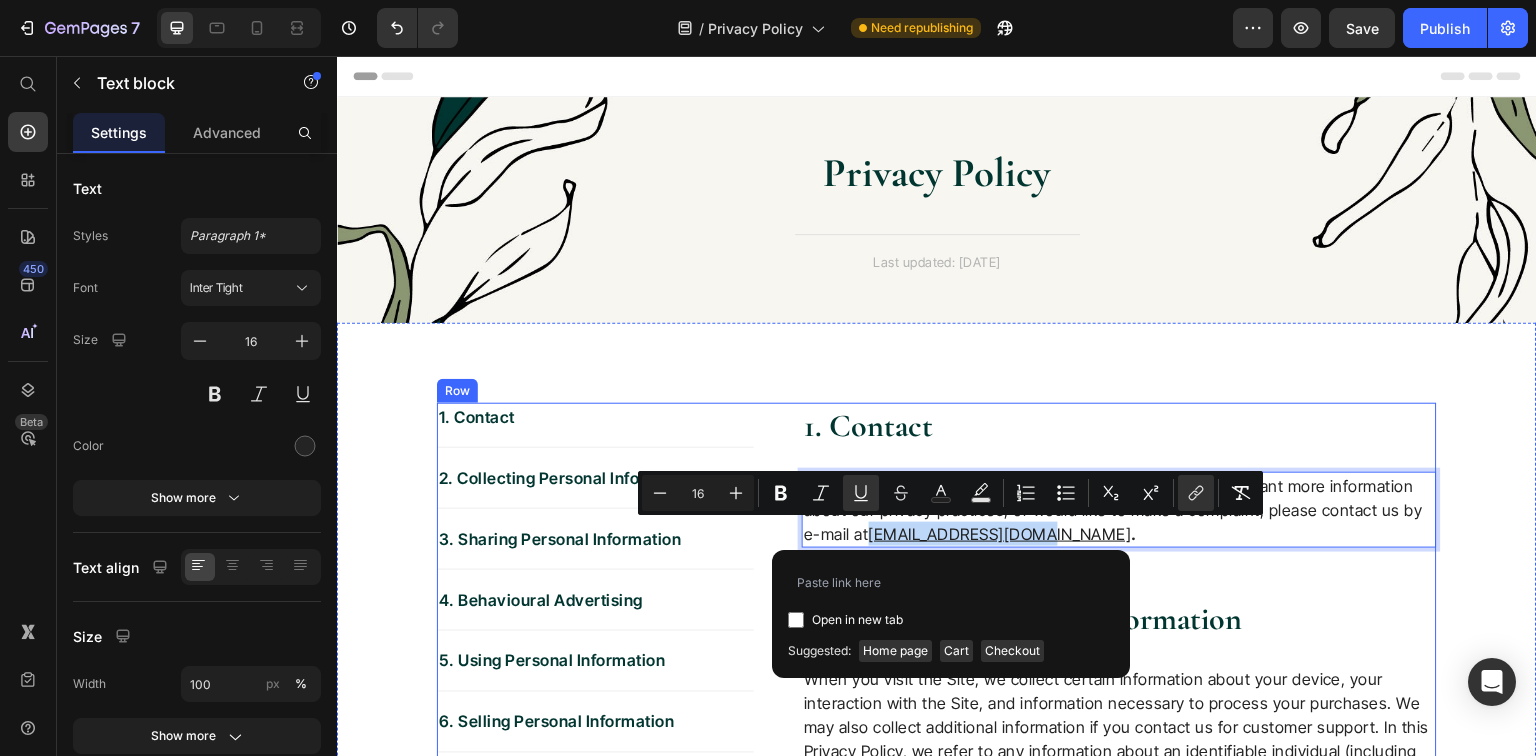 click on "1. Contact Heading After reviewing this policy, if you have additional questions, want more information about our privacy practices, or would like to make a complaint, please contact us by e-mail at  support@wickedcat.co . Text block   16 Row 2. Collecting Personal Information Heading When you visit the Site, we collect certain information about your device, your interaction with the Site, and information necessary to process your purchases. We may also collect additional information if you contact us for customer support. In this Privacy Policy, we refer to any information about an identifiable individual (including the information below) as “Personal Information”. See the list below for more information about what Personal Information we collect and why.   I - Device information - Purpose of collection: to load the Site accurately for you, and to perform analytics on Site usage to optimize our Site. - Disclosure for a business purpose: shared only with our processor Shopify.   II - Order information ." at bounding box center [1119, 3351] 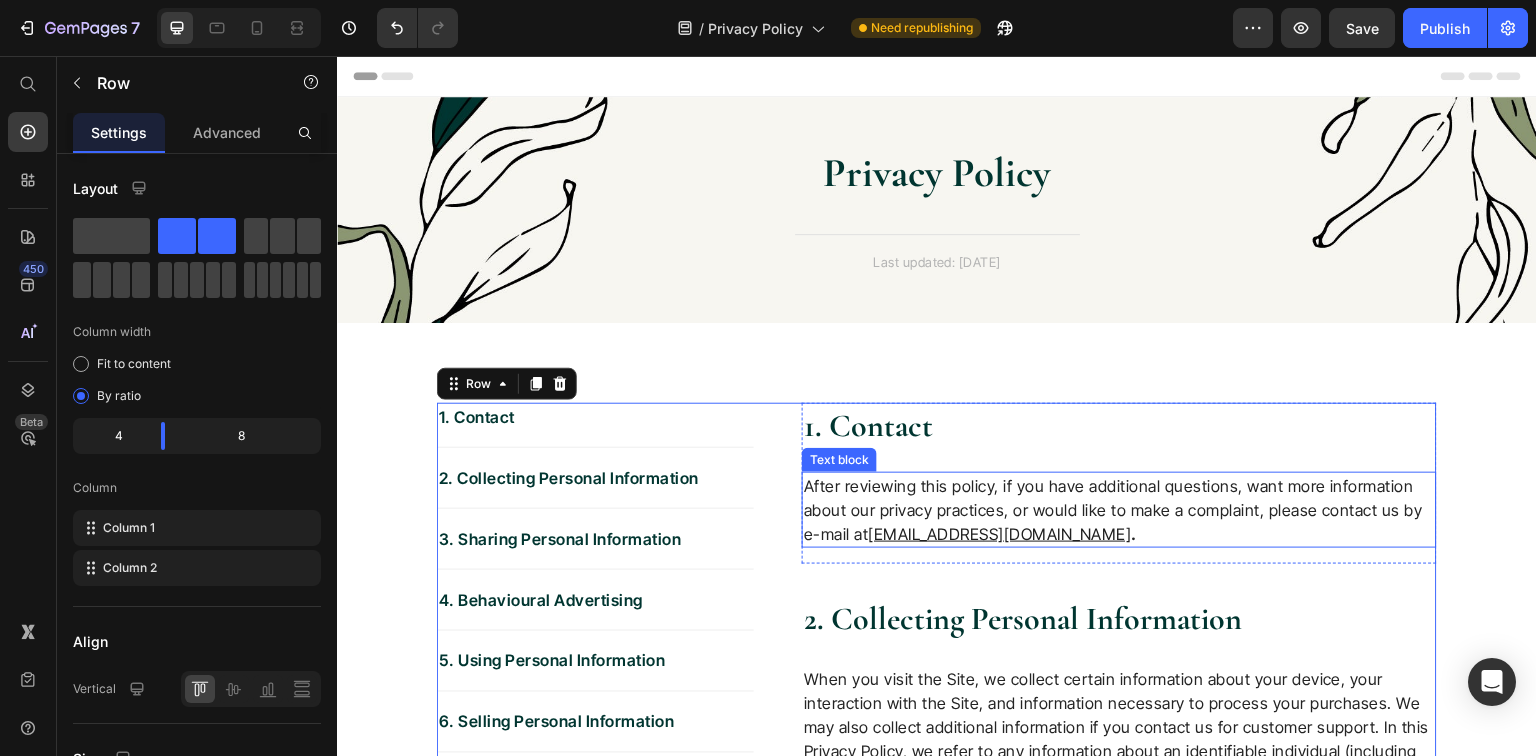 click on "[EMAIL_ADDRESS][DOMAIN_NAME]" at bounding box center [1000, 534] 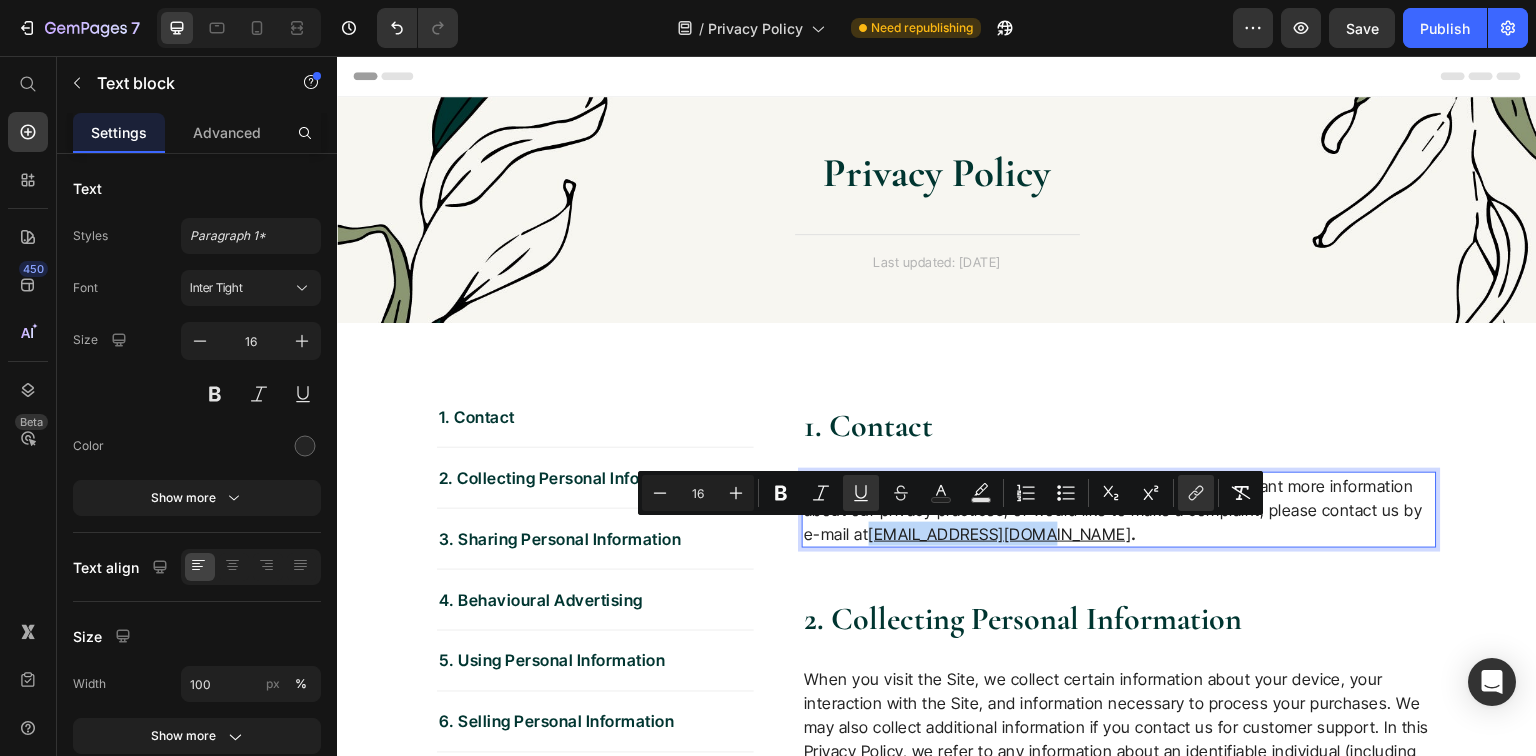 drag, startPoint x: 869, startPoint y: 534, endPoint x: 1090, endPoint y: 520, distance: 221.443 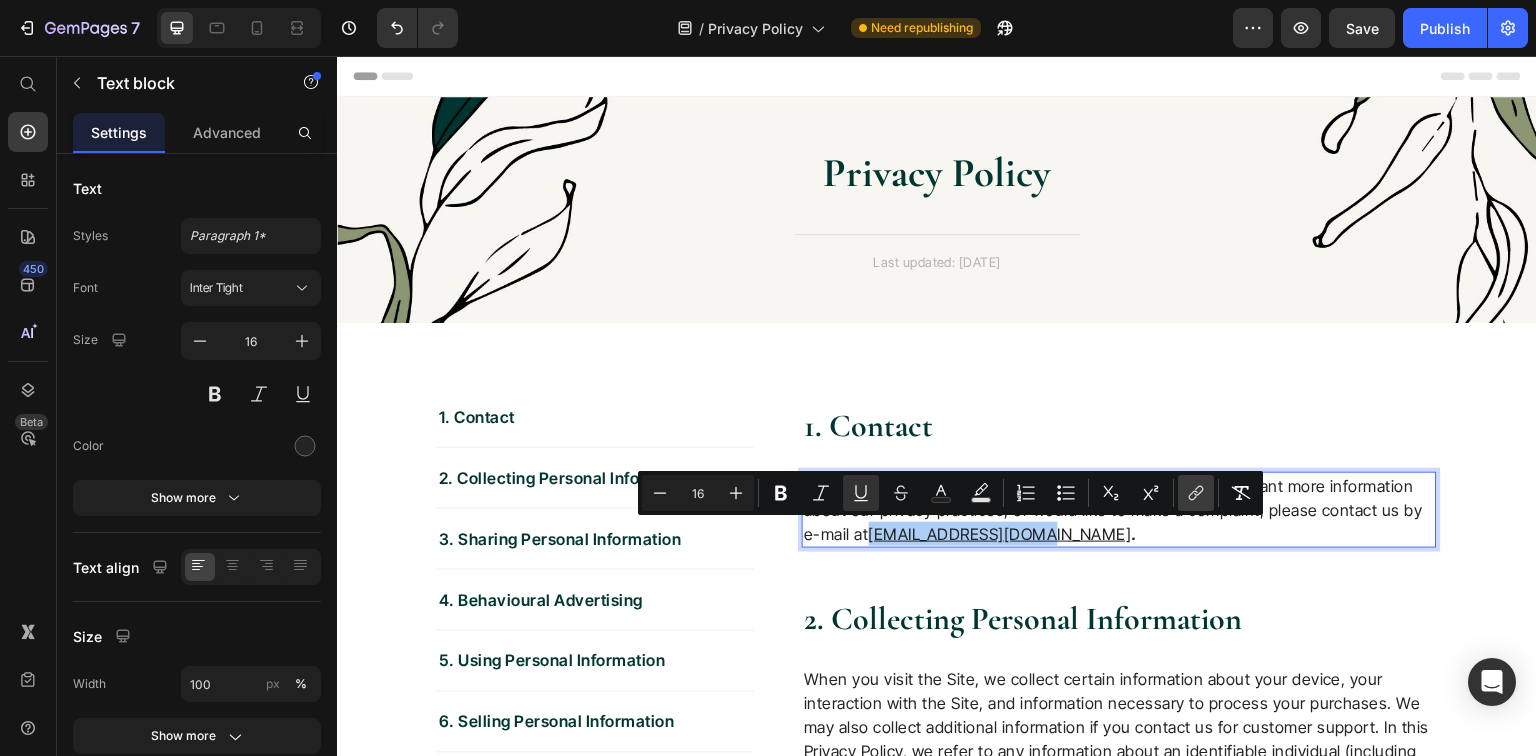 click 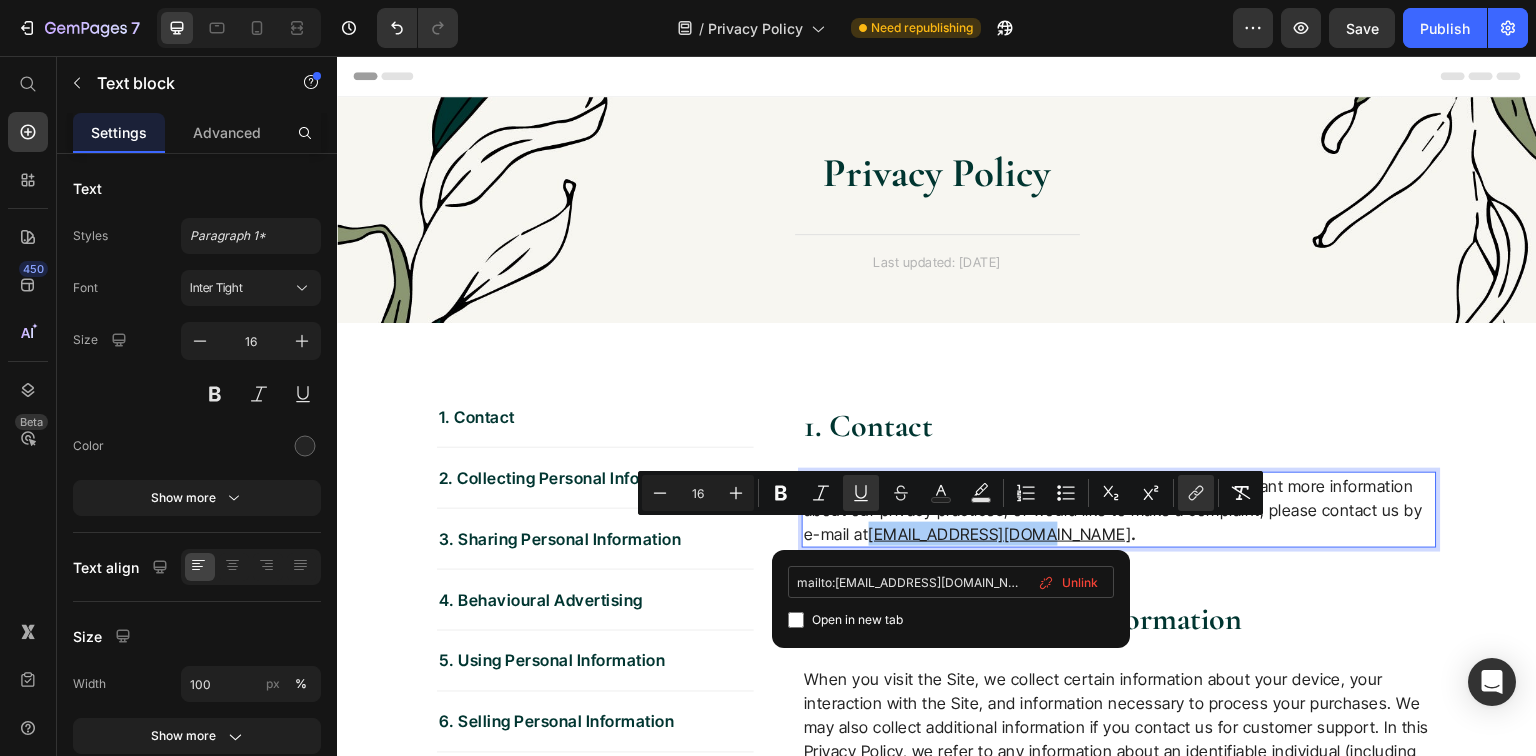drag, startPoint x: 987, startPoint y: 582, endPoint x: 890, endPoint y: 589, distance: 97.25225 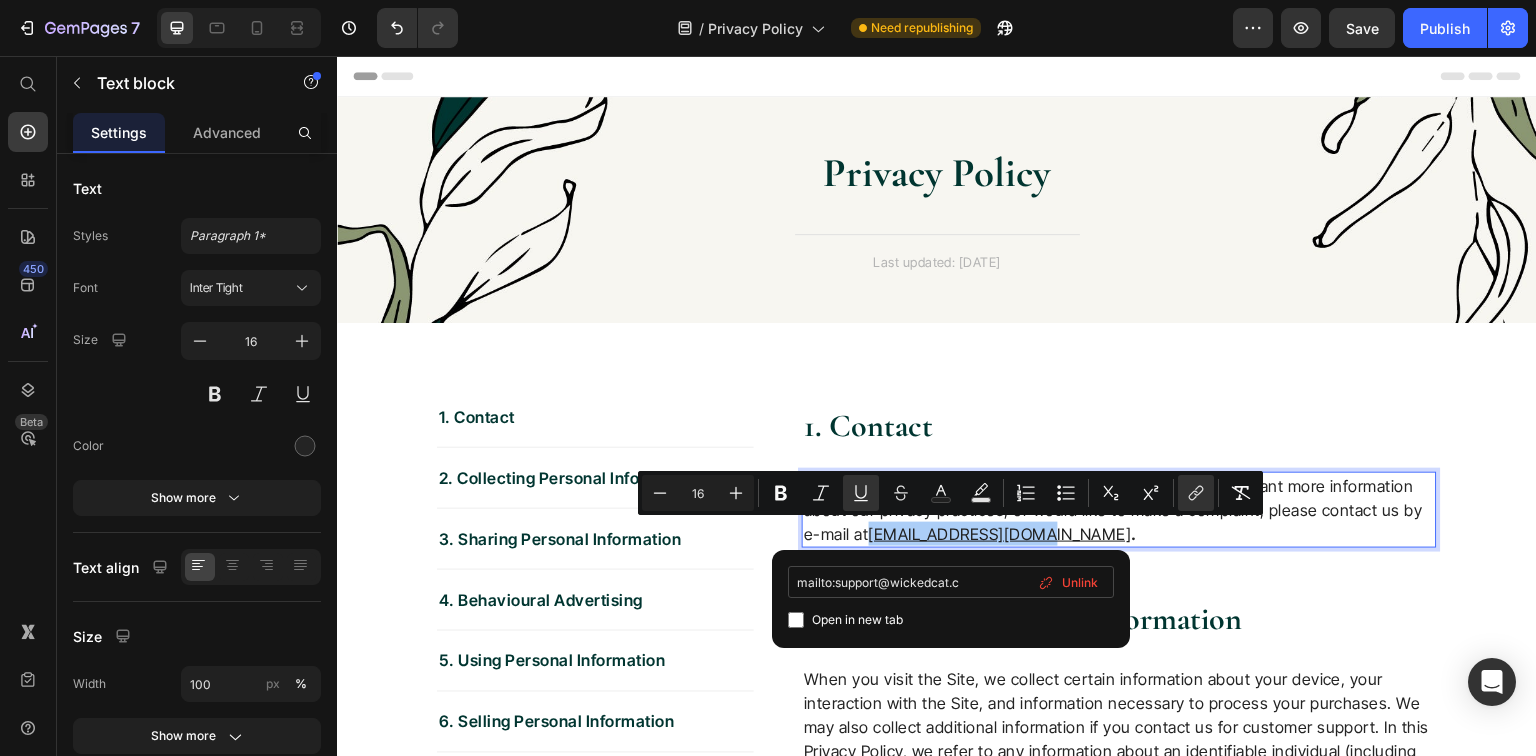 type on "mailto:support@wickedcat.co" 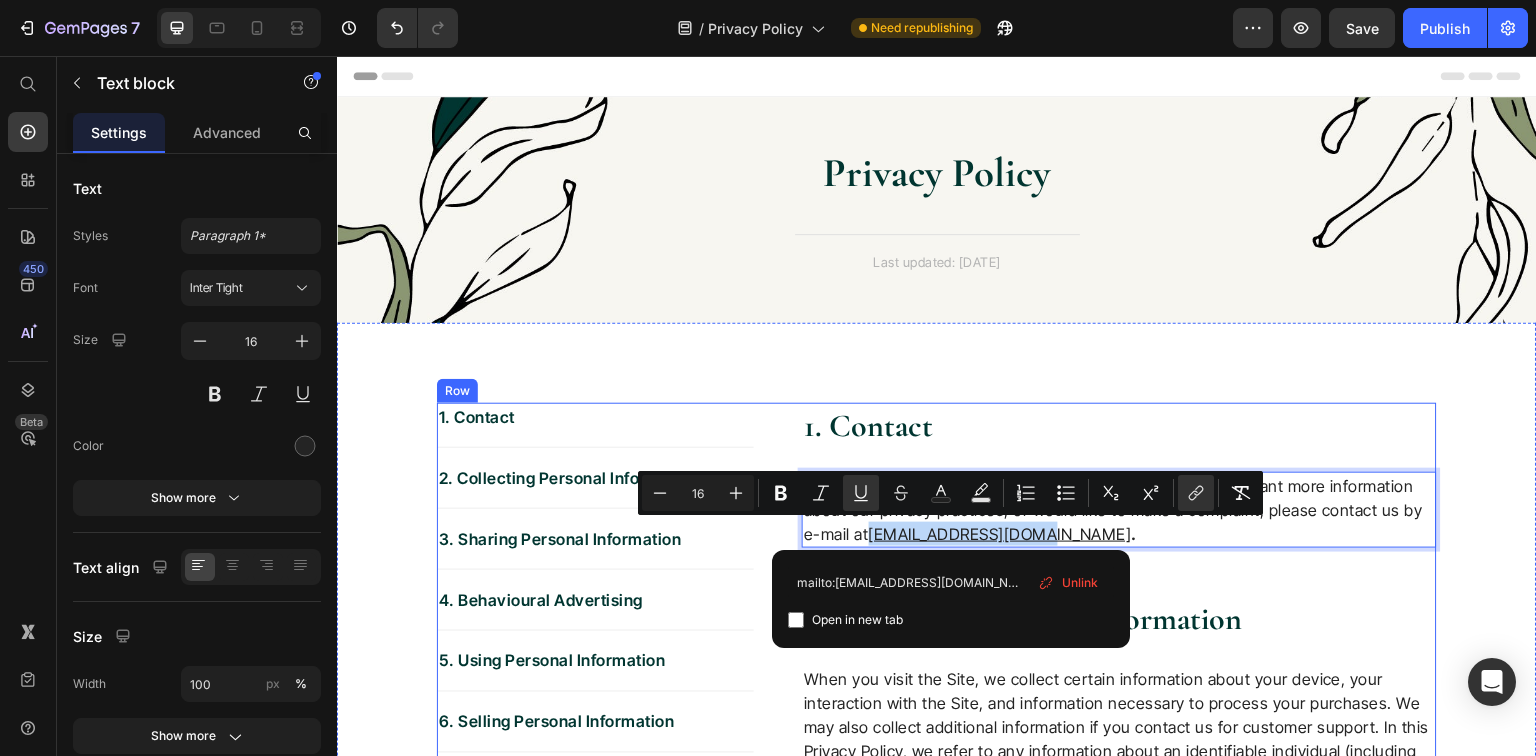 click on "1. Contact Heading After reviewing this policy, if you have additional questions, want more information about our privacy practices, or would like to make a complaint, please contact us by e-mail at  support@wickedcat.co . Text block   16 Row 2. Collecting Personal Information Heading When you visit the Site, we collect certain information about your device, your interaction with the Site, and information necessary to process your purchases. We may also collect additional information if you contact us for customer support. In this Privacy Policy, we refer to any information about an identifiable individual (including the information below) as “Personal Information”. See the list below for more information about what Personal Information we collect and why.   I - Device information - Purpose of collection: to load the Site accurately for you, and to perform analytics on Site usage to optimize our Site. - Disclosure for a business purpose: shared only with our processor Shopify.   II - Order information ." at bounding box center (1119, 3351) 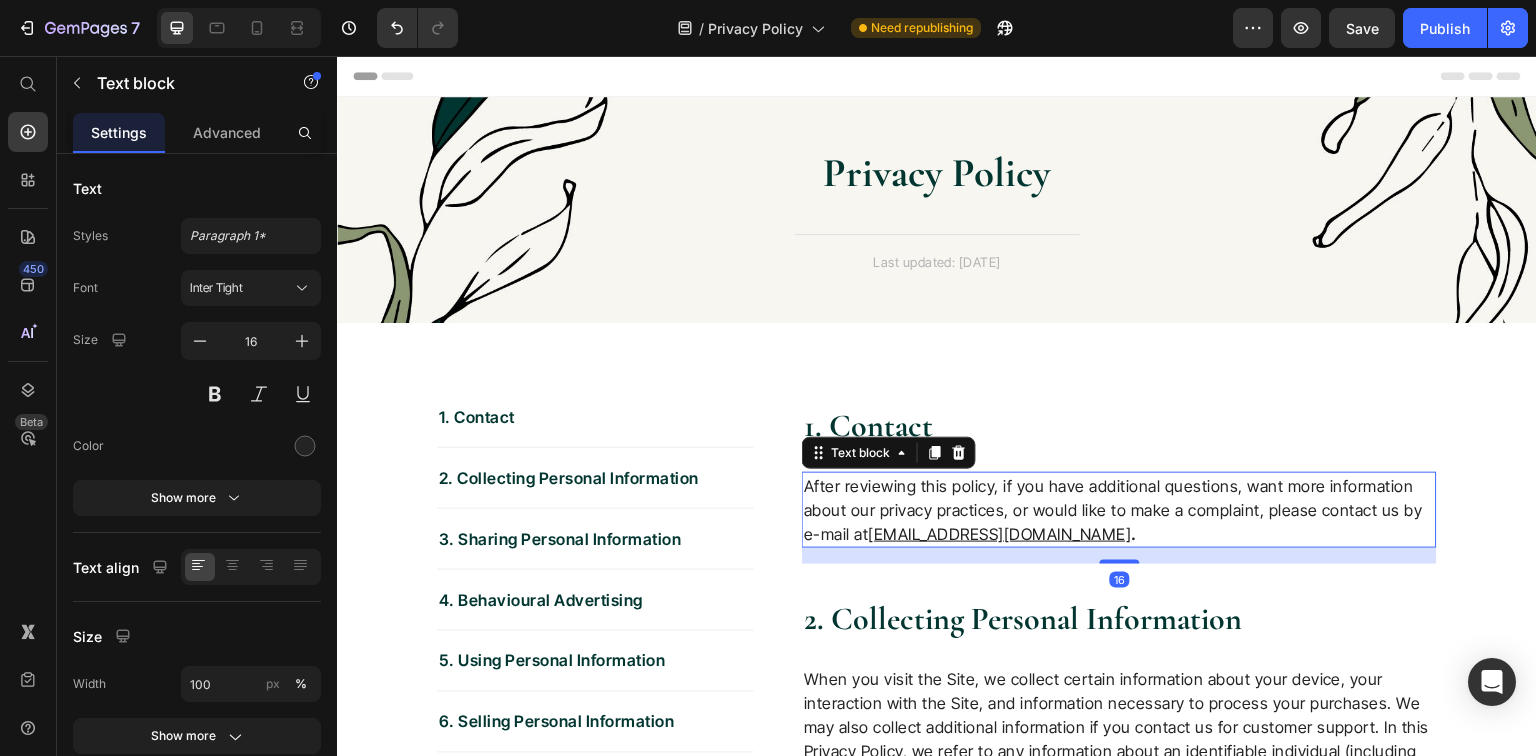 click on "[EMAIL_ADDRESS][DOMAIN_NAME]" at bounding box center [1000, 534] 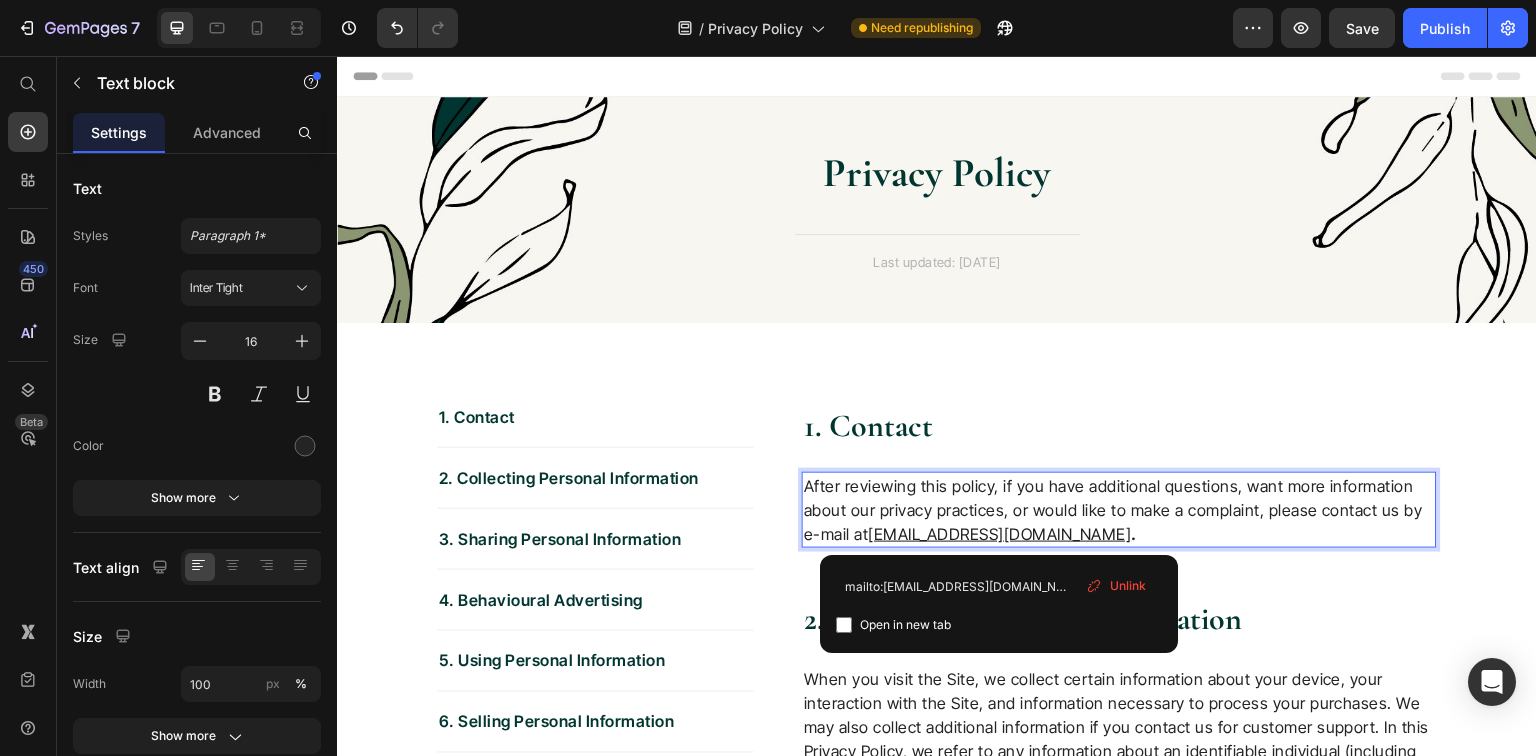 click on "[EMAIL_ADDRESS][DOMAIN_NAME]" at bounding box center [1000, 534] 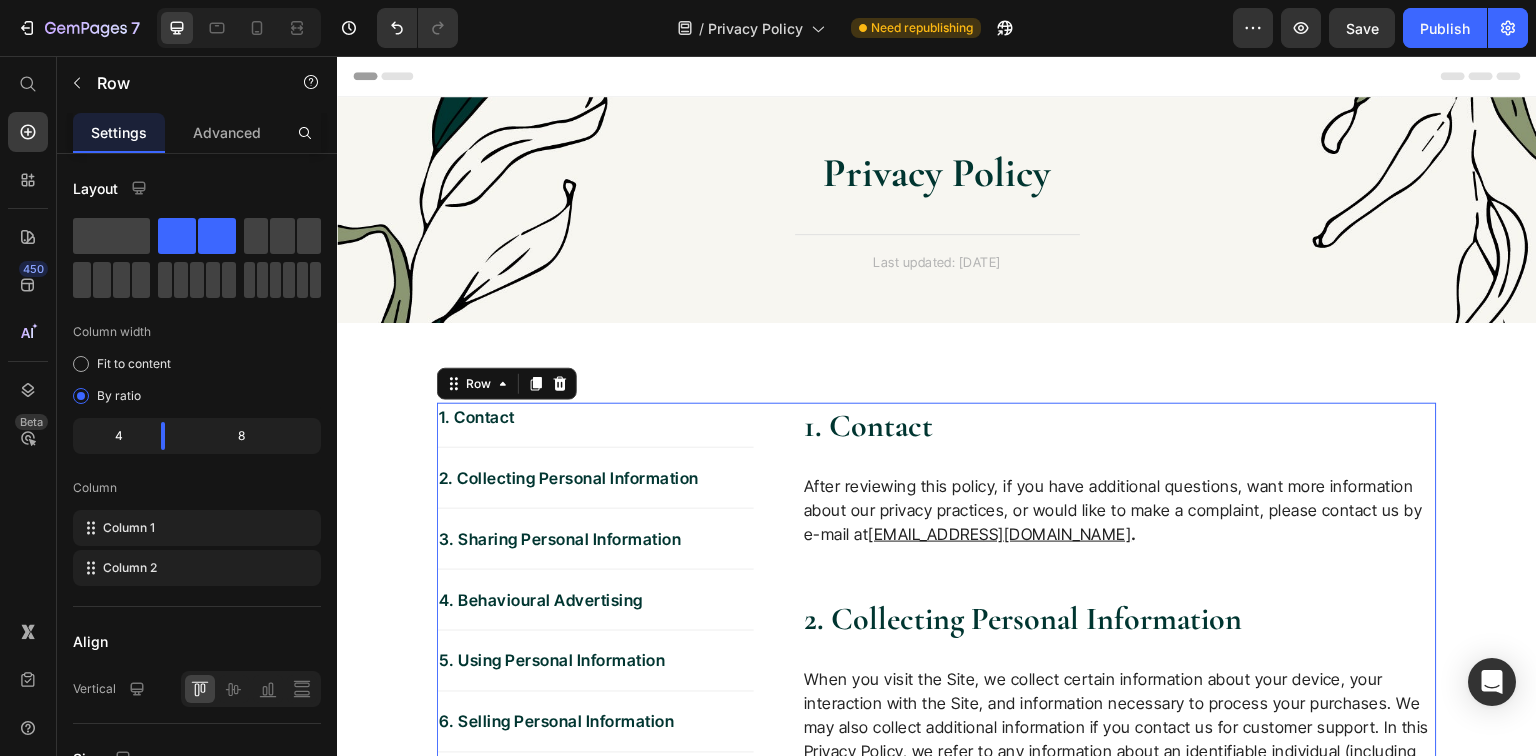 click on "1. Contact Text block 2. Collecting Personal Information Text block 3. Sharing Personal Information Text block 4. Behavioural Advertising Text block 5. Using Personal Information Text block 6. Selling Personal Information Text block 7. Your Rights Text block 8. Cookies Text block 9. Changes Text block 10. Complaints Text block Row 1. Contact Heading After reviewing this policy, if you have additional questions, want more information about our privacy practices, or would like to make a complaint, please contact us by e-mail at  support@wickedcat.co . Text block Row 2. Collecting Personal Information Heading   I - Device information - Purpose of collection: to load the Site accurately for you, and to perform analytics on Site usage to optimize our Site. - Source of collection: Collected automatically when you access our Site using cookies, log files, web beacons, tags, or pixels. - Disclosure for a business purpose: shared only with our processor Shopify.   II - Order information     Minors Text block Row ." at bounding box center [937, 3351] 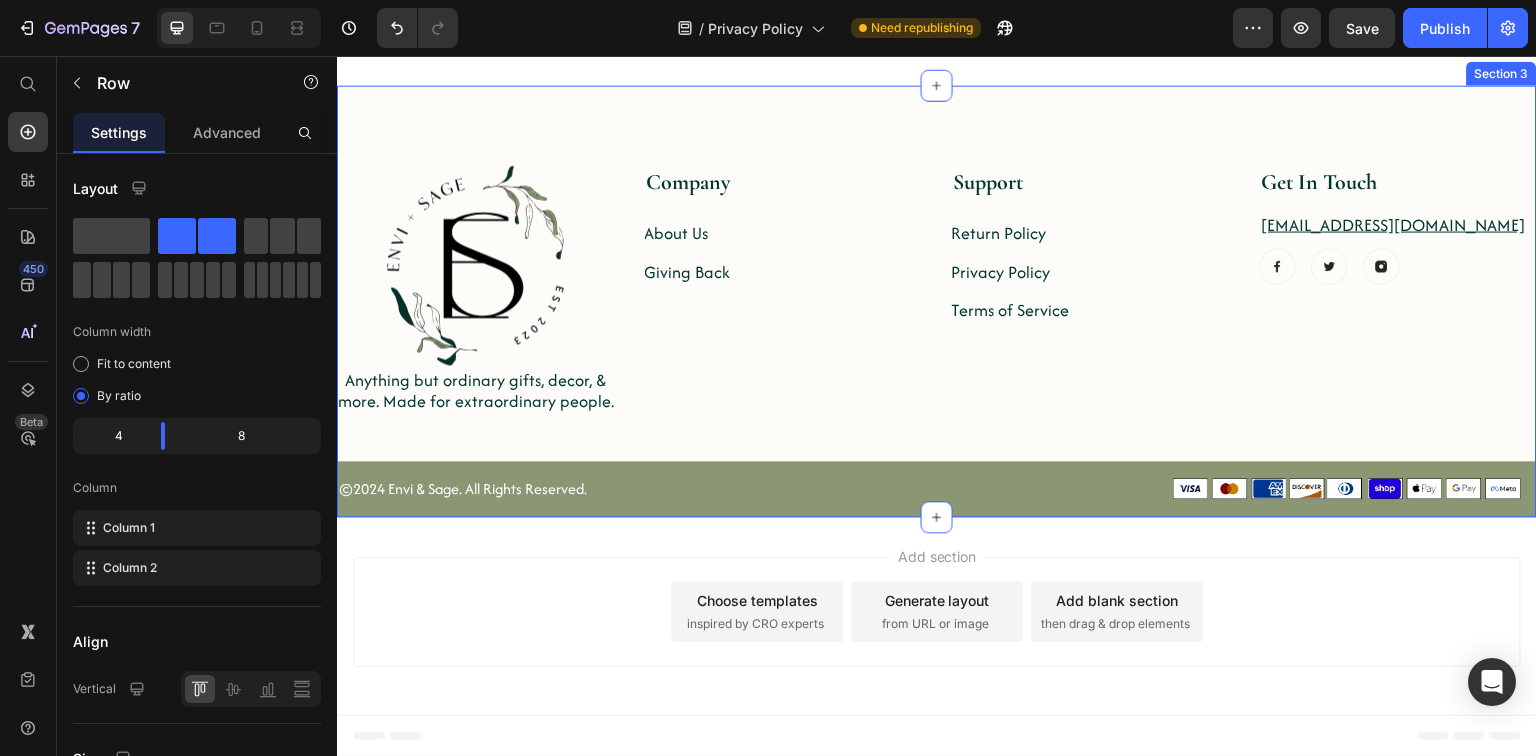scroll, scrollTop: 7040, scrollLeft: 0, axis: vertical 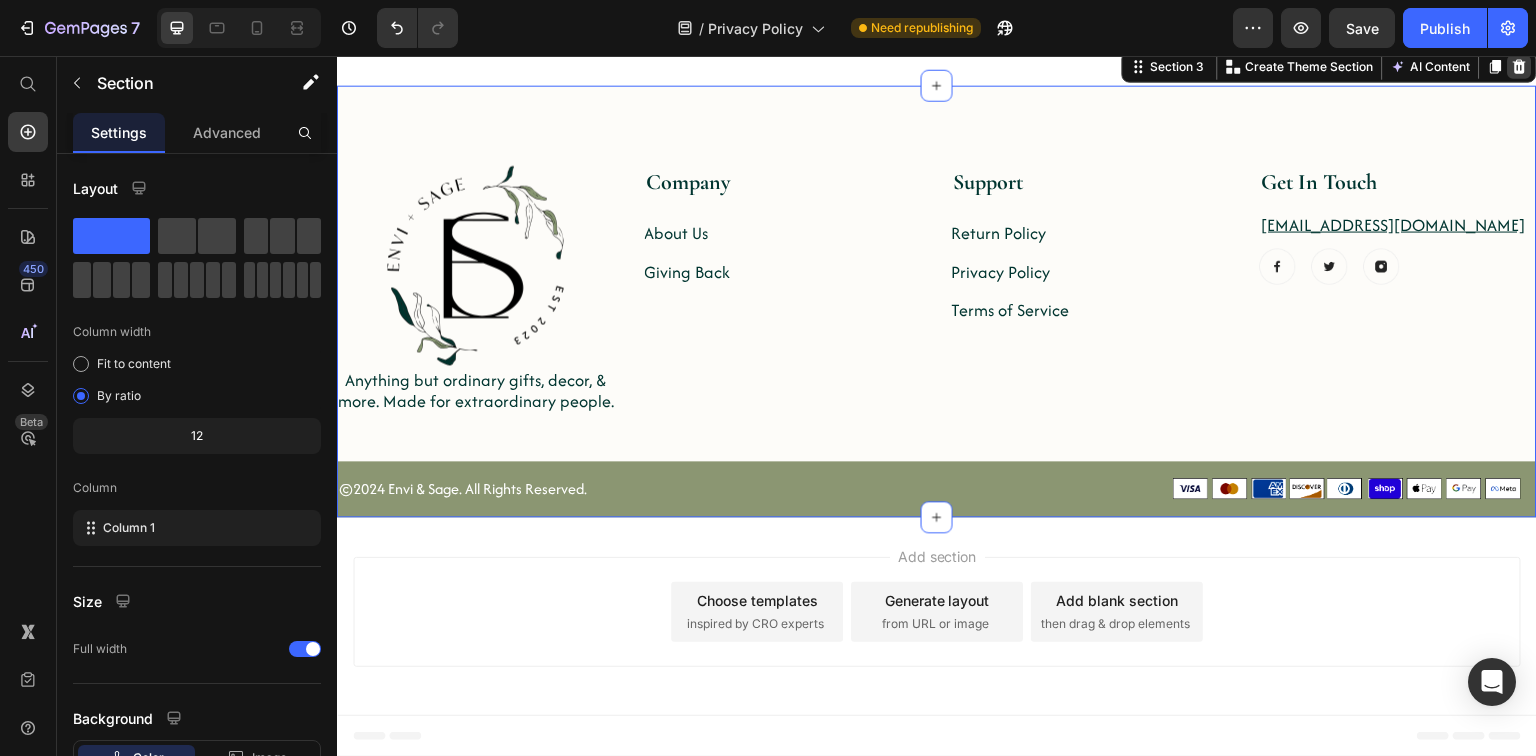 click 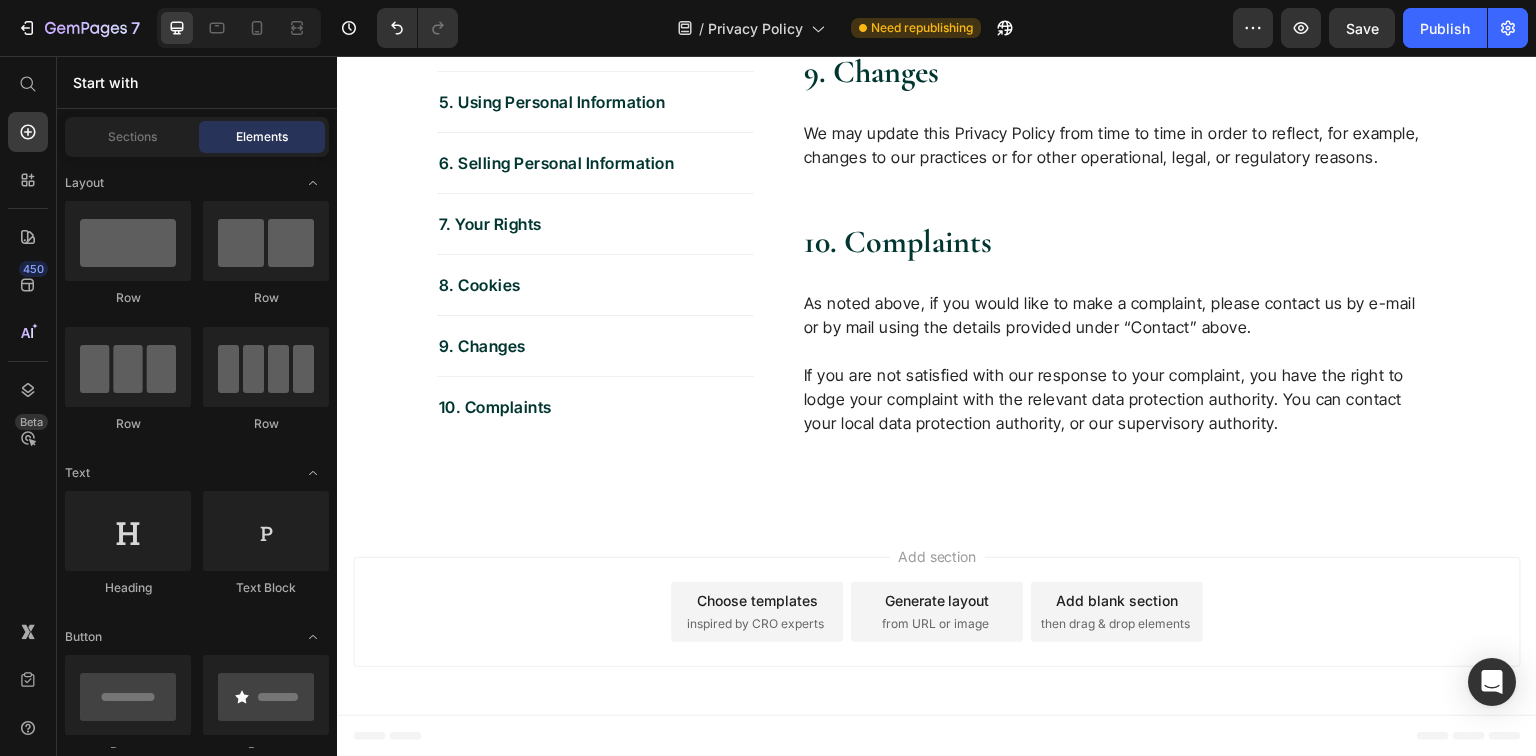 scroll, scrollTop: 6695, scrollLeft: 0, axis: vertical 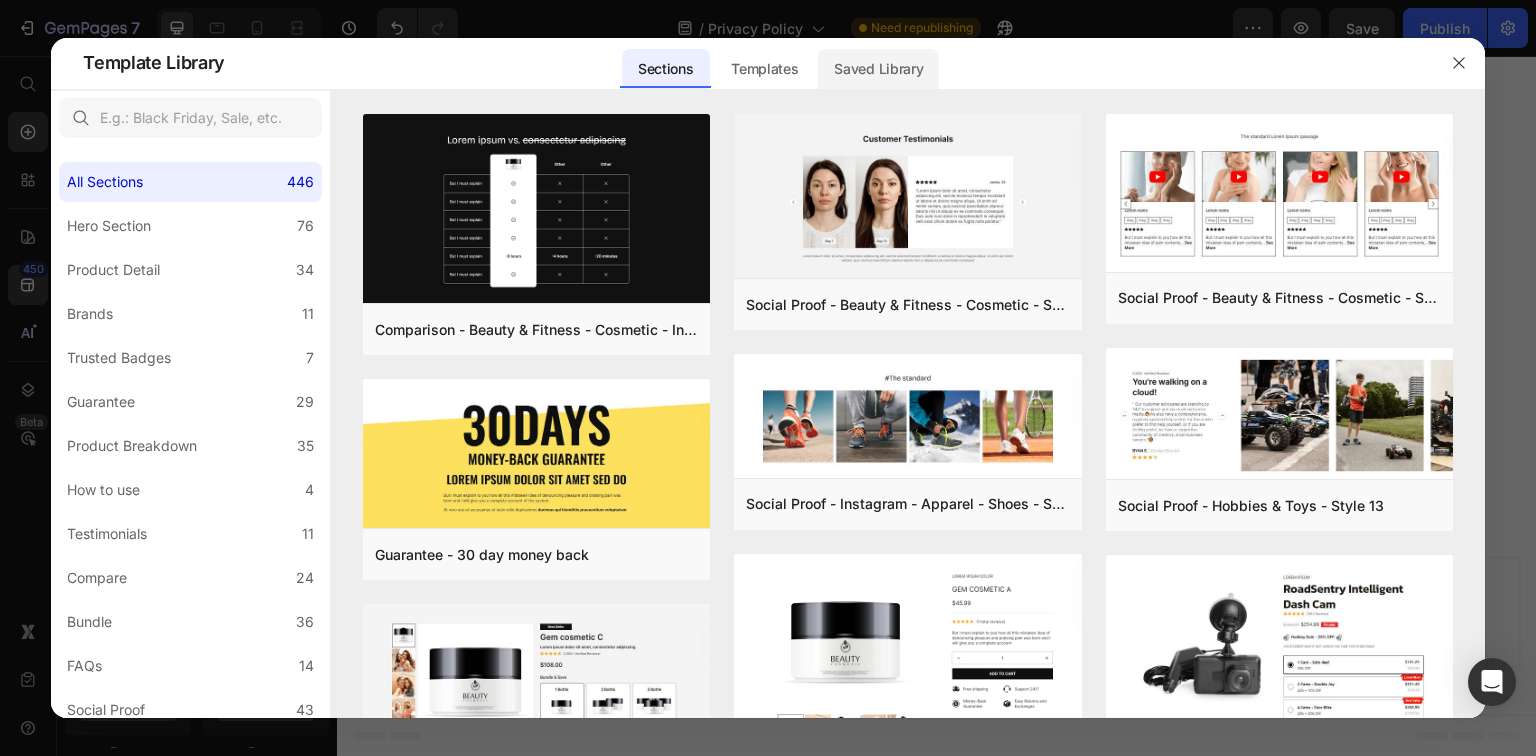 click on "Saved Library" 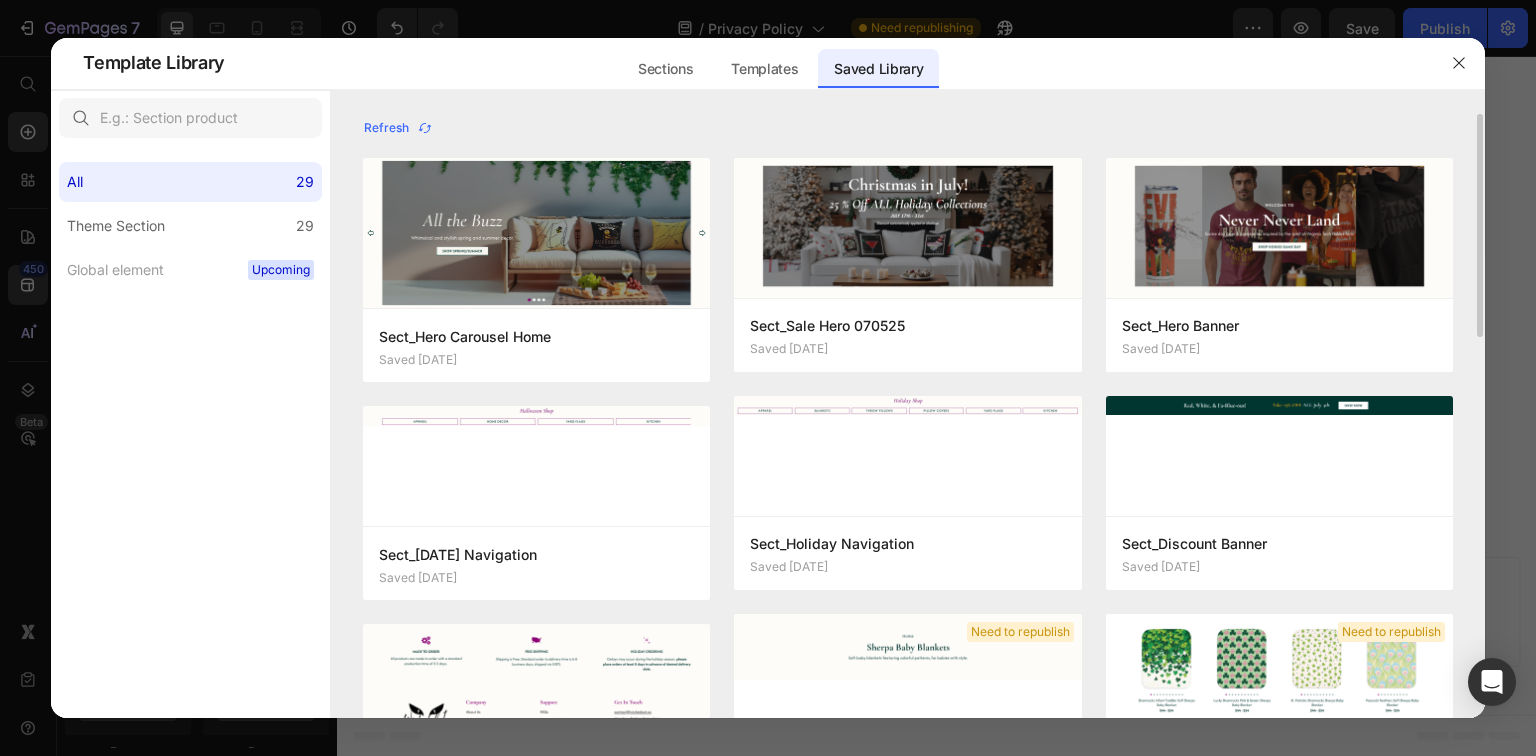 scroll, scrollTop: 160, scrollLeft: 0, axis: vertical 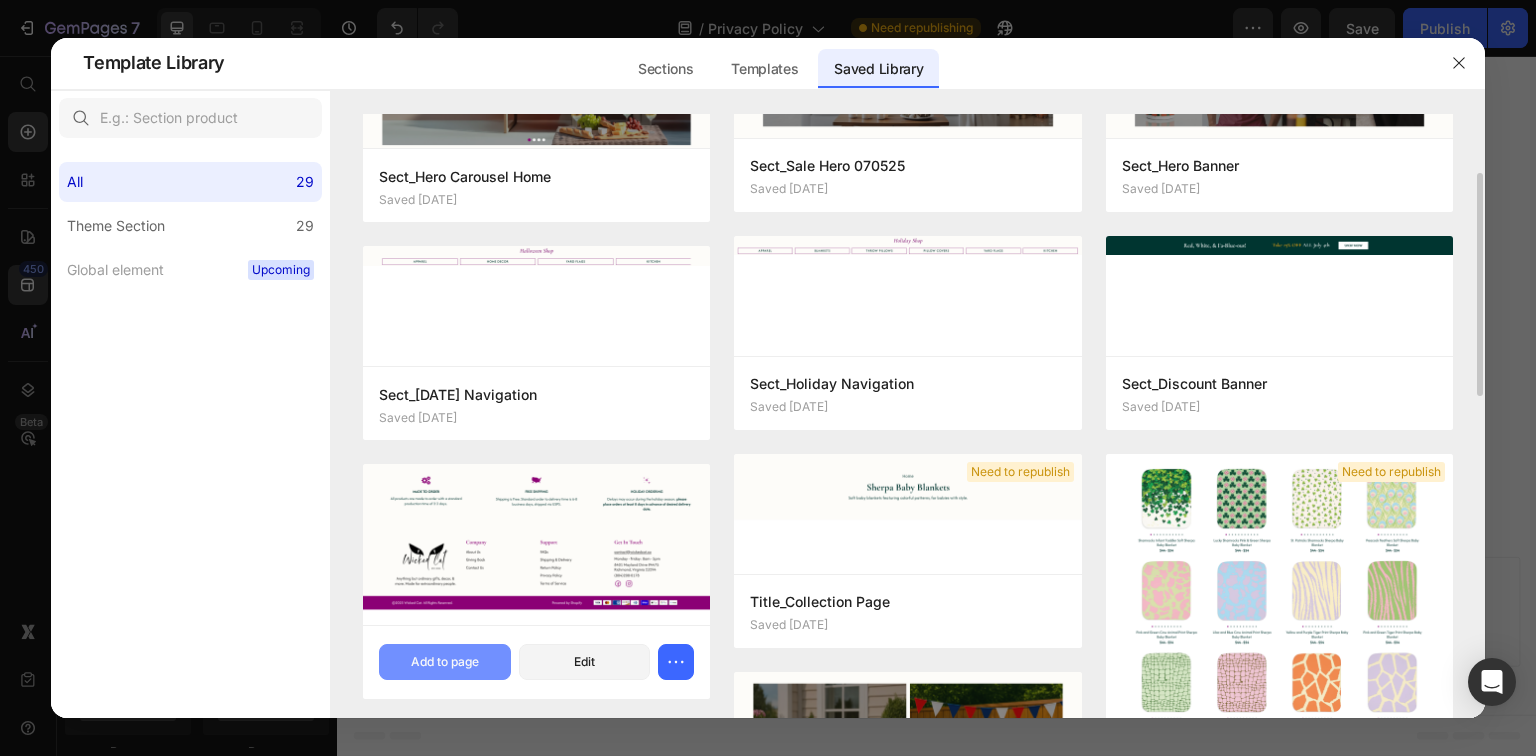 click on "Add to page" at bounding box center [445, 662] 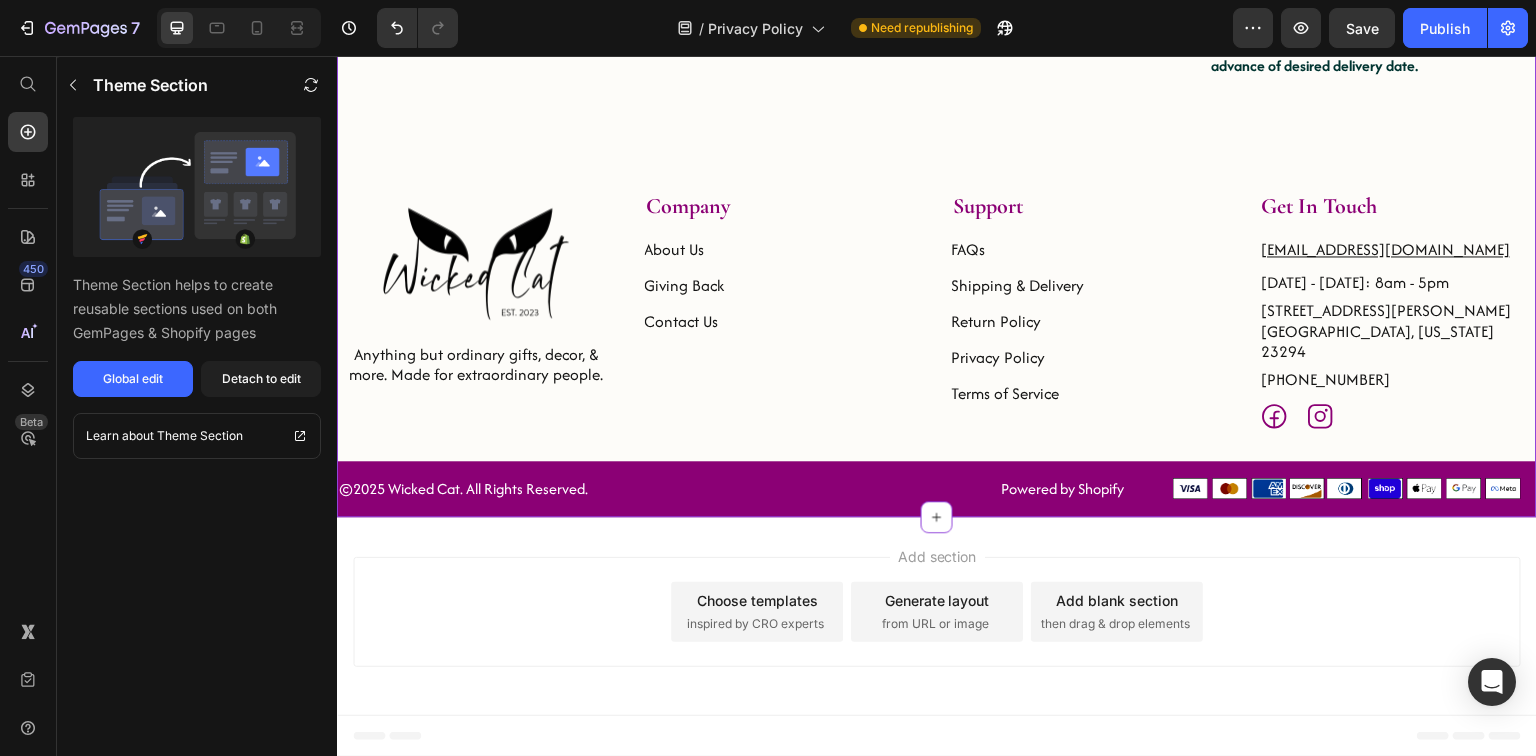 scroll, scrollTop: 6527, scrollLeft: 0, axis: vertical 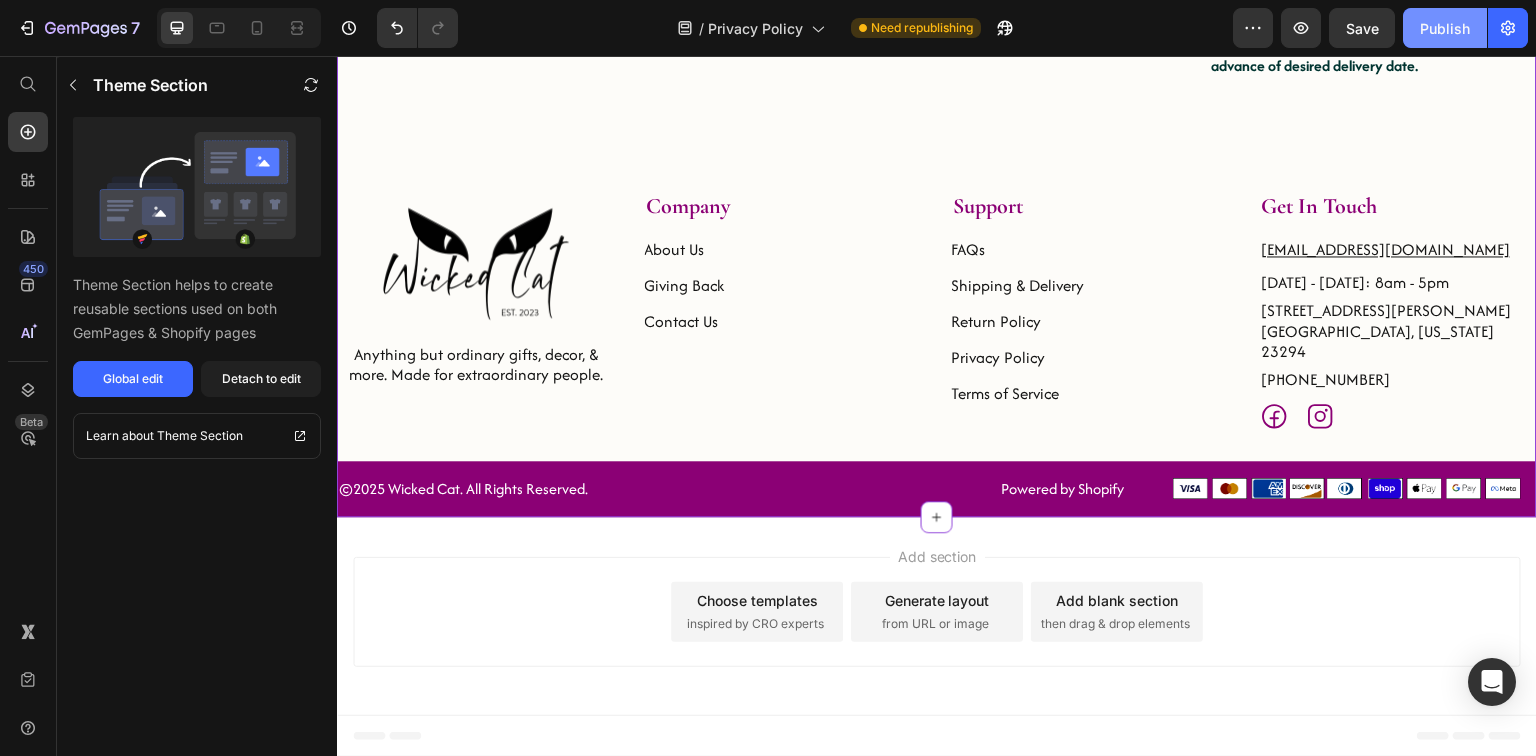 click on "Publish" at bounding box center (1445, 28) 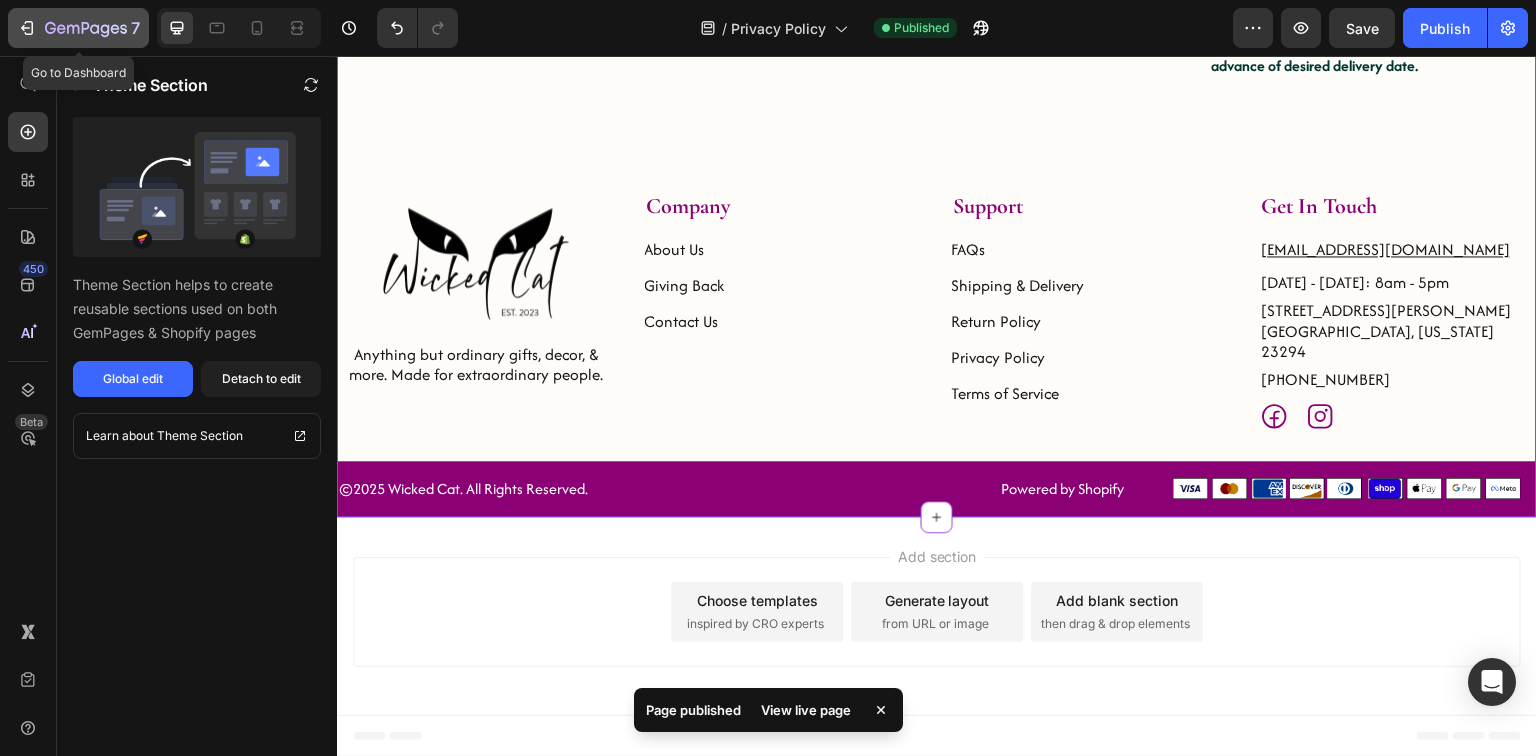 click on "7" 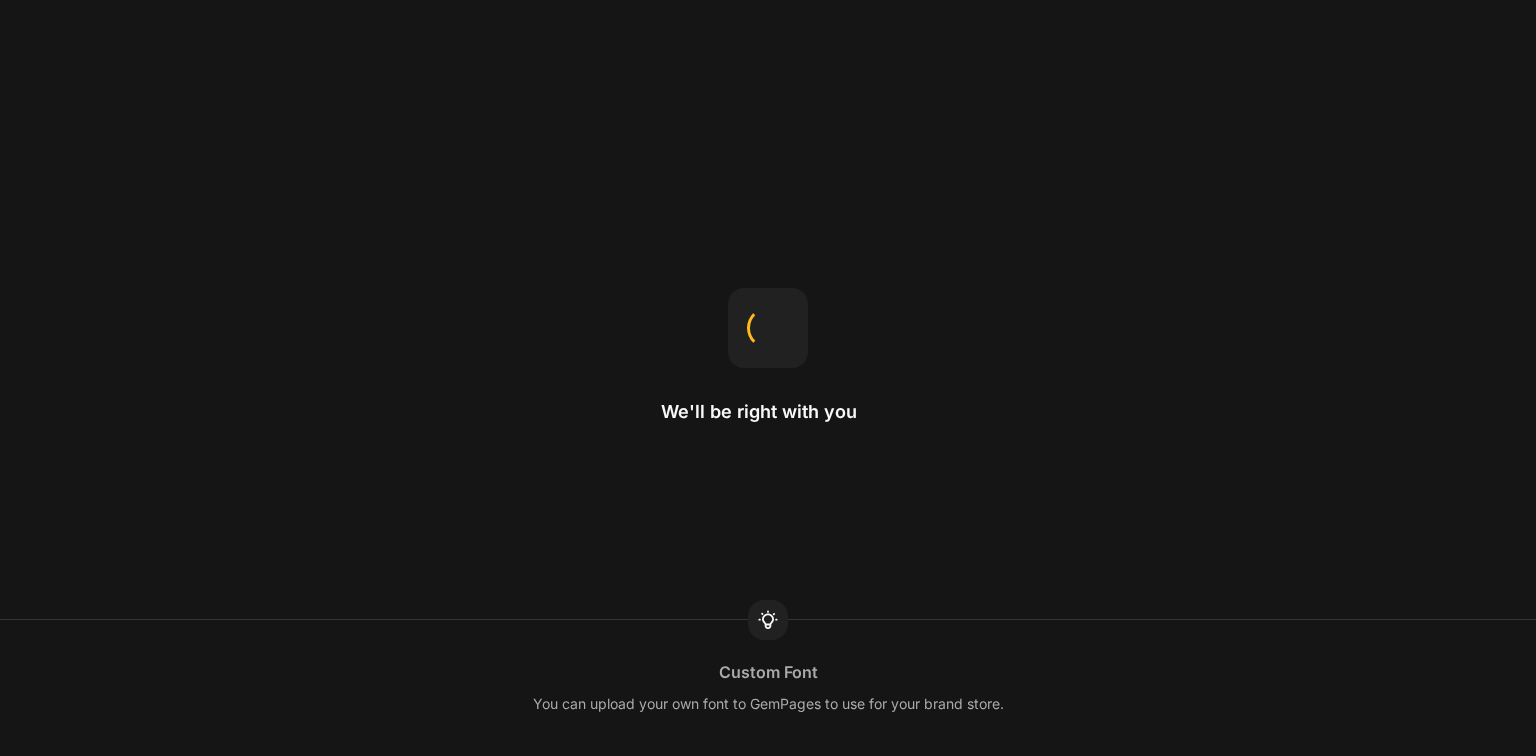 scroll, scrollTop: 0, scrollLeft: 0, axis: both 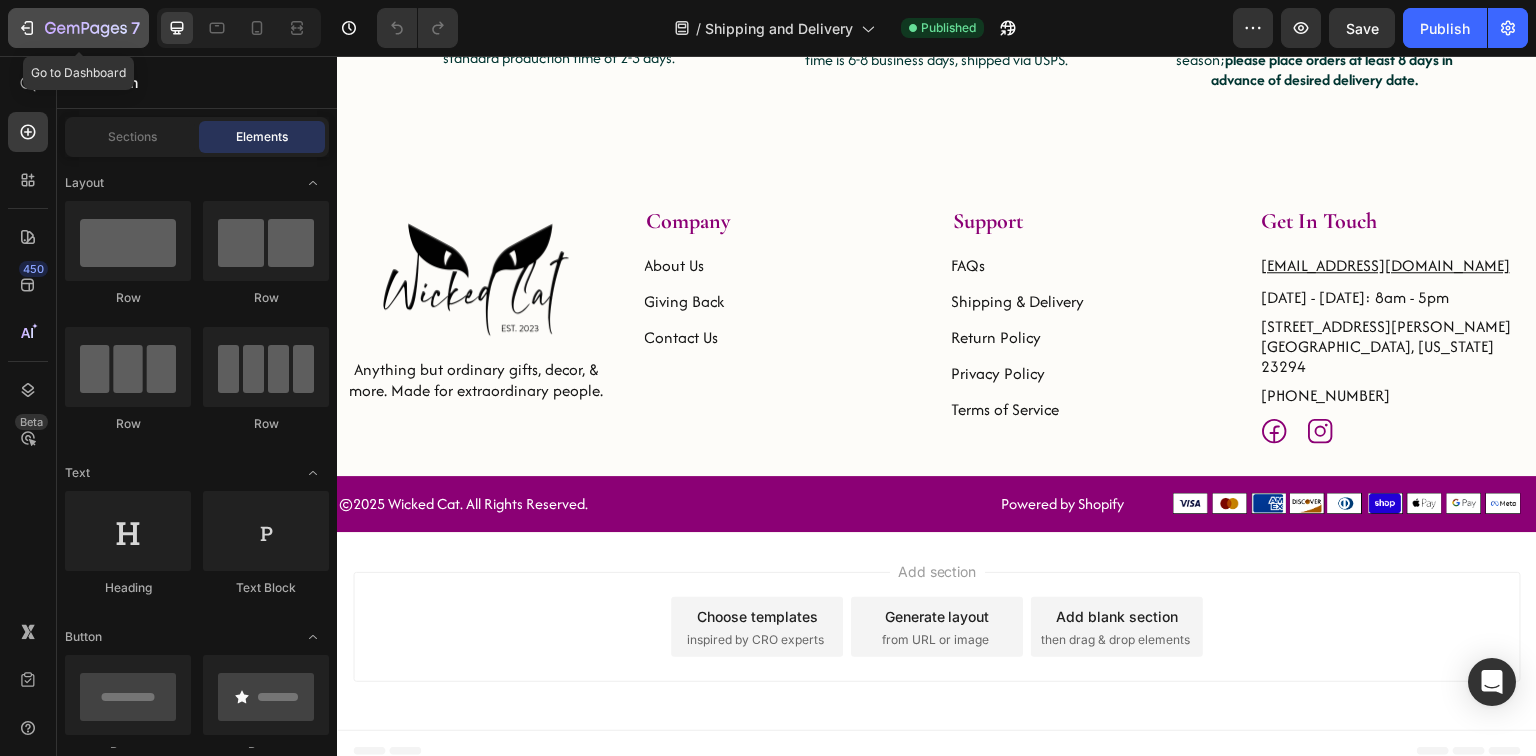 click on "7" 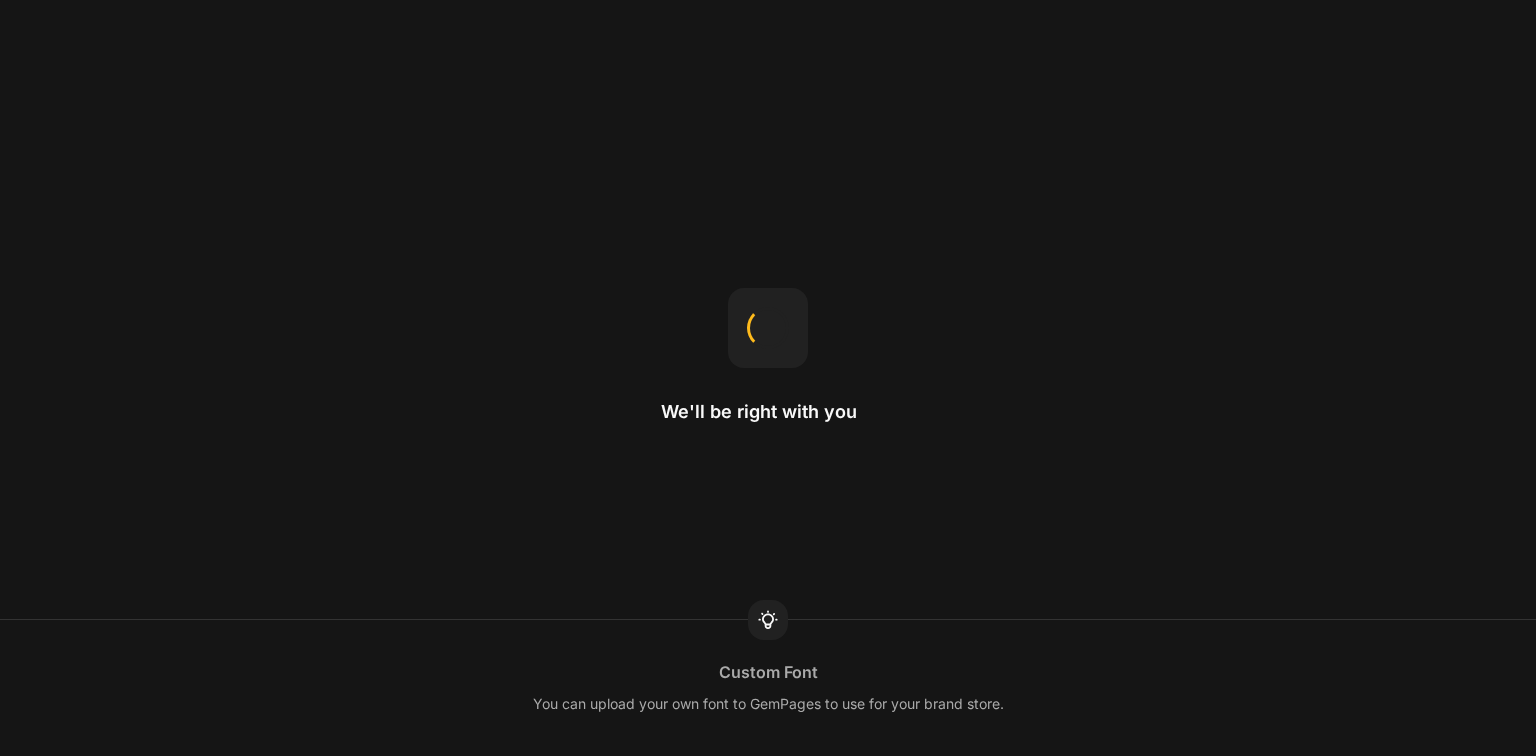 scroll, scrollTop: 0, scrollLeft: 0, axis: both 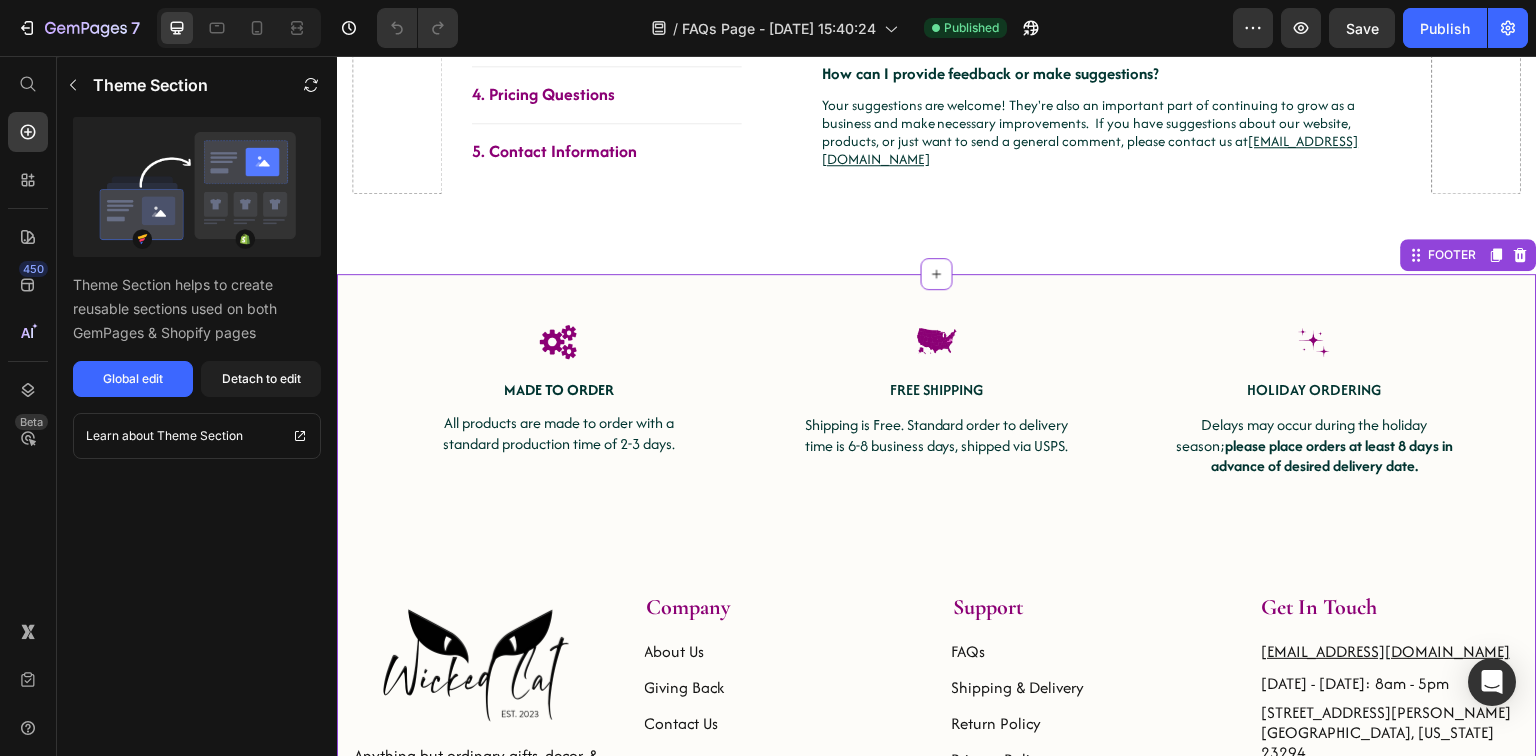 click on "Image MADE TO ORDER Text Block All products are made to order with a standard production time of 2-3 days.  Text Block Image FREE SHIPPING Text Block Shipping is Free. Standard order to delivery time is 6-8 business days, shipped via USPS. Text Block Image HOLIDAY ORDERING Text Block Delays may occur during the holiday season;  please place orders at least 8 days in advance of desired delivery date. Text Block Row Image Anything but ordinary gifts, decor, & more. Made for extraordinary people. Text block Company Heading About Us Button Giving Back Button Contact Us Button Support Heading FAQs Button Shipping & Delivery Button Return Policy Button Privacy Policy Button Terms of Service Button Get In Touch Heading [EMAIL_ADDRESS][DOMAIN_NAME] Text block [DATE] - [DATE]: 8am - 5pm Text block [STREET_ADDRESS][PERSON_NAME][US_STATE] Text block [PHONE_NUMBER] Text block
Icon
Icon Row Row ©2025 Wicked Cat. All Rights Reserved. Text block Powered by Shopify Text block Image Row Row" at bounding box center [937, 590] 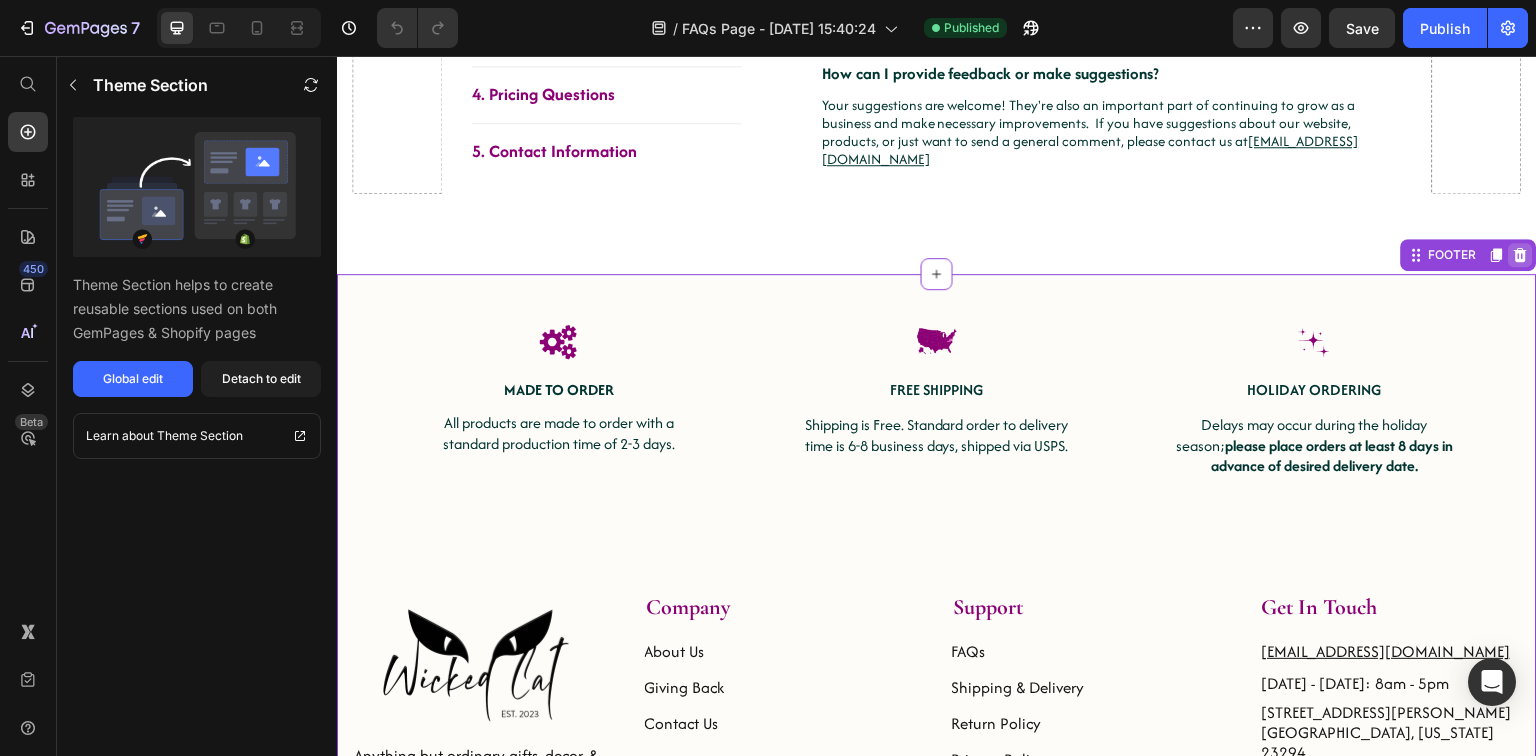 click 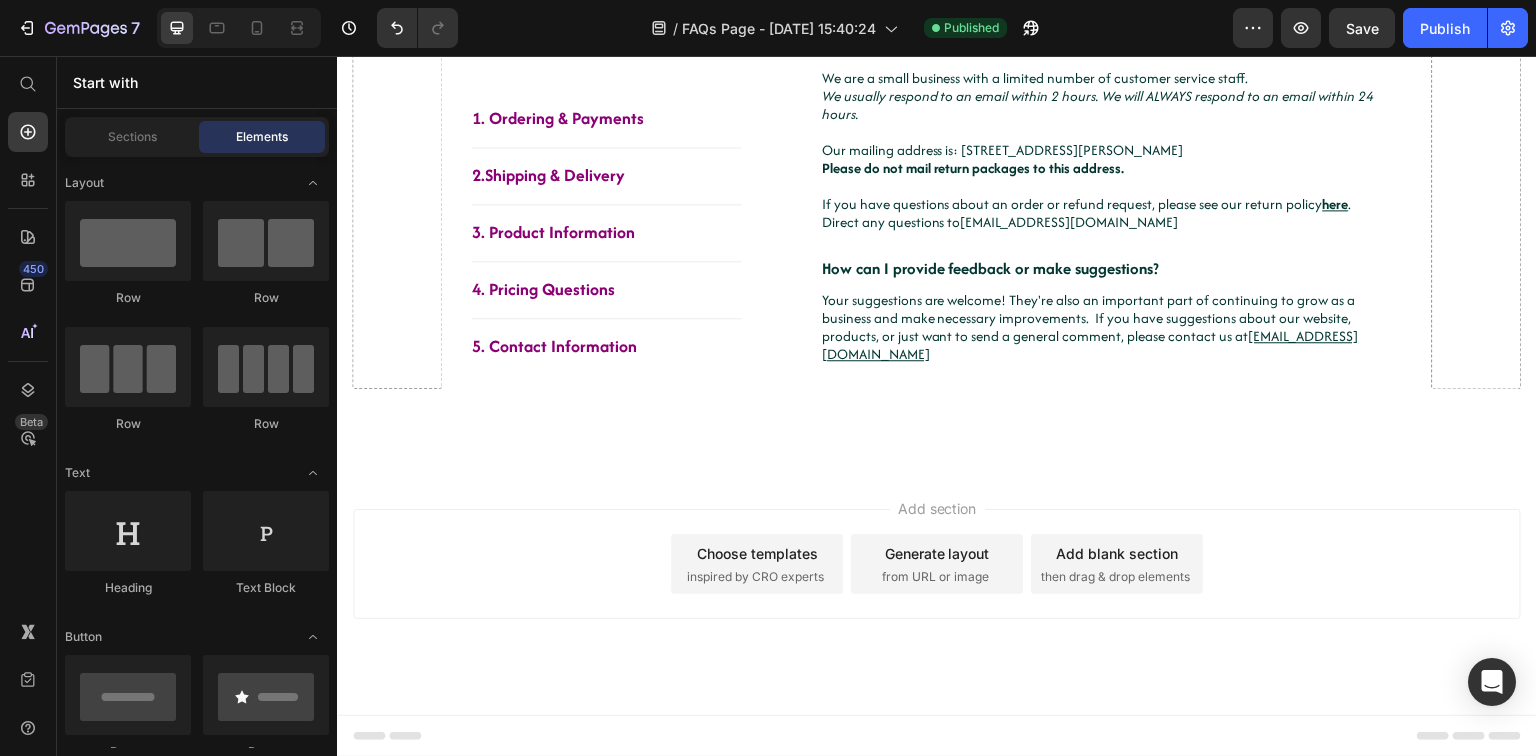 scroll, scrollTop: 2958, scrollLeft: 0, axis: vertical 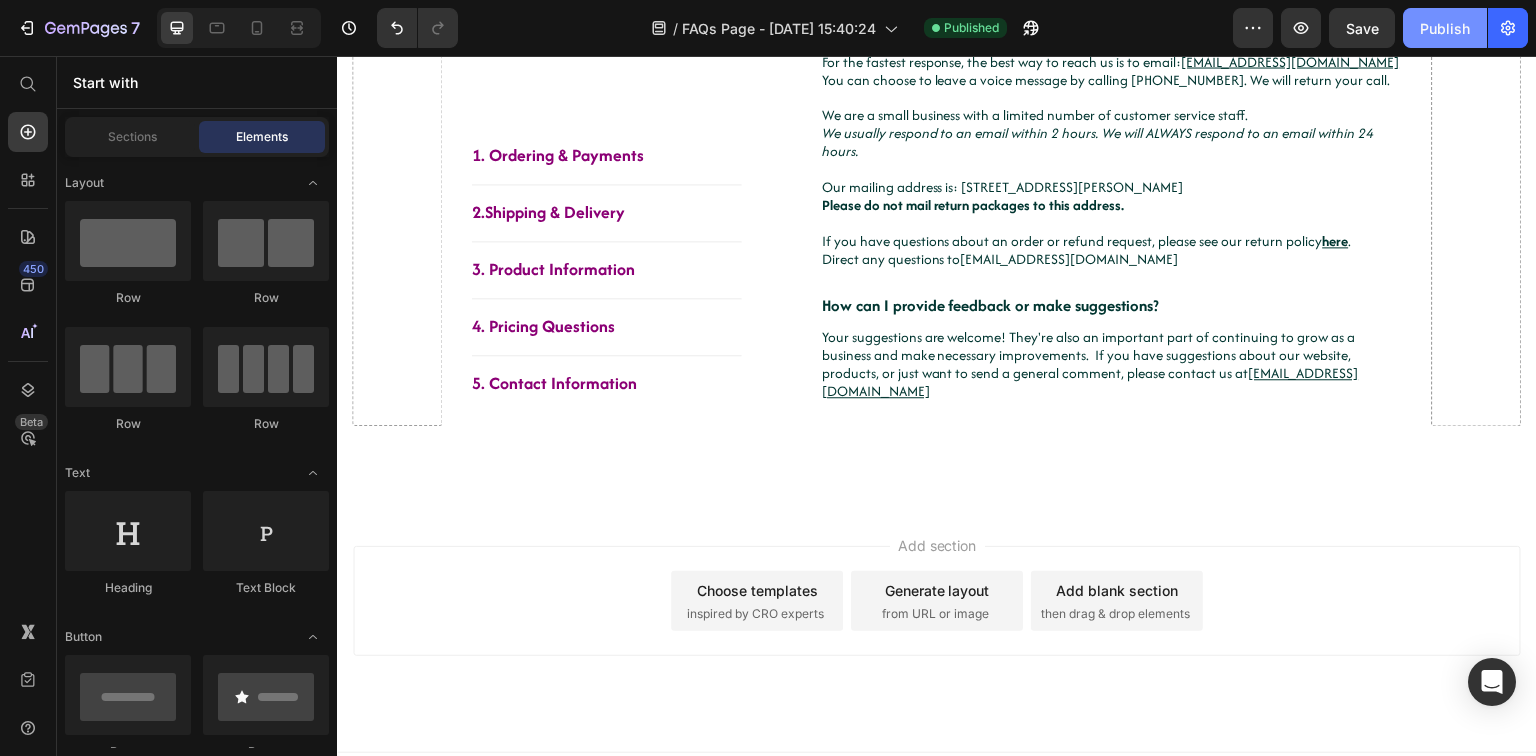 click on "Publish" at bounding box center [1445, 28] 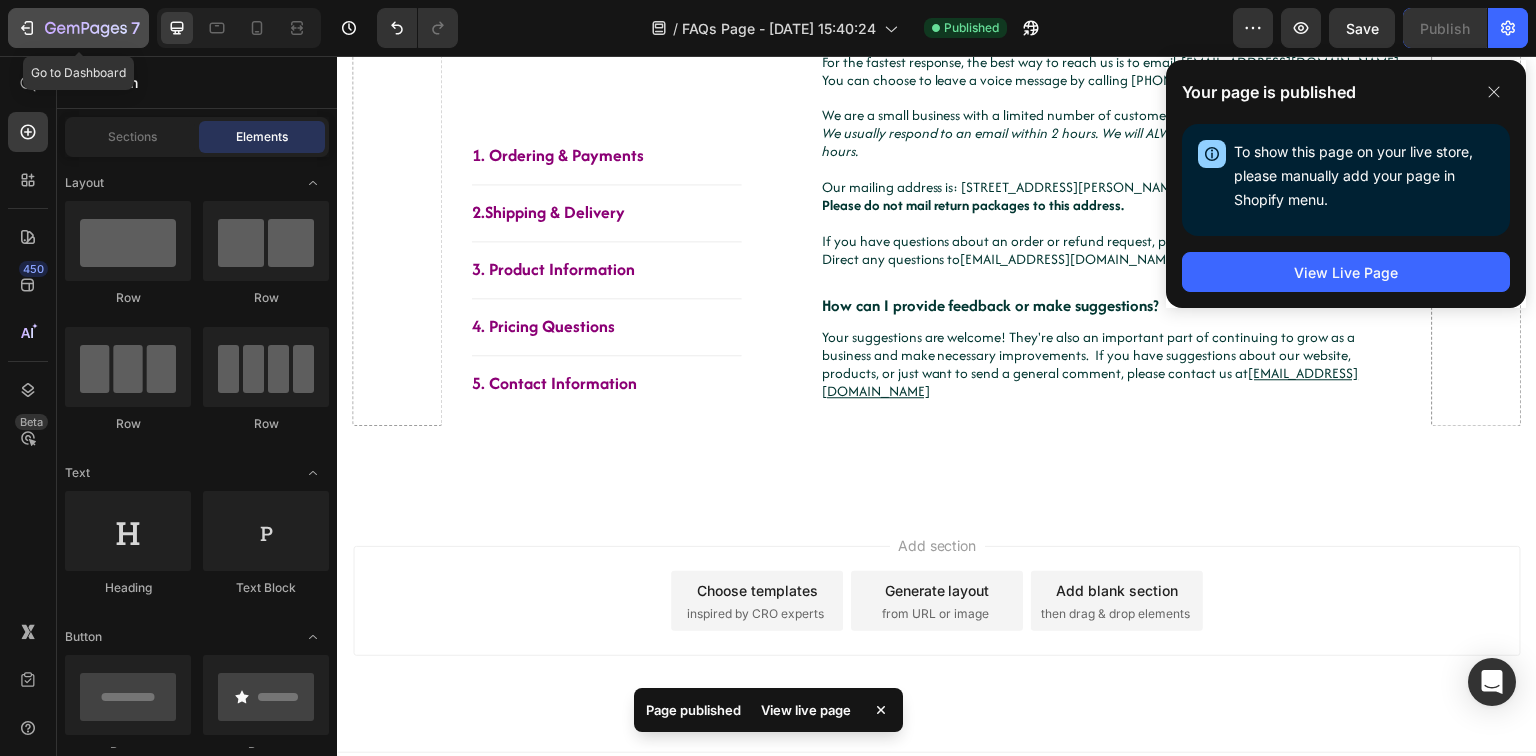 click 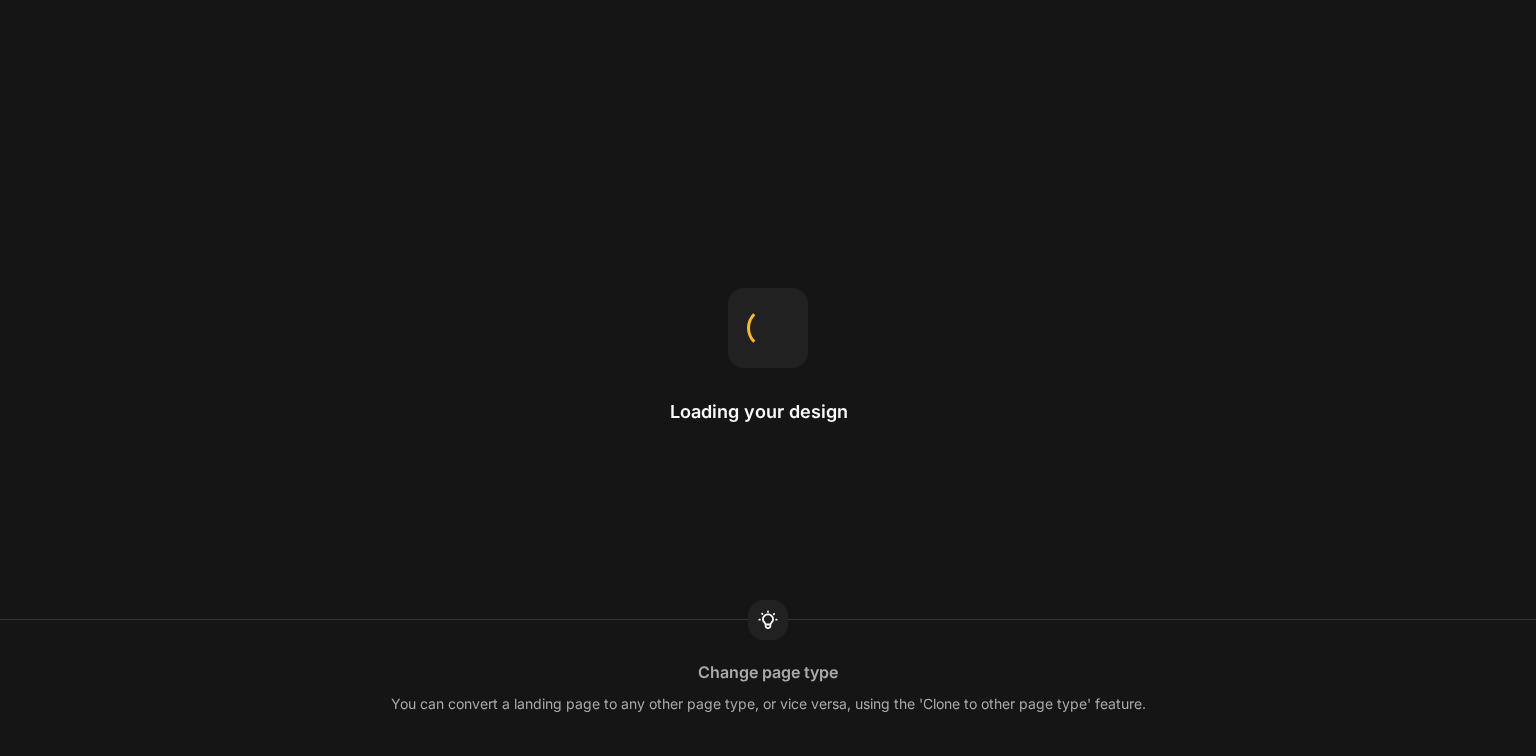 scroll, scrollTop: 0, scrollLeft: 0, axis: both 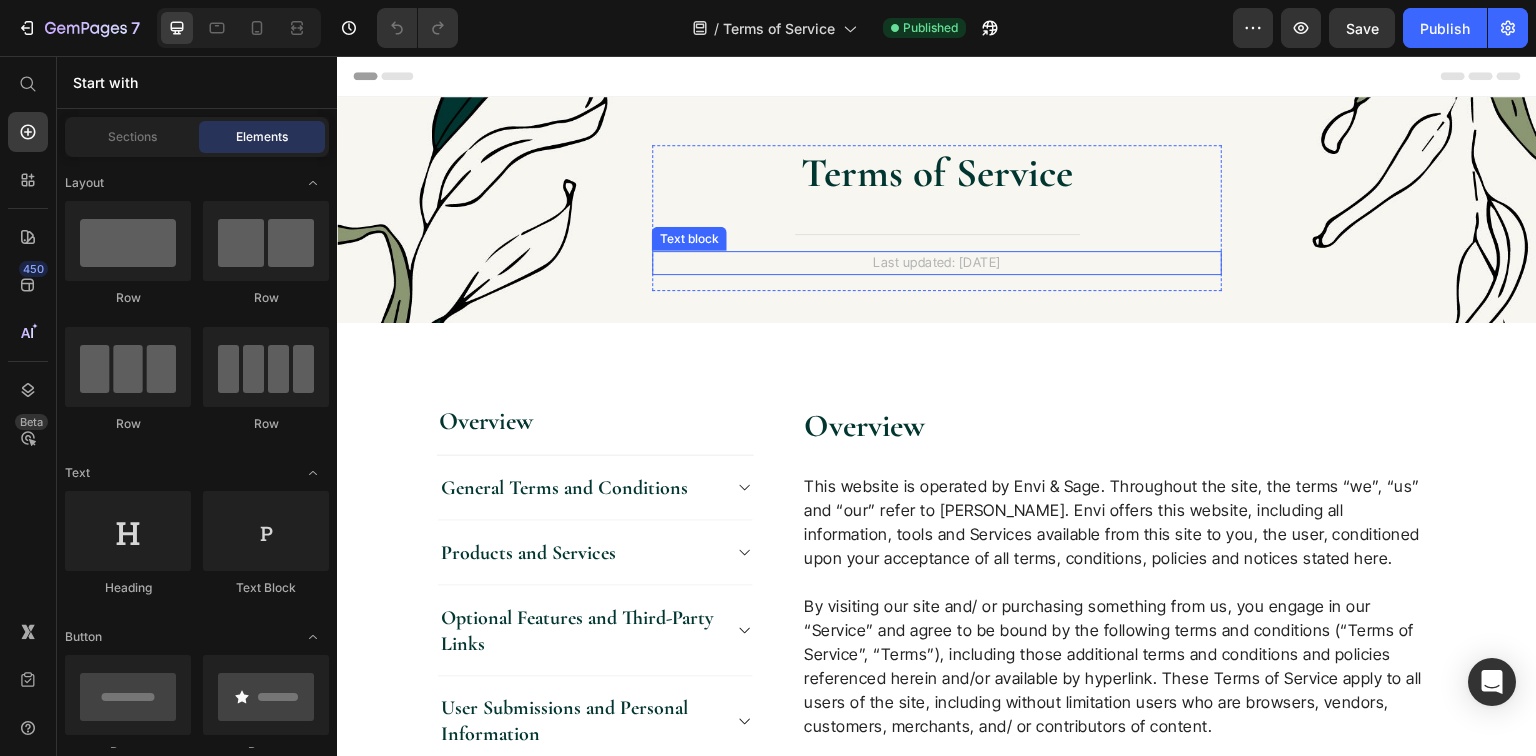 click on "Last updated: [DATE]" at bounding box center [937, 263] 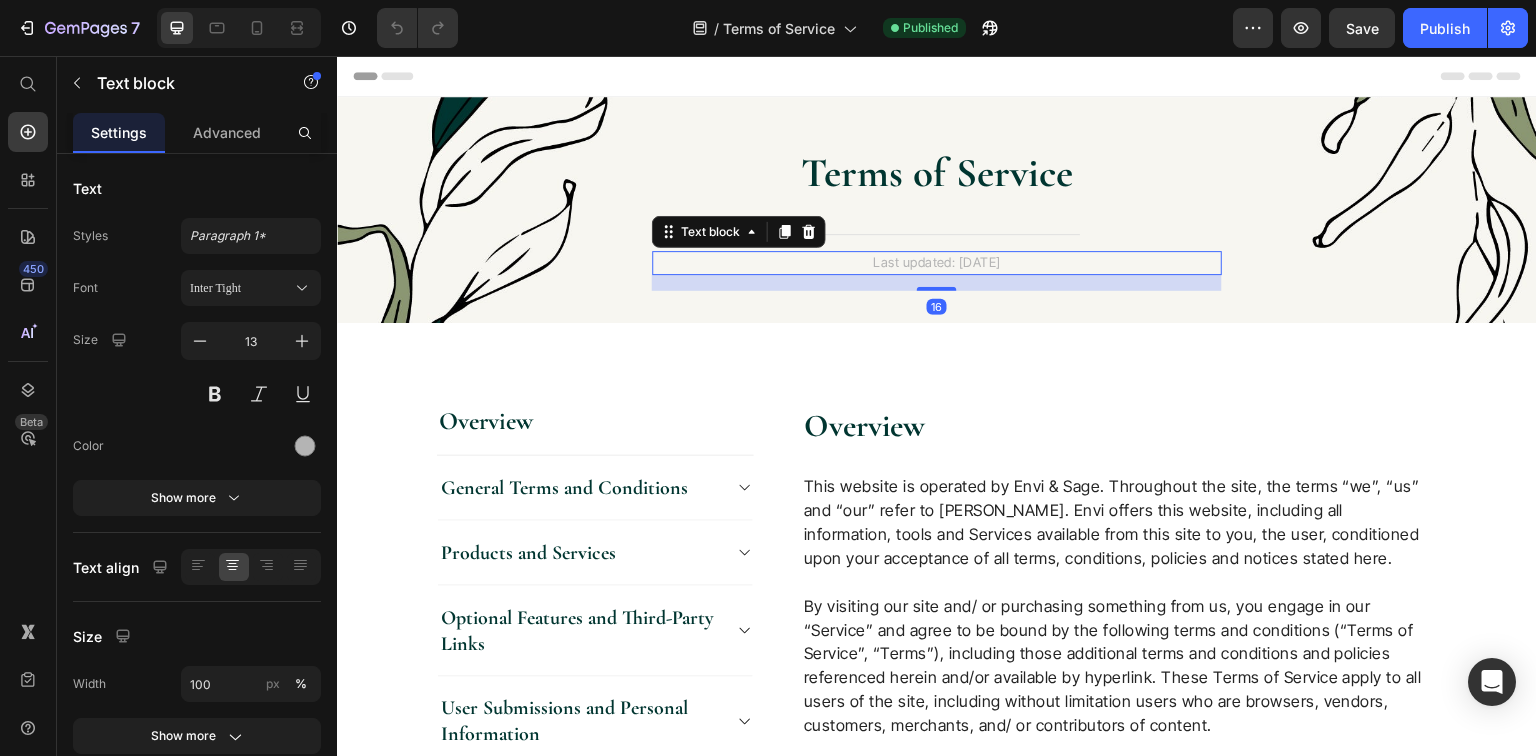 click on "Last updated: [DATE]" at bounding box center [937, 263] 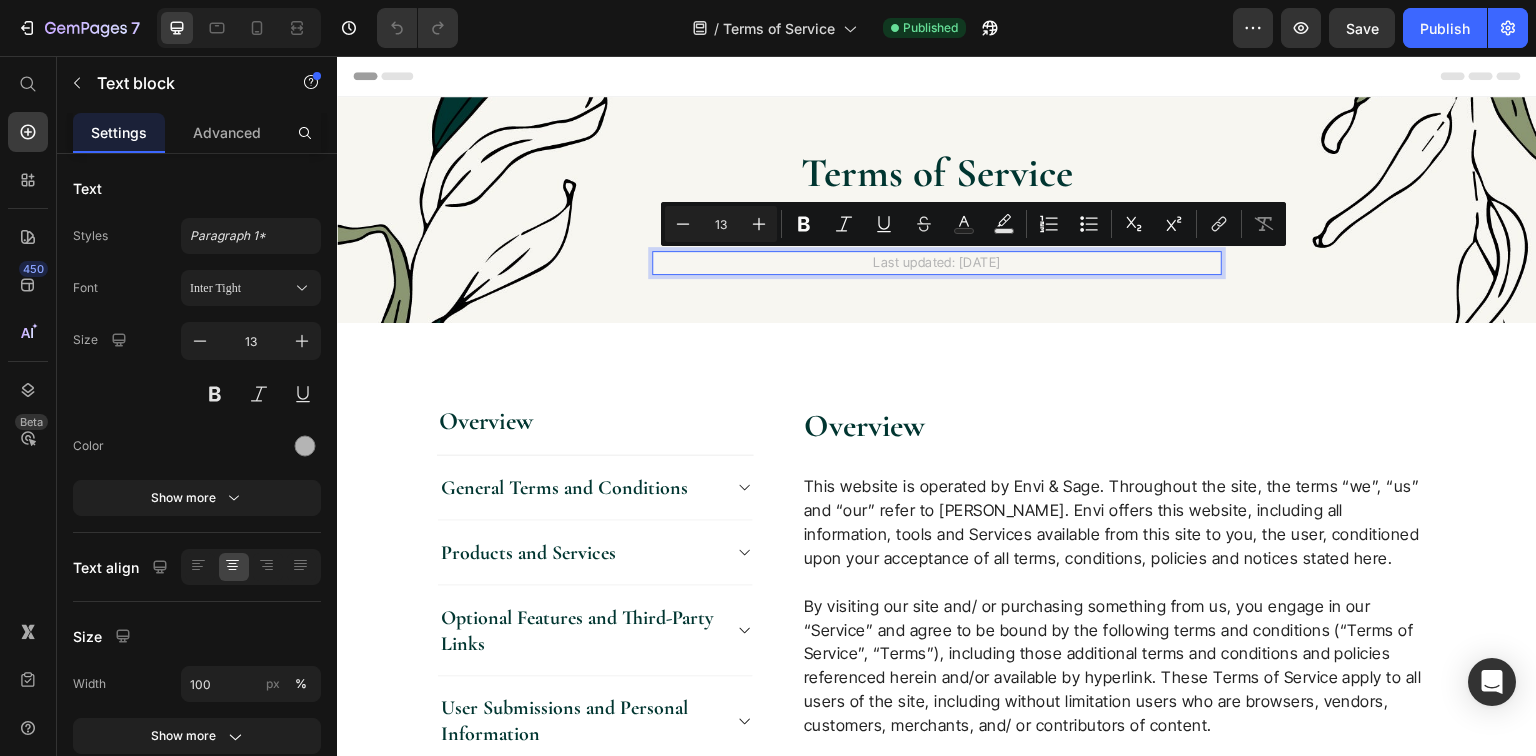 drag, startPoint x: 1027, startPoint y: 265, endPoint x: 935, endPoint y: 265, distance: 92 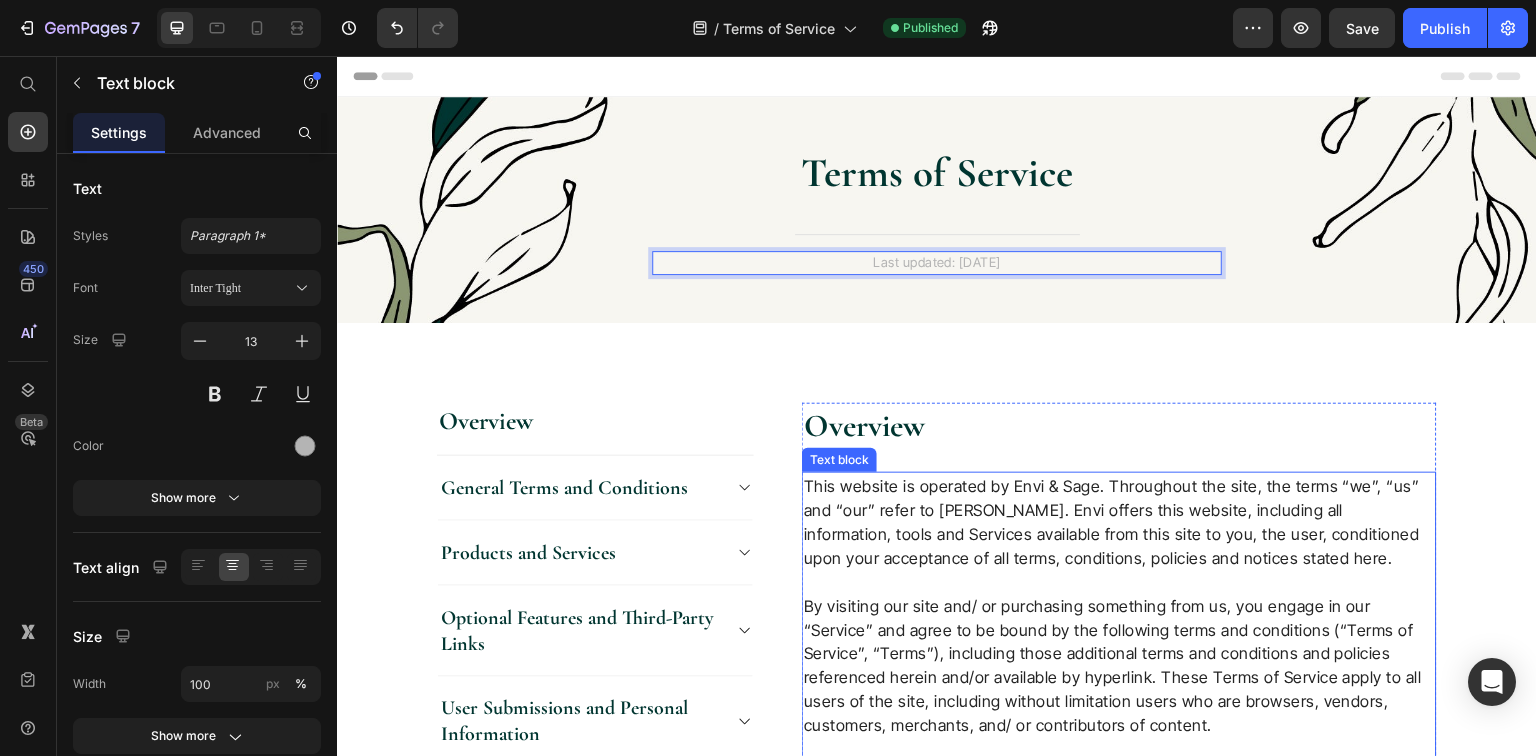click on "This website is operated by Envi & Sage. Throughout the site, the terms “we”, “us” and “our” refer to Envi. Envi offers this website, including all information, tools and Services available from this site to you, the user, conditioned upon your acceptance of all terms, conditions, policies and notices stated here." at bounding box center (1119, 522) 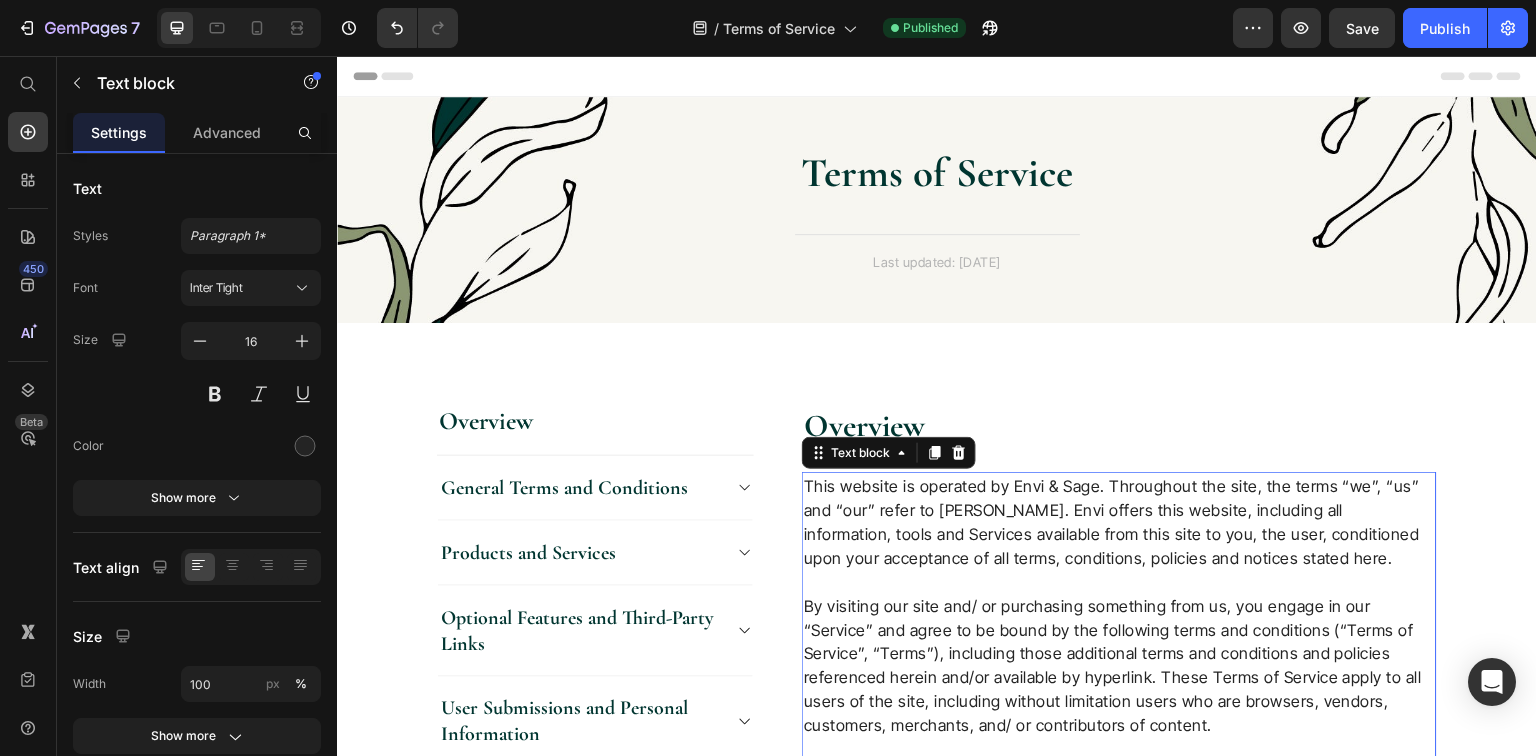click on "This website is operated by Envi & Sage. Throughout the site, the terms “we”, “us” and “our” refer to Envi. Envi offers this website, including all information, tools and Services available from this site to you, the user, conditioned upon your acceptance of all terms, conditions, policies and notices stated here." at bounding box center [1119, 522] 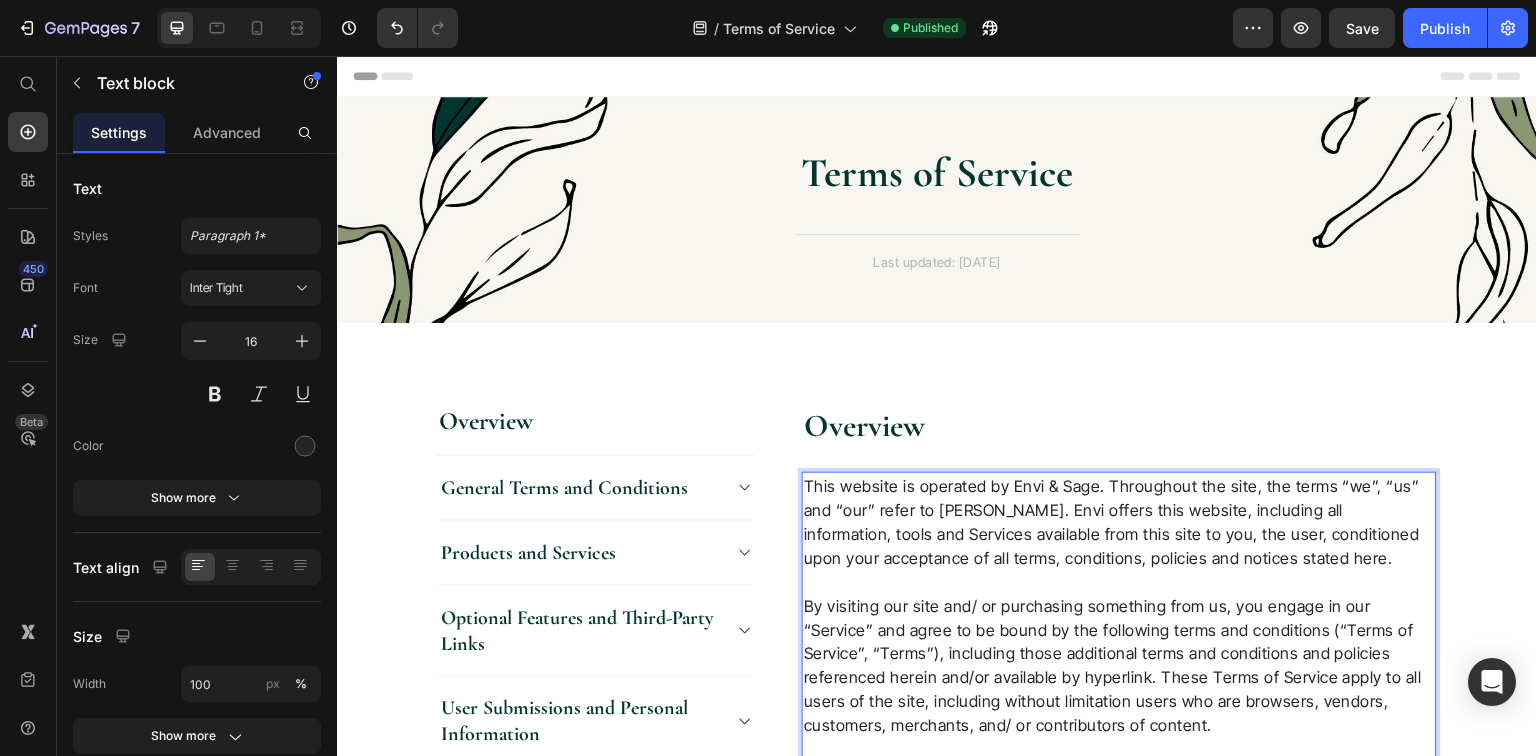 click on "This website is operated by Envi & Sage. Throughout the site, the terms “we”, “us” and “our” refer to Envi. Envi offers this website, including all information, tools and Services available from this site to you, the user, conditioned upon your acceptance of all terms, conditions, policies and notices stated here." at bounding box center [1119, 522] 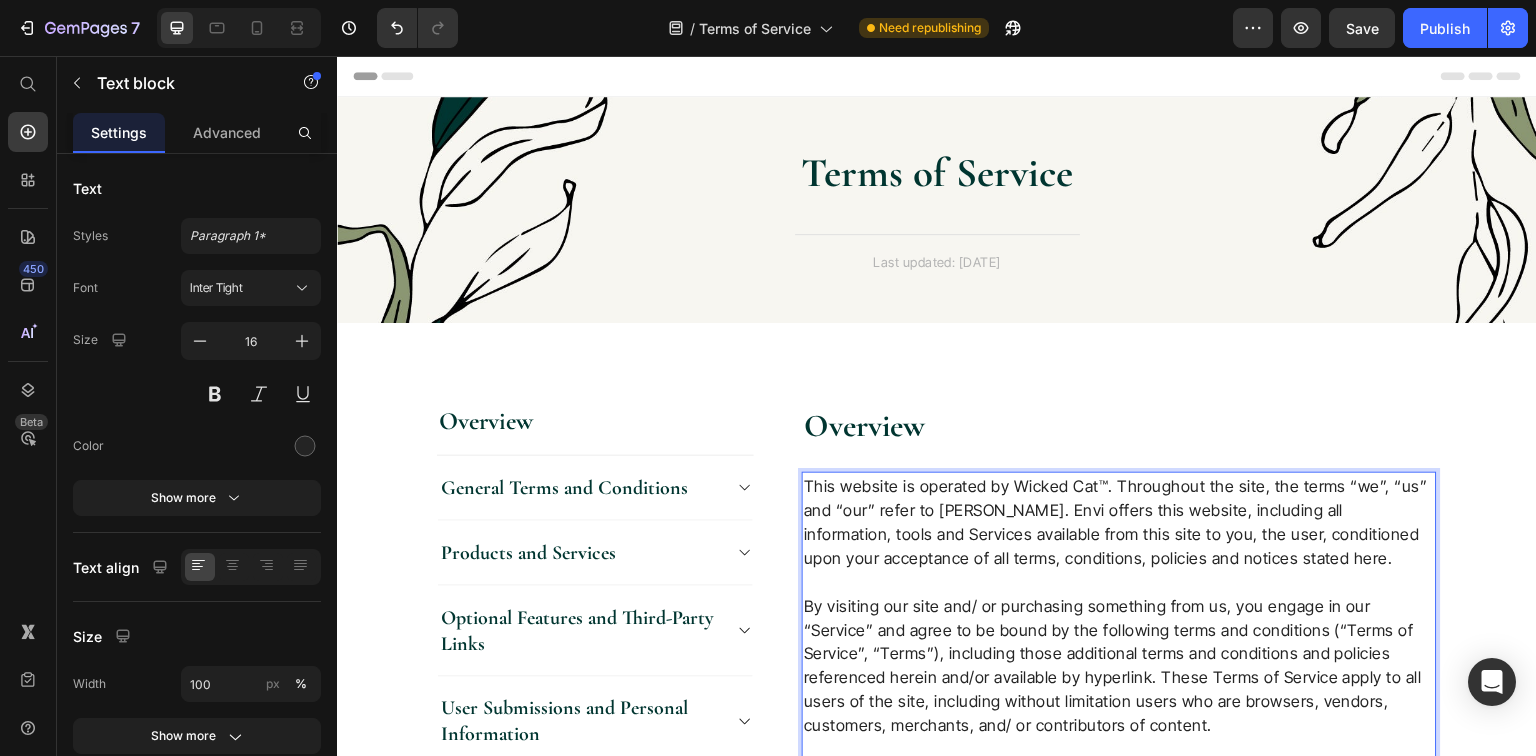 click on "This website is operated by Wicked Cat™. Throughout the site, the terms “we”, “us” and “our” refer to Envi. Envi offers this website, including all information, tools and Services available from this site to you, the user, conditioned upon your acceptance of all terms, conditions, policies and notices stated here." at bounding box center [1119, 522] 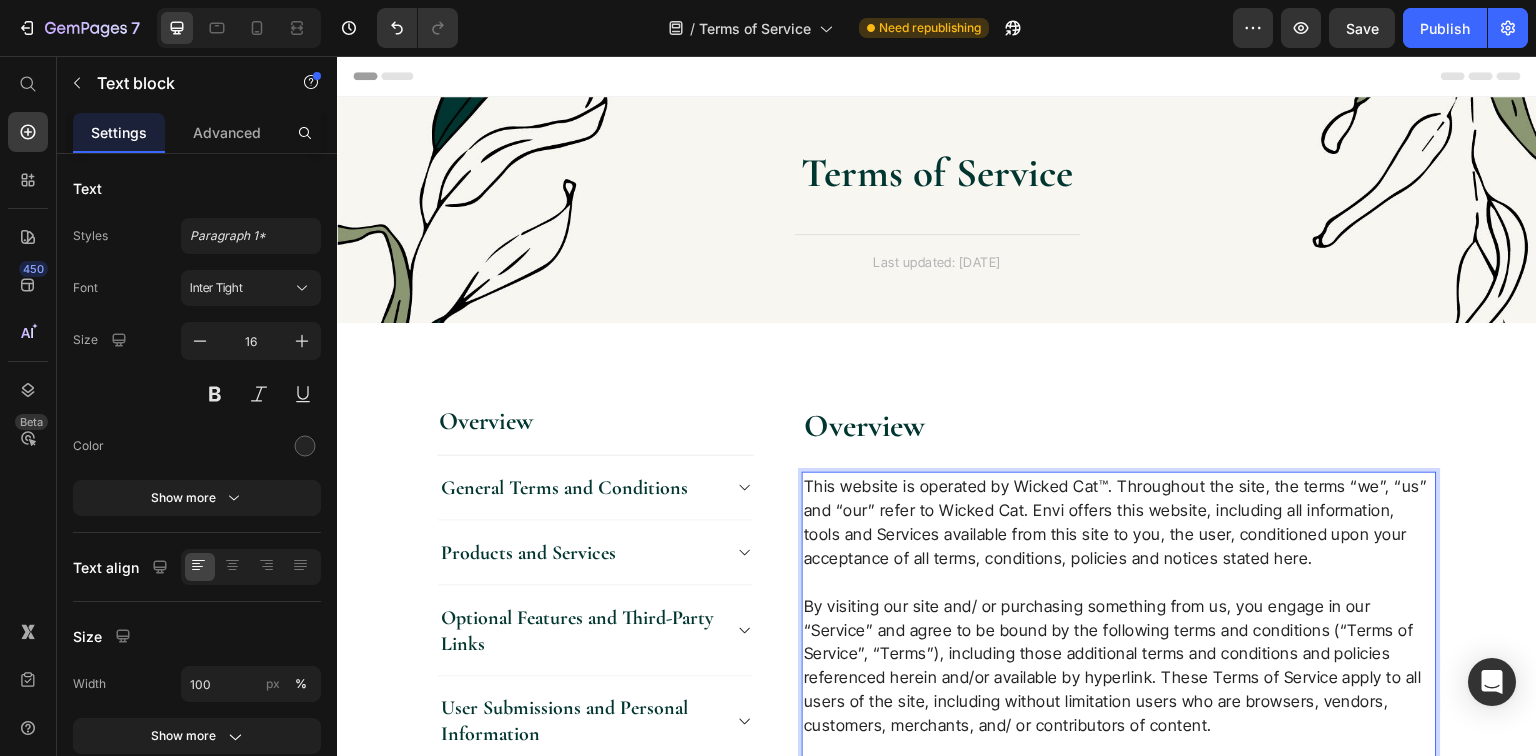 click on "This website is operated by Wicked Cat™. Throughout the site, the terms “we”, “us” and “our” refer to Wicked Cat. Envi offers this website, including all information, tools and Services available from this site to you, the user, conditioned upon your acceptance of all terms, conditions, policies and notices stated here." at bounding box center [1119, 522] 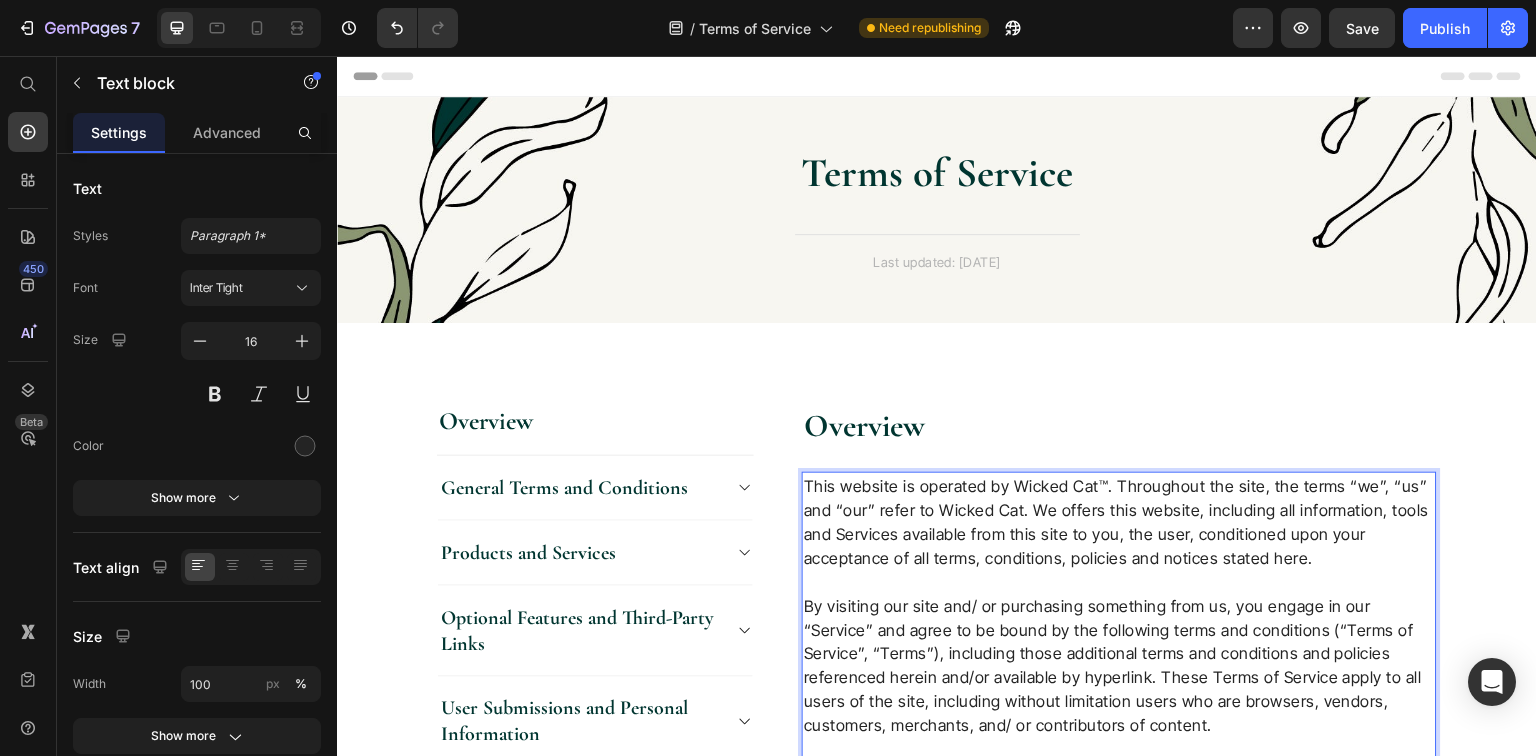 click on "This website is operated by Wicked Cat™. Throughout the site, the terms “we”, “us” and “our” refer to Wicked Cat. We offers this website, including all information, tools and Services available from this site to you, the user, conditioned upon your acceptance of all terms, conditions, policies and notices stated here." at bounding box center [1119, 522] 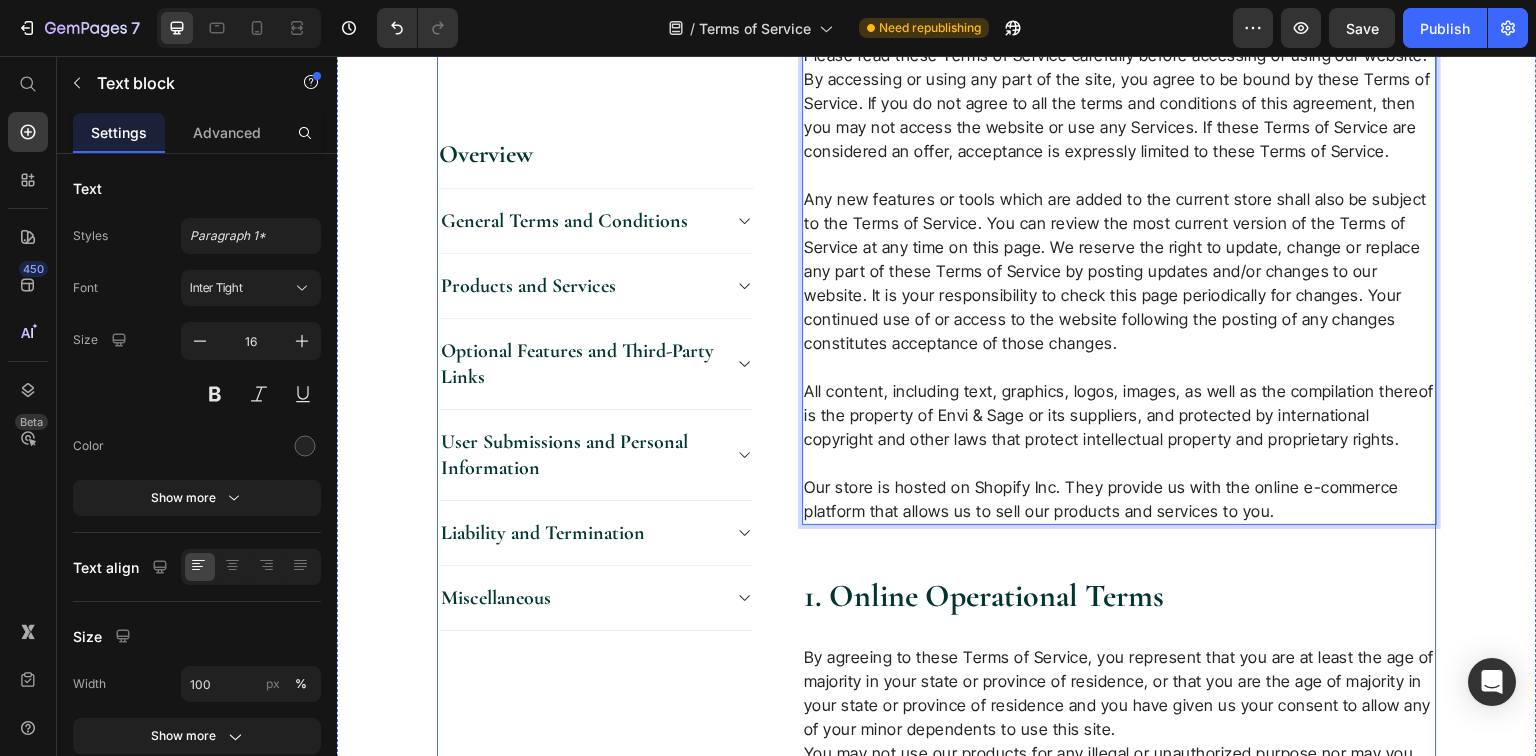scroll, scrollTop: 720, scrollLeft: 0, axis: vertical 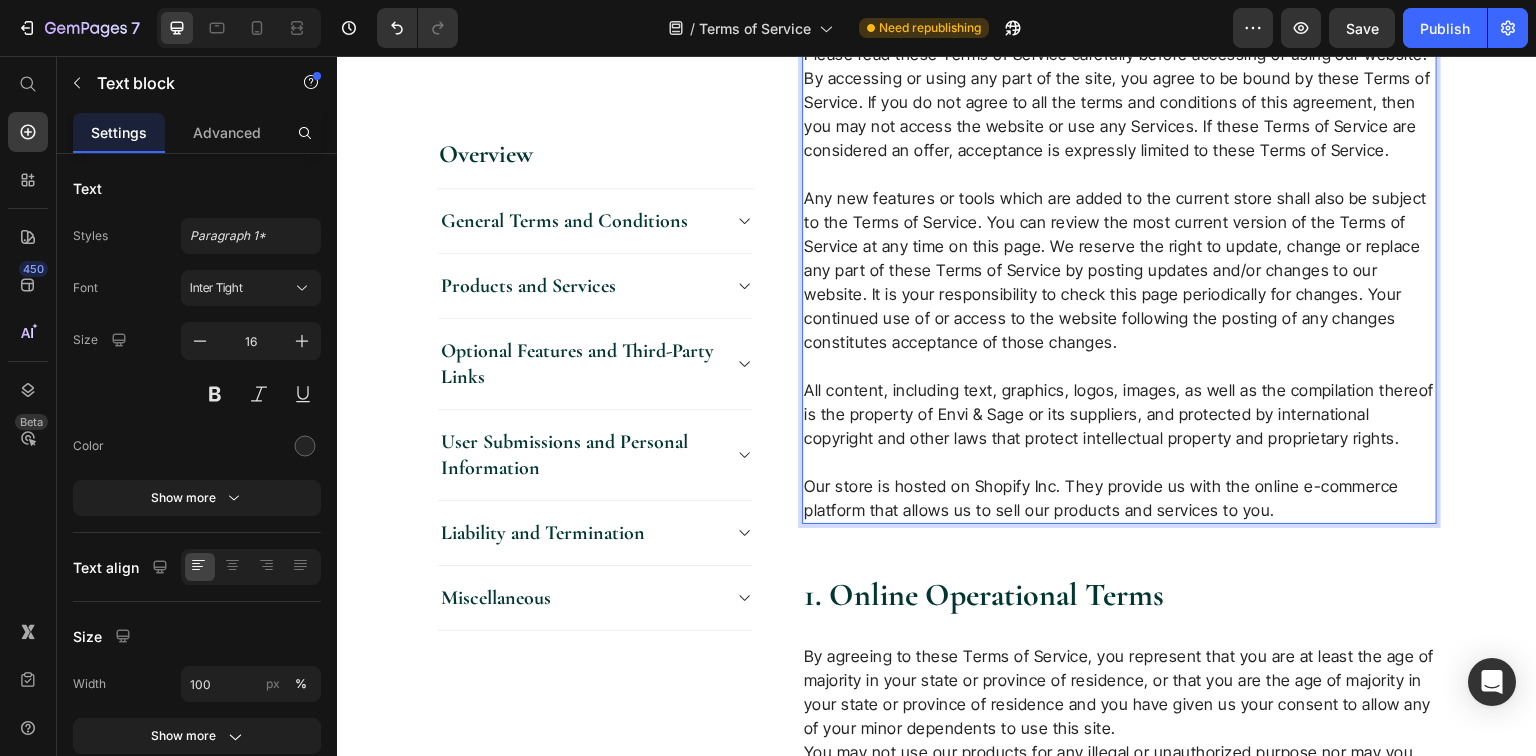 click on "All content, including text, graphics, logos, images, as well as the compilation thereof is the property of Envi & Sage or its suppliers, and protected by international copyright and other laws that protect intellectual property and proprietary rights." at bounding box center [1119, 414] 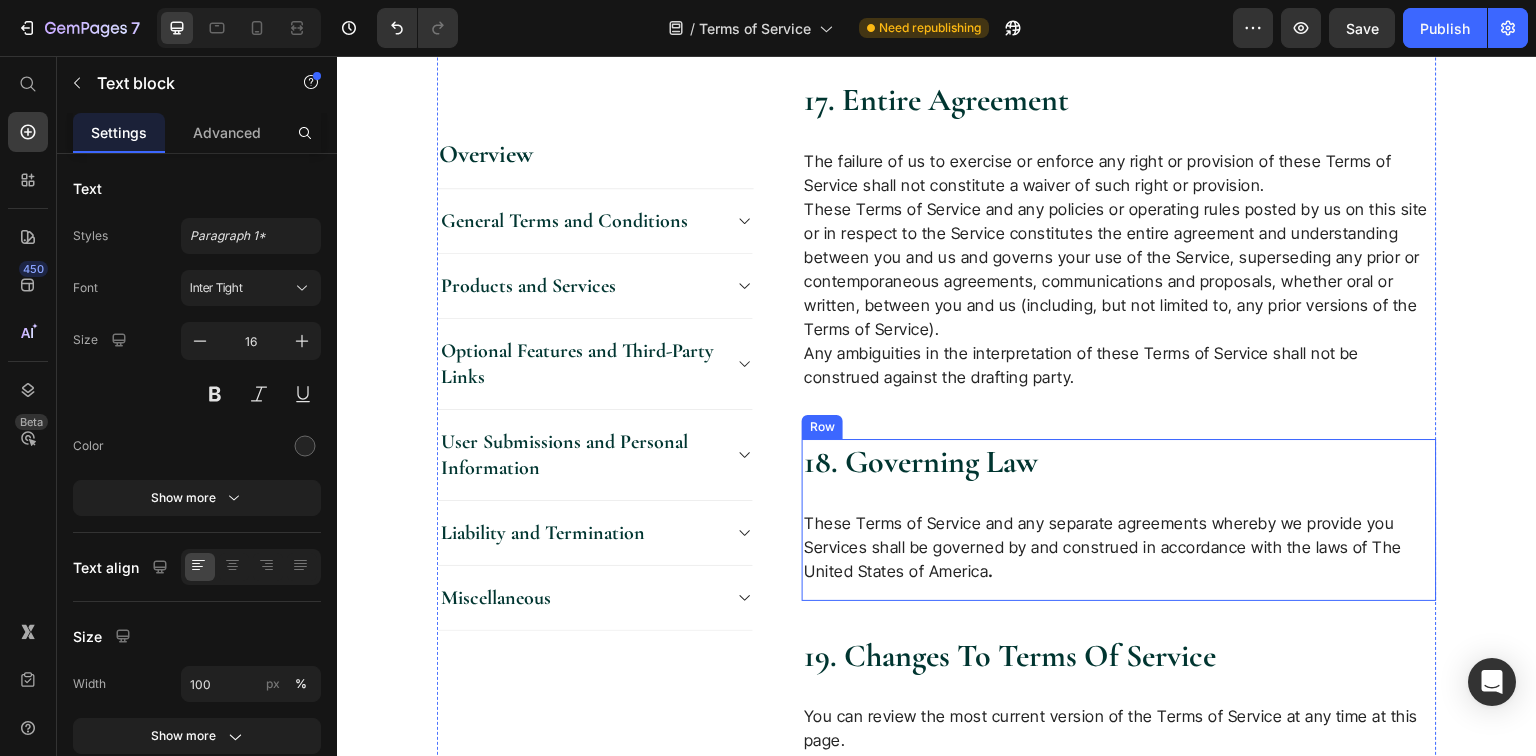 scroll, scrollTop: 8240, scrollLeft: 0, axis: vertical 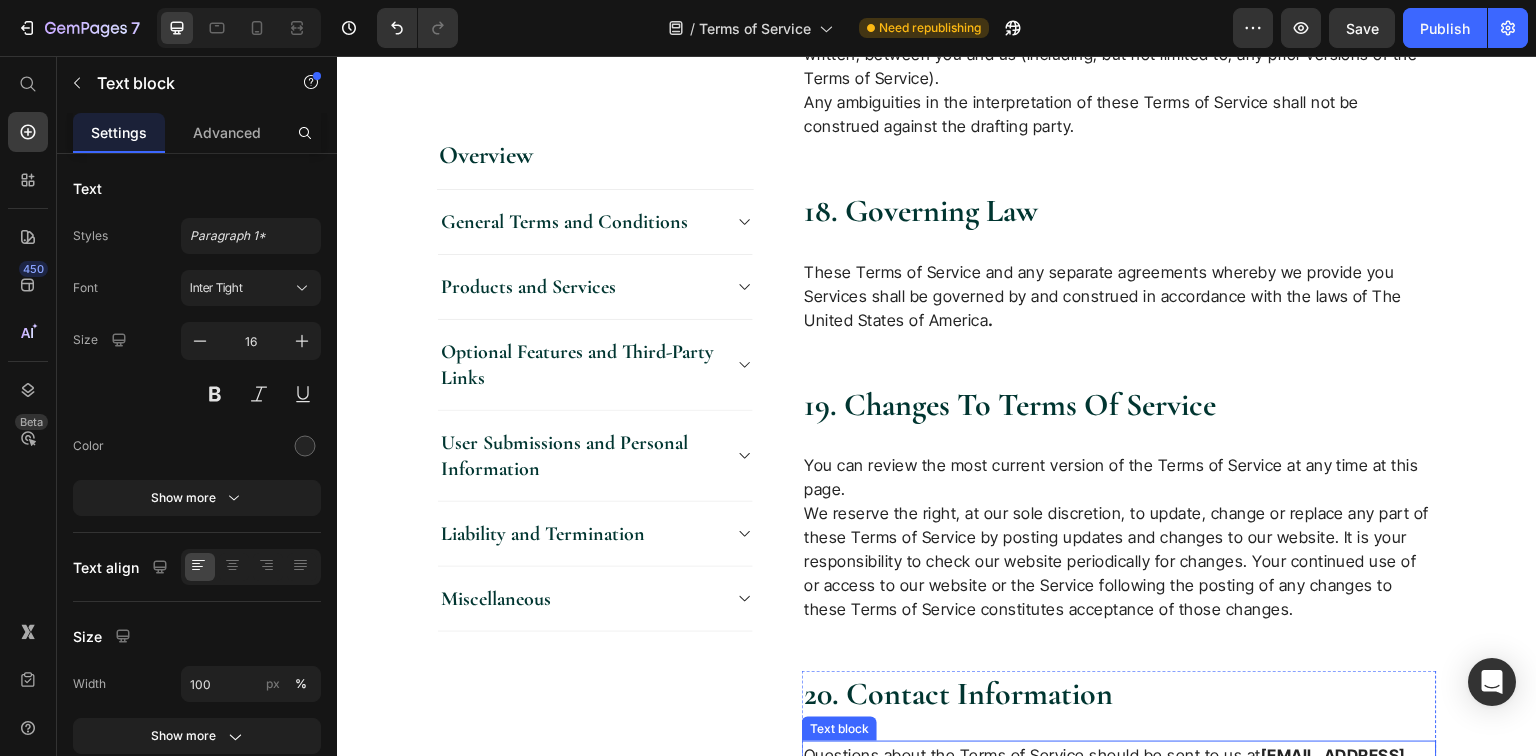 click on "Questions about the Terms of Service should be sent to us at  support@enviandsage.co ." at bounding box center (1119, 767) 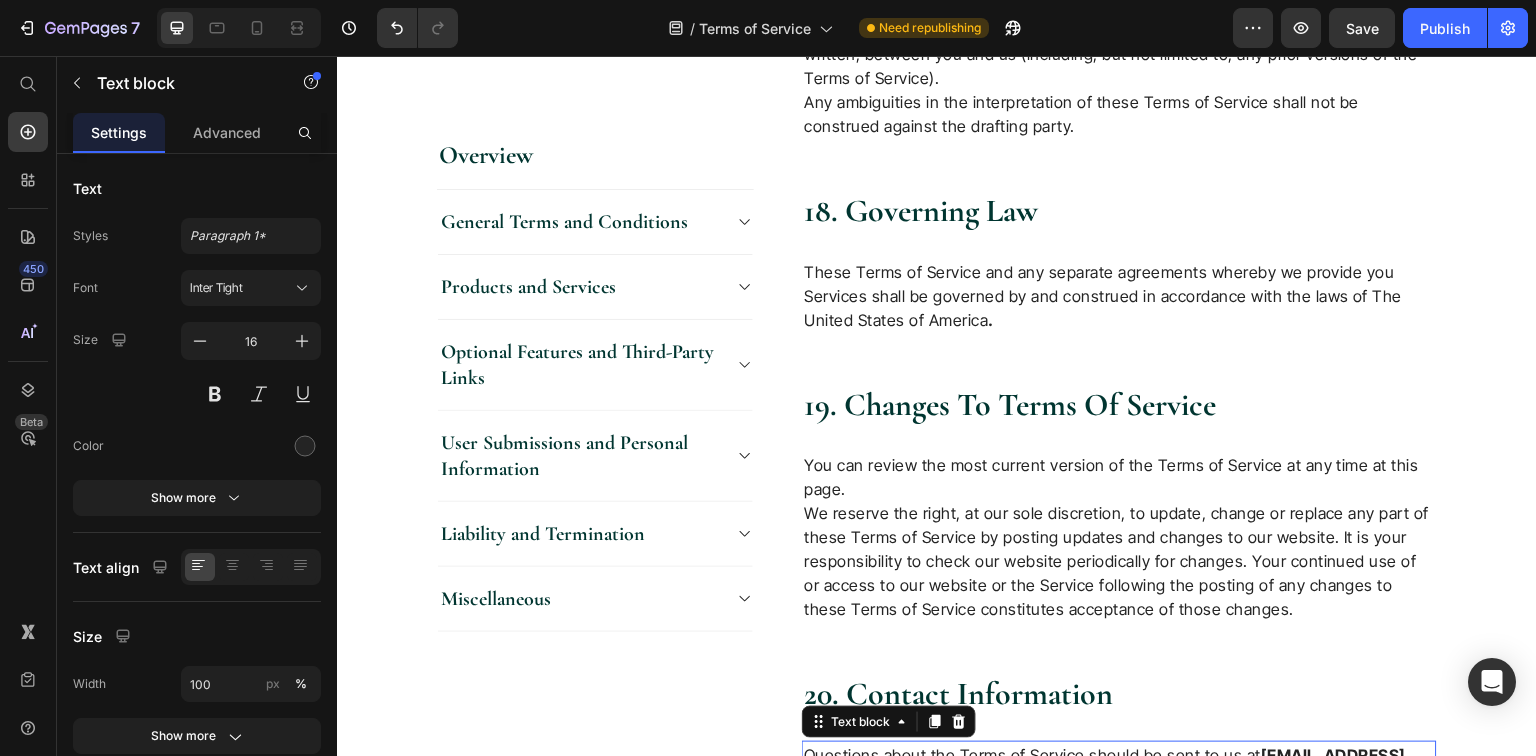 click on "support@enviandsage.co" at bounding box center (1105, 767) 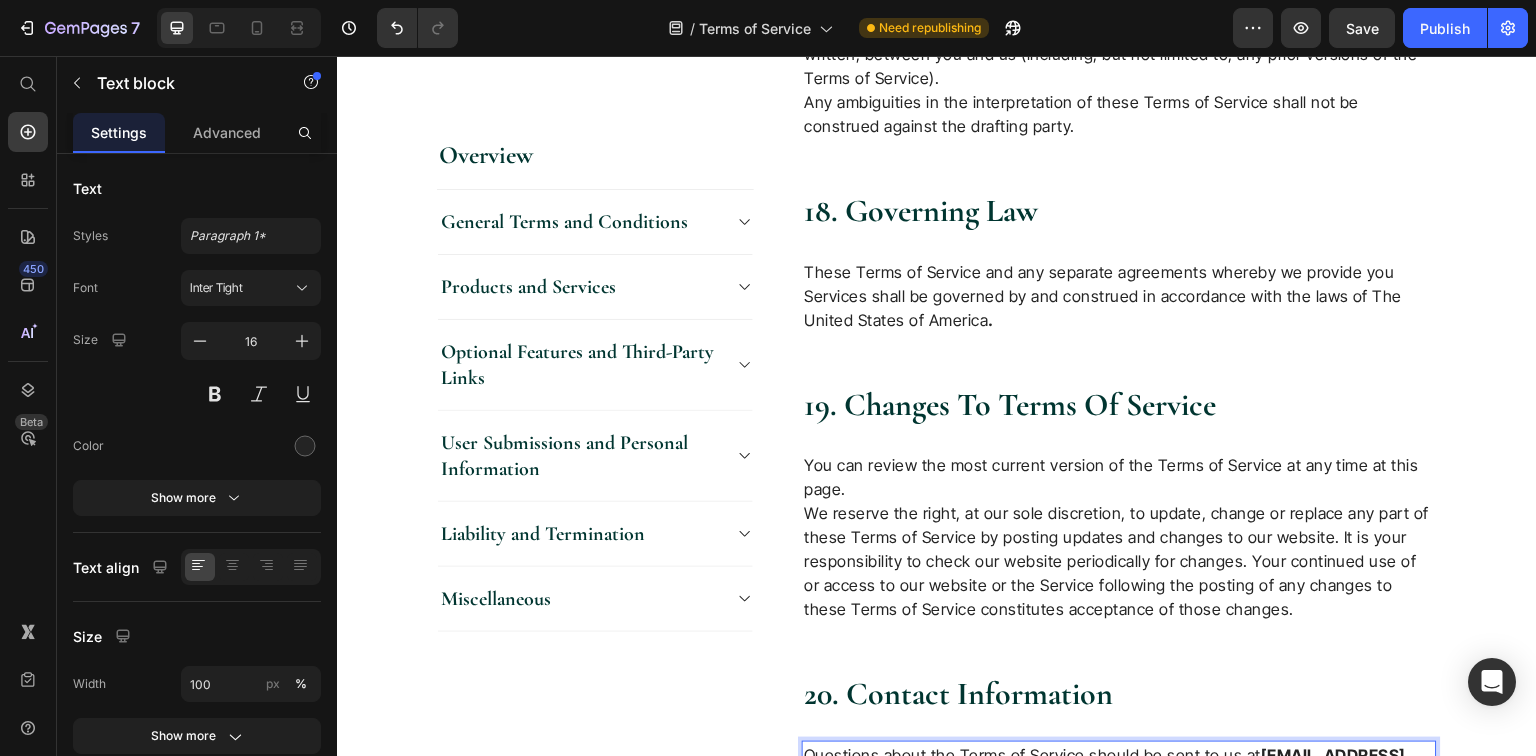 click on "support@enviandsage.co" at bounding box center [1105, 767] 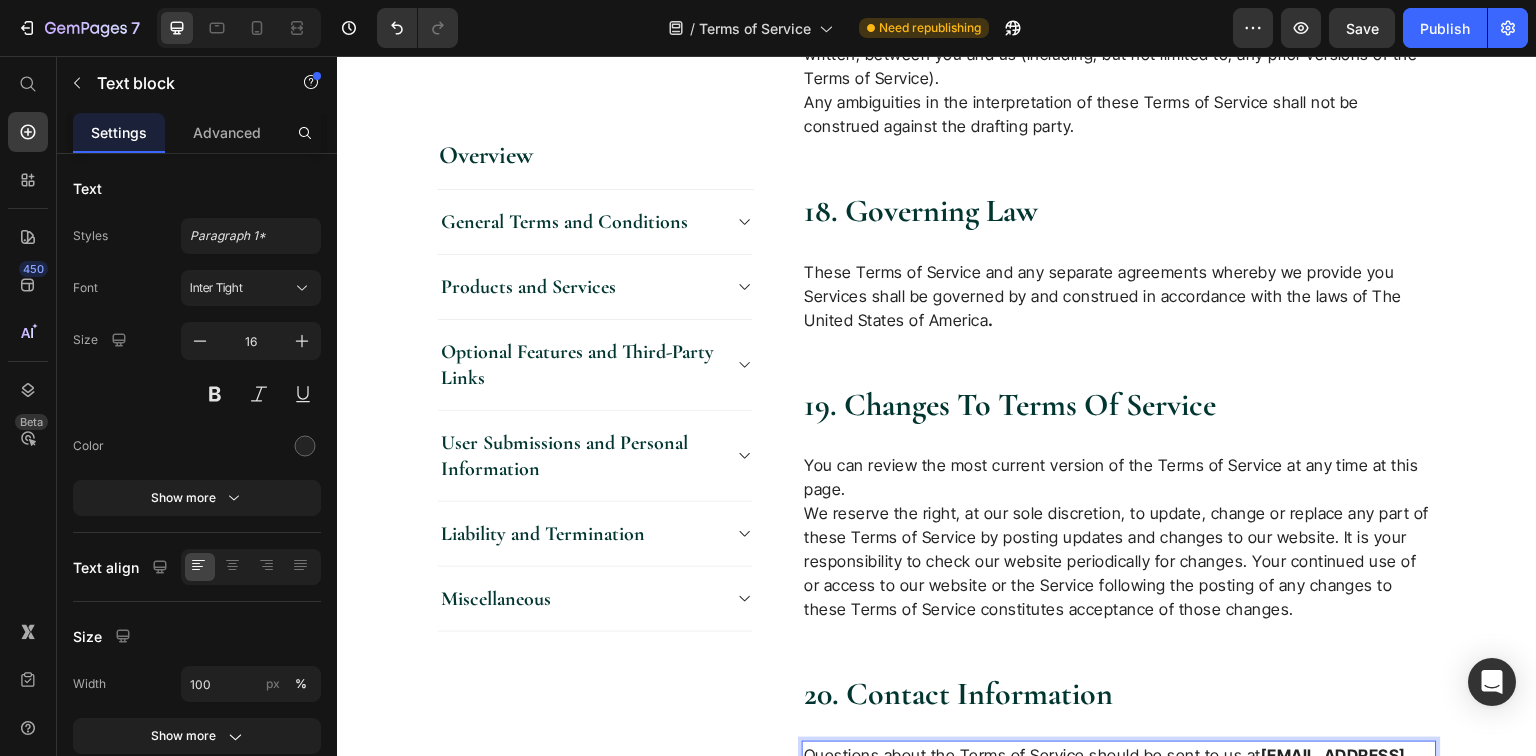 click on "[EMAIL_ADDRESS][DOMAIN_NAME]" at bounding box center (1105, 767) 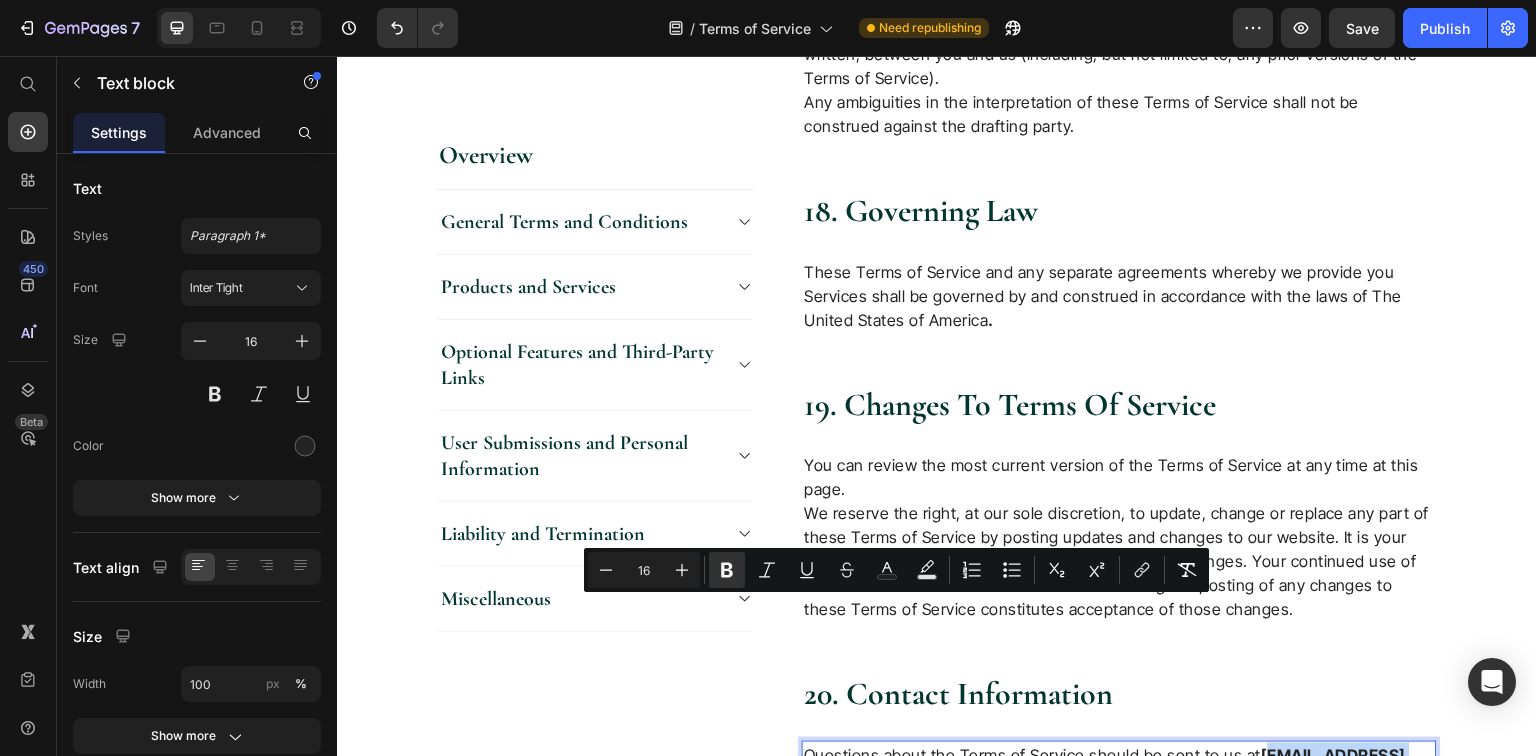 drag, startPoint x: 991, startPoint y: 615, endPoint x: 808, endPoint y: 618, distance: 183.02458 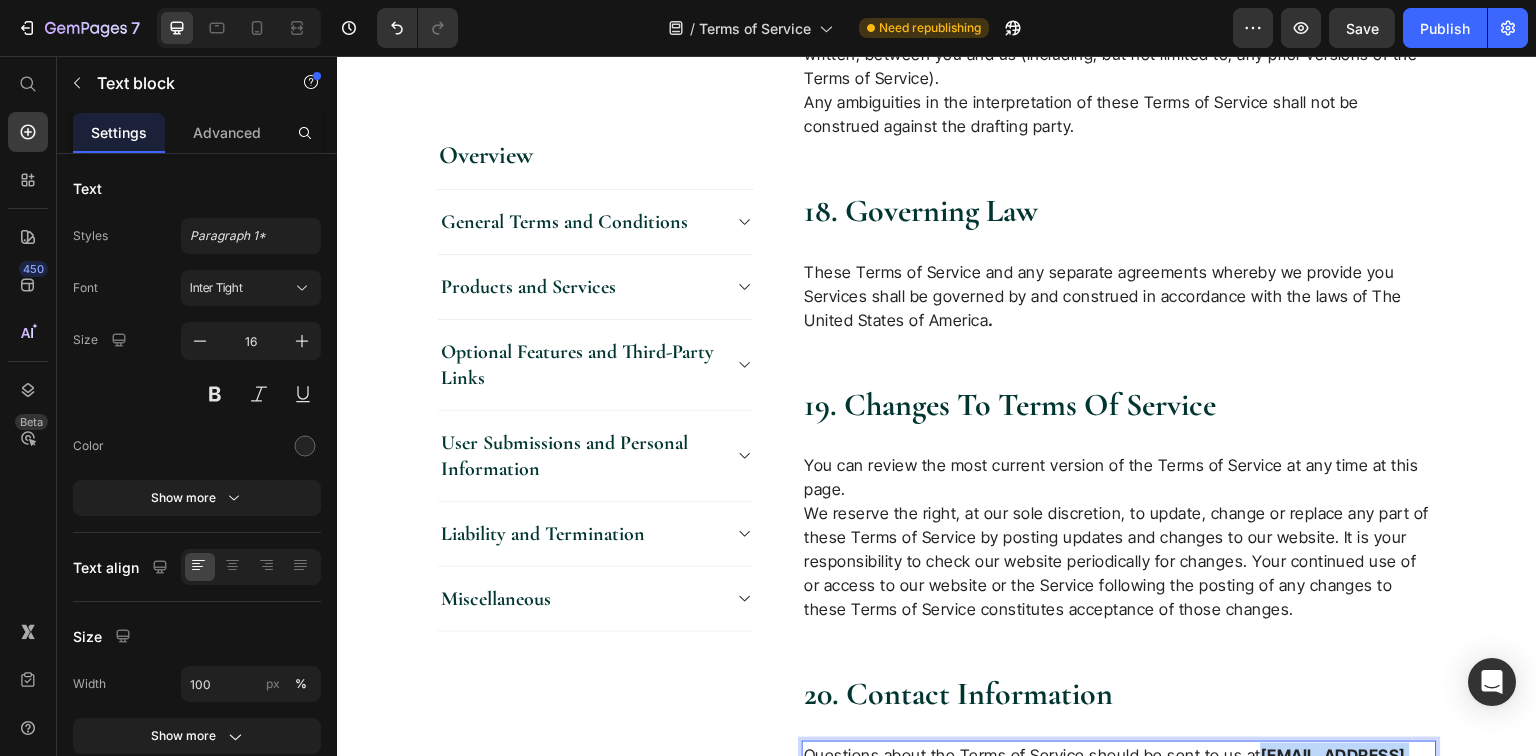 drag, startPoint x: 981, startPoint y: 616, endPoint x: 791, endPoint y: 614, distance: 190.01053 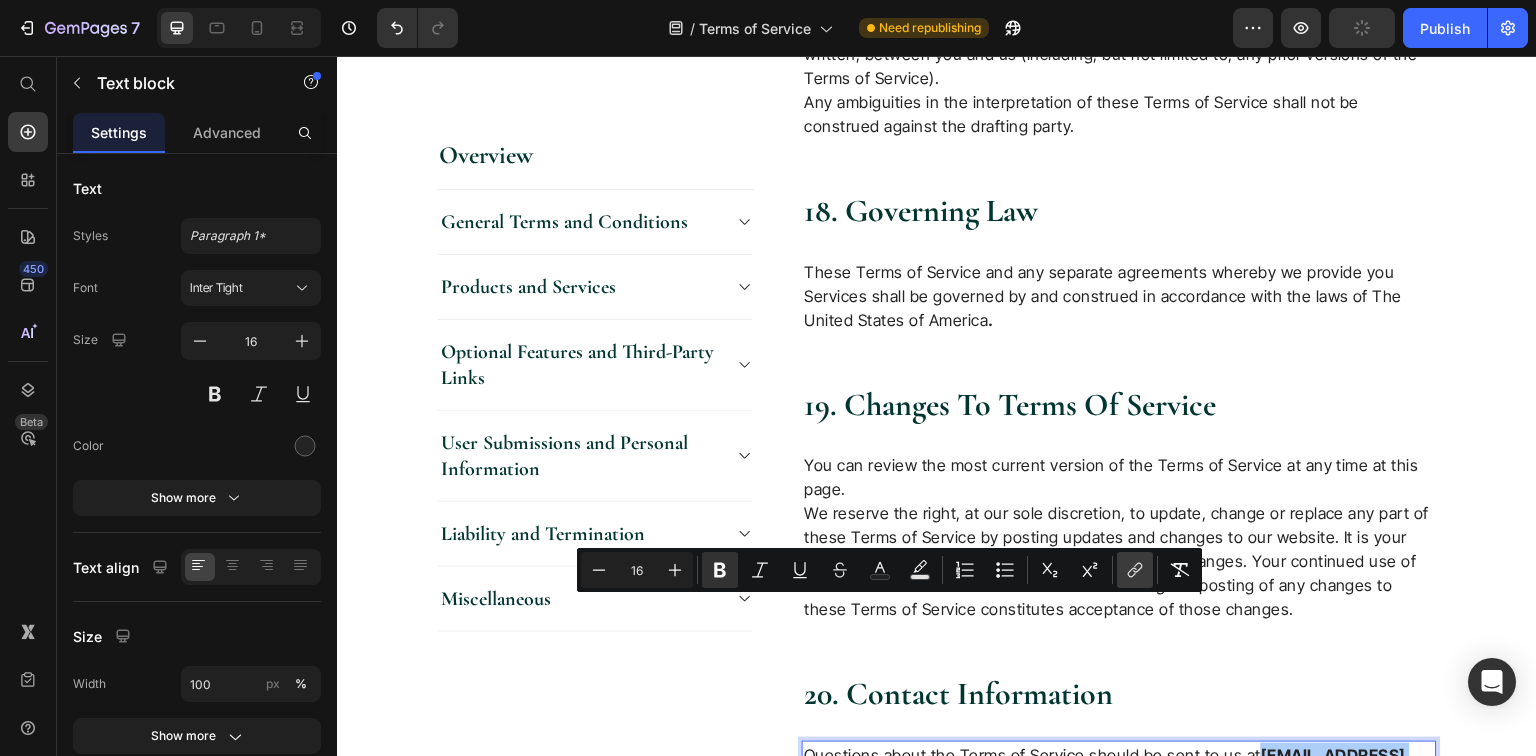 click 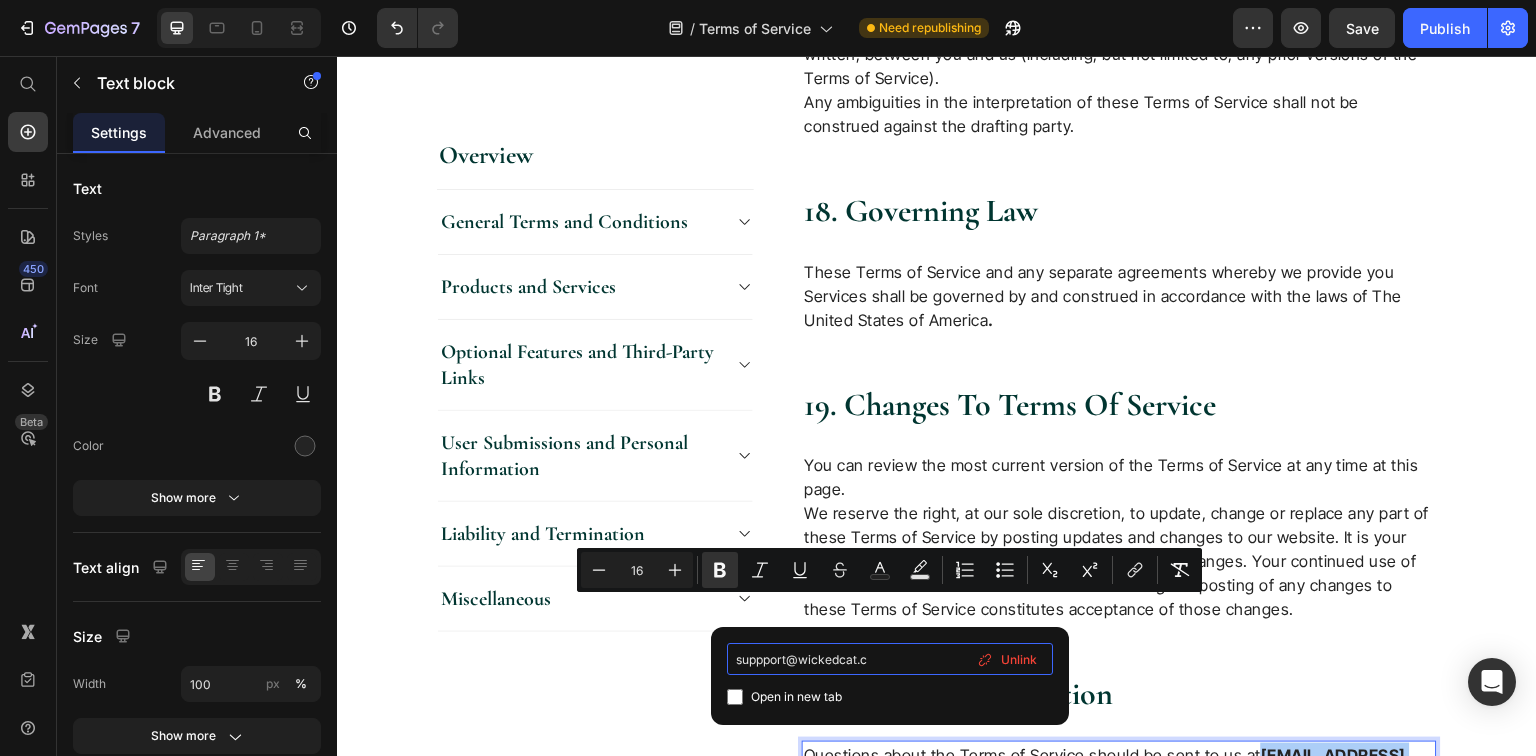 type on "suppport@wickedcat.co" 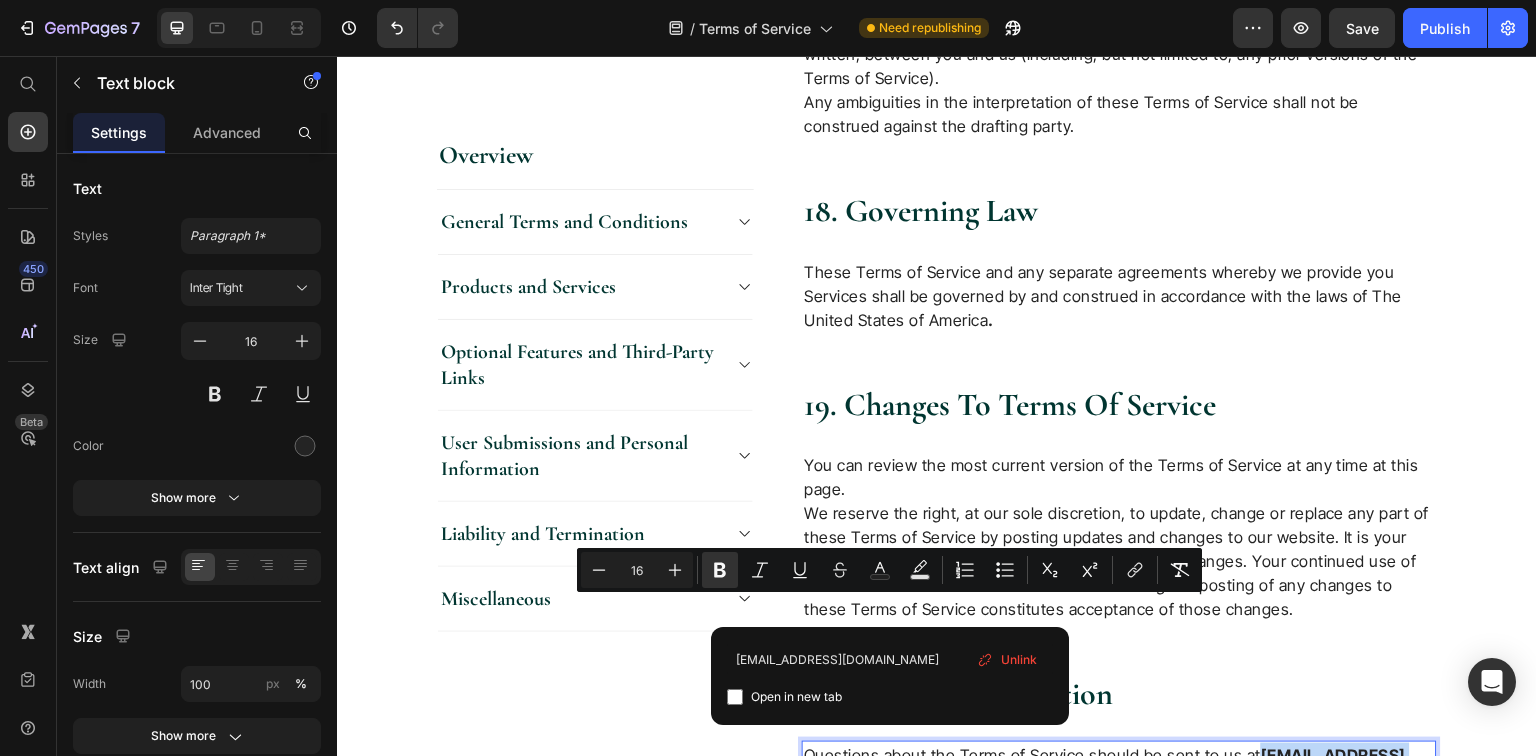 click on "Overview Text block
General Terms and Conditions
Products and Services
Optional Features and Third-Party Links
User Submissions and Personal Information
Liability and Termination
Miscellaneous Accordion Row Overview Heading This website is operated by Wicked Cat™. Throughout the site, the terms “we”, “us” and “our” refer to Wicked Cat. We offer this website, including all information, tools and Services available from this site to you, the user, conditioned upon your acceptance of all terms, conditions, policies and notices stated here. Our store is hosted on Shopify Inc. They provide us with the online e-commerce platform that allows us to sell our products and services to you. Text block Row 1. Online Operational Terms Heading Text block Row Heading Row Row" at bounding box center [937, -3522] 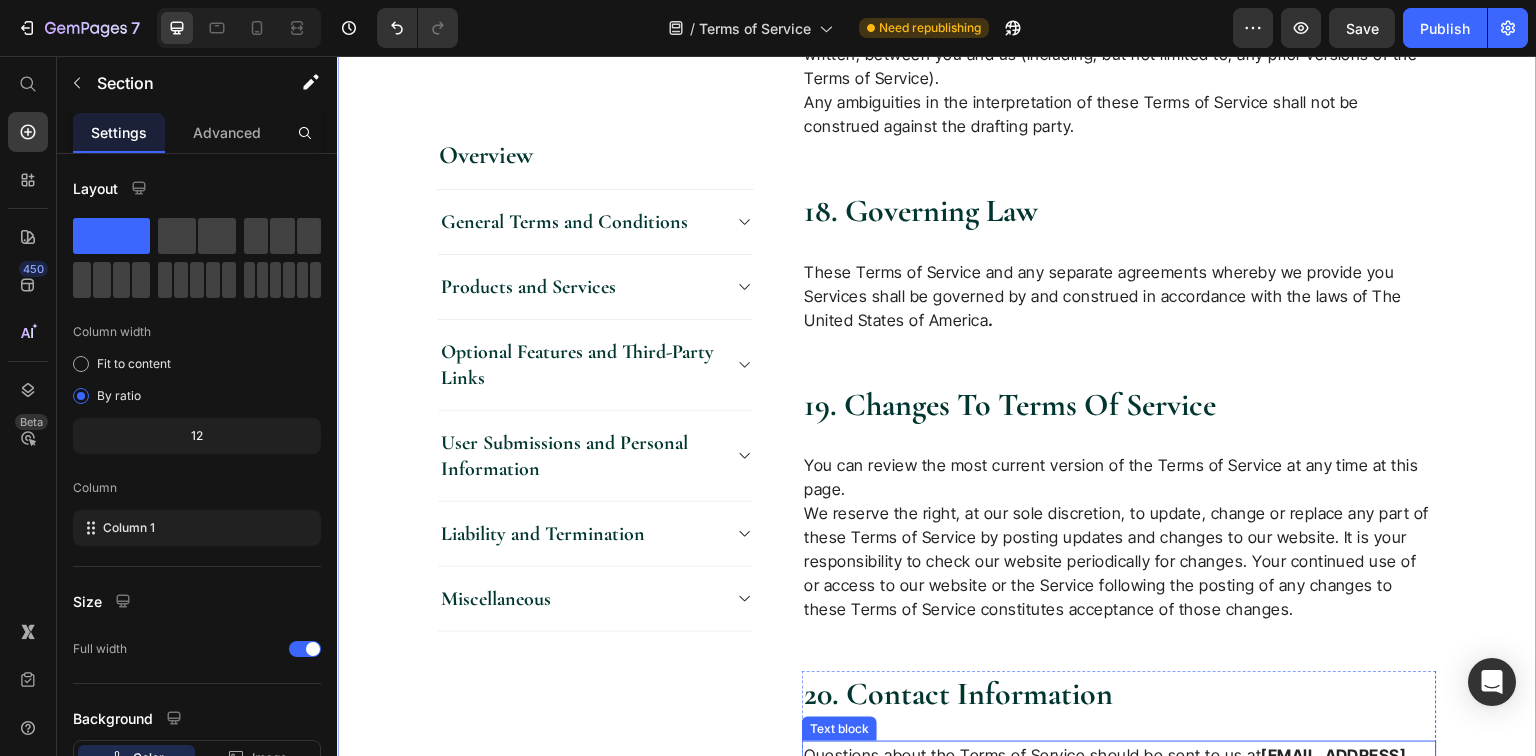 click on "[EMAIL_ADDRESS][DOMAIN_NAME]" at bounding box center [1105, 767] 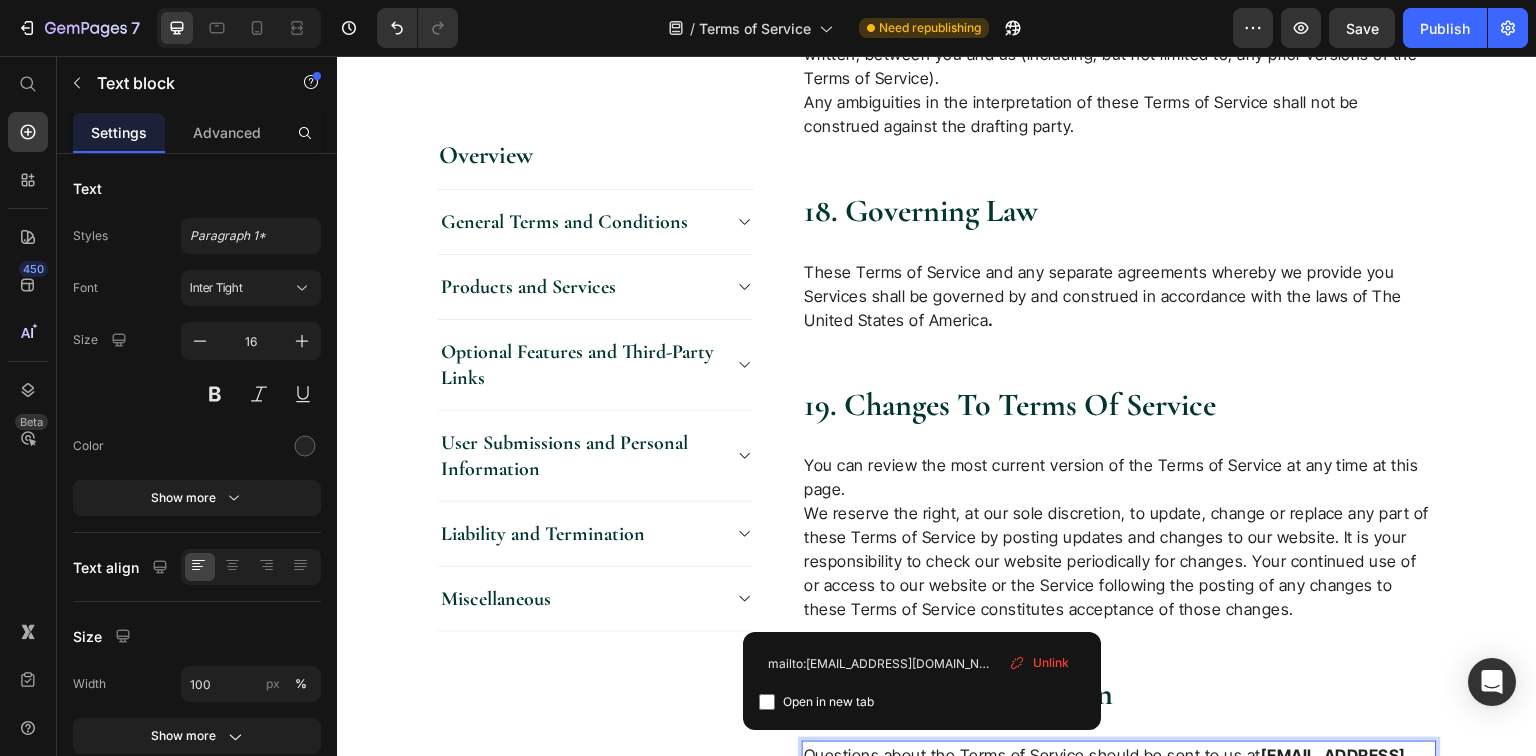 click on "[EMAIL_ADDRESS][DOMAIN_NAME]" at bounding box center (1105, 767) 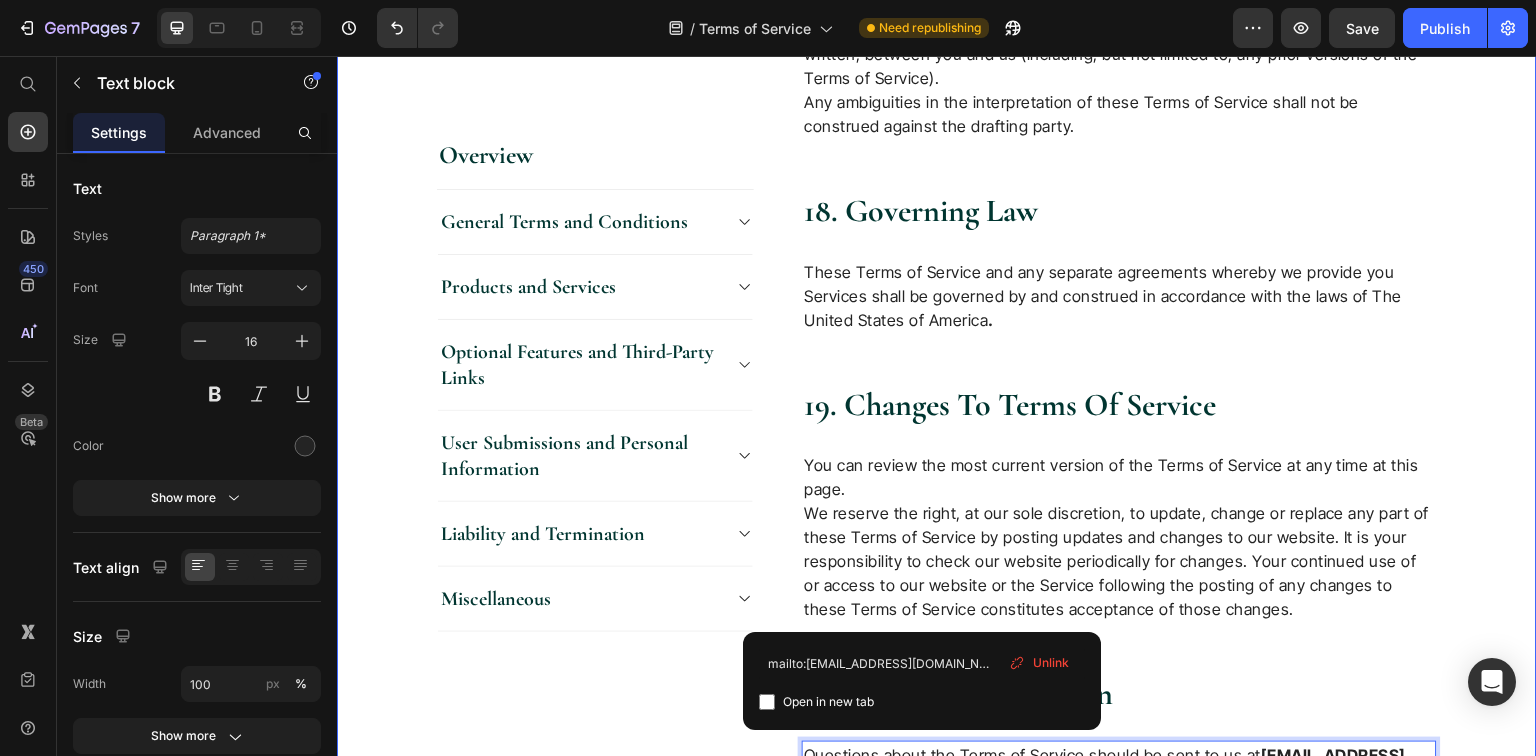 click on "Overview Text block
General Terms and Conditions
Products and Services
Optional Features and Third-Party Links
User Submissions and Personal Information
Liability and Termination
Miscellaneous Accordion Row Overview Heading This website is operated by Wicked Cat™. Throughout the site, the terms “we”, “us” and “our” refer to Wicked Cat. We offer this website, including all information, tools and Services available from this site to you, the user, conditioned upon your acceptance of all terms, conditions, policies and notices stated here. Our store is hosted on Shopify Inc. They provide us with the online e-commerce platform that allows us to sell our products and services to you. Text block Row 1. Online Operational Terms Heading Text block Row Heading Row Row" at bounding box center [937, -3522] 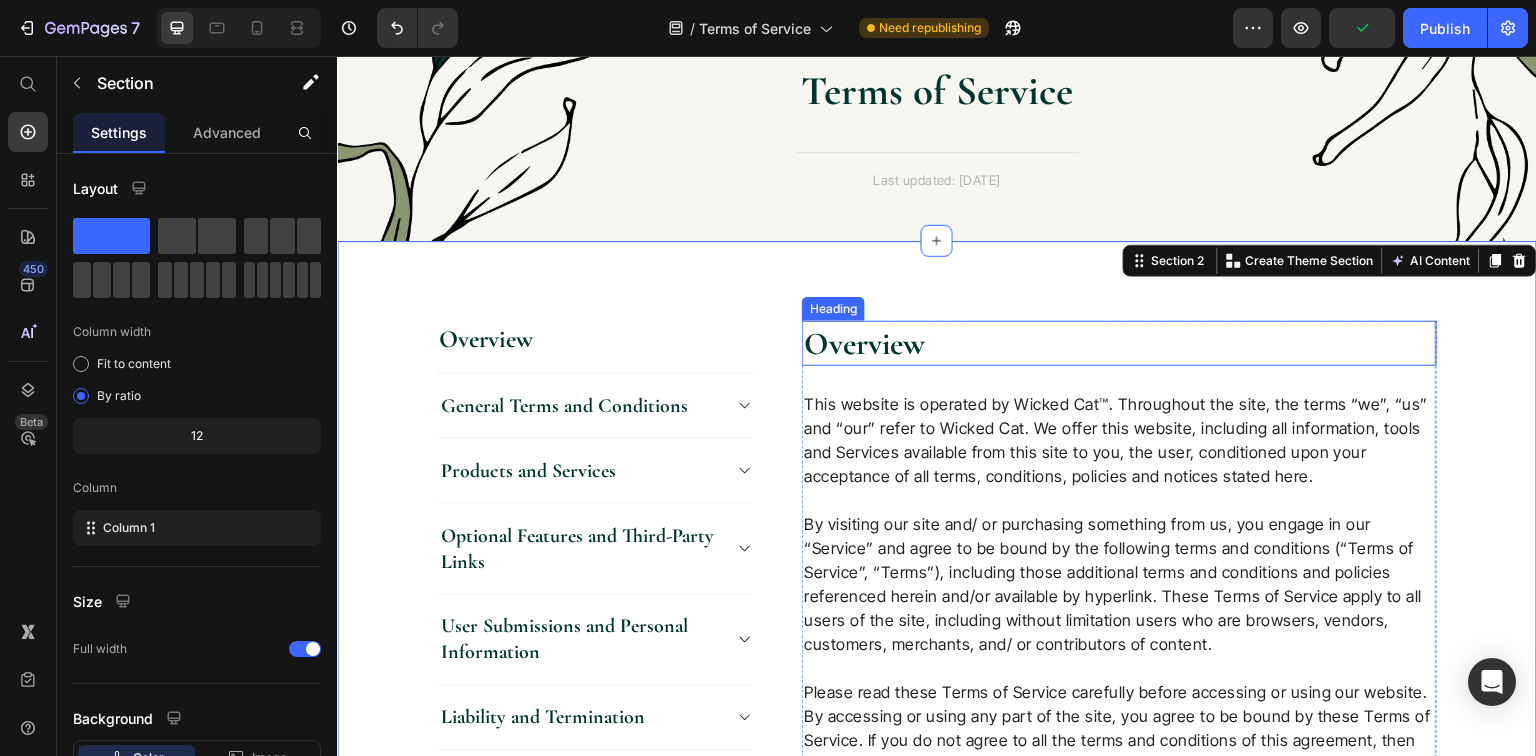 scroll, scrollTop: 0, scrollLeft: 0, axis: both 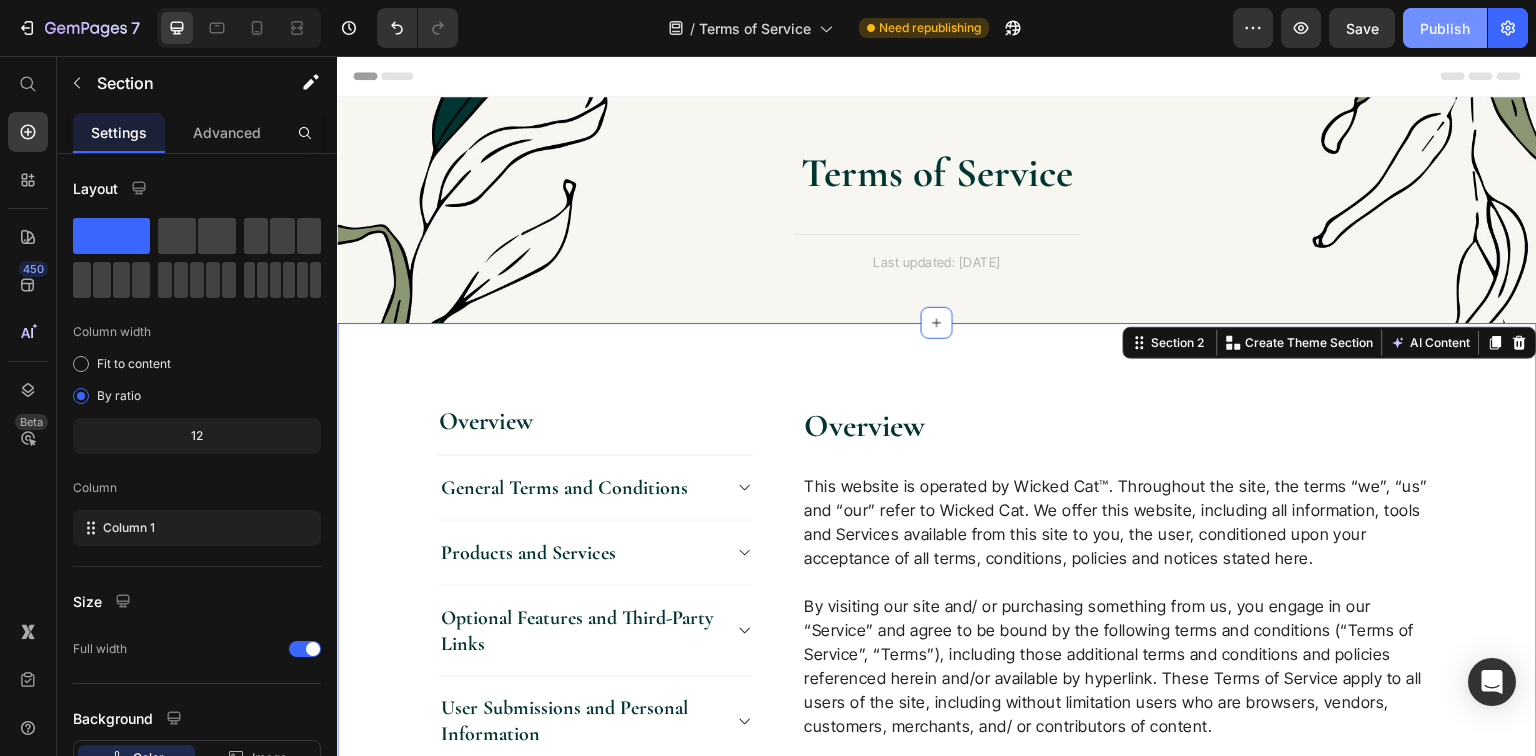 click on "Publish" at bounding box center (1445, 28) 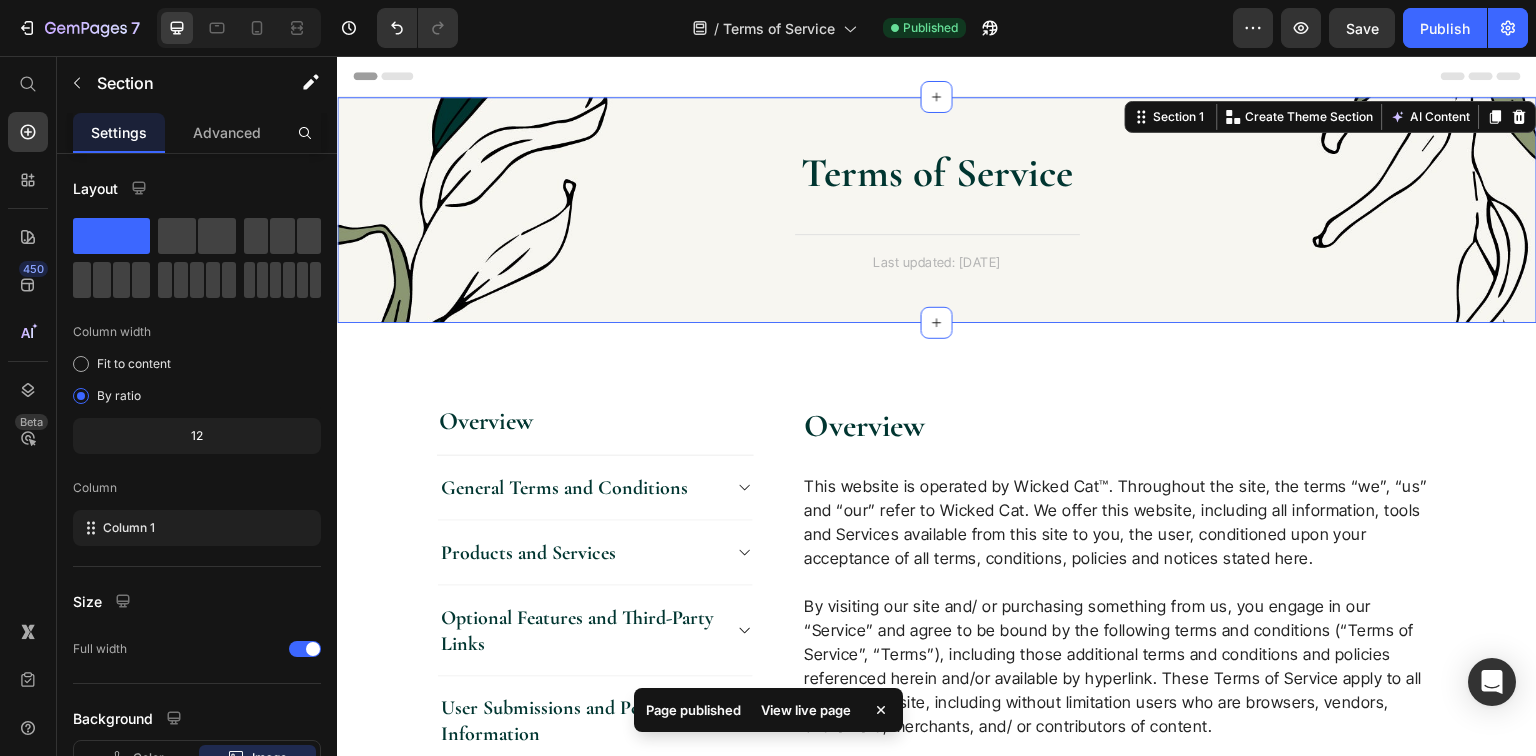 click on "Terms of Service Heading                Title Line Last updated: July 10, 2025 Text block Row" at bounding box center [937, 226] 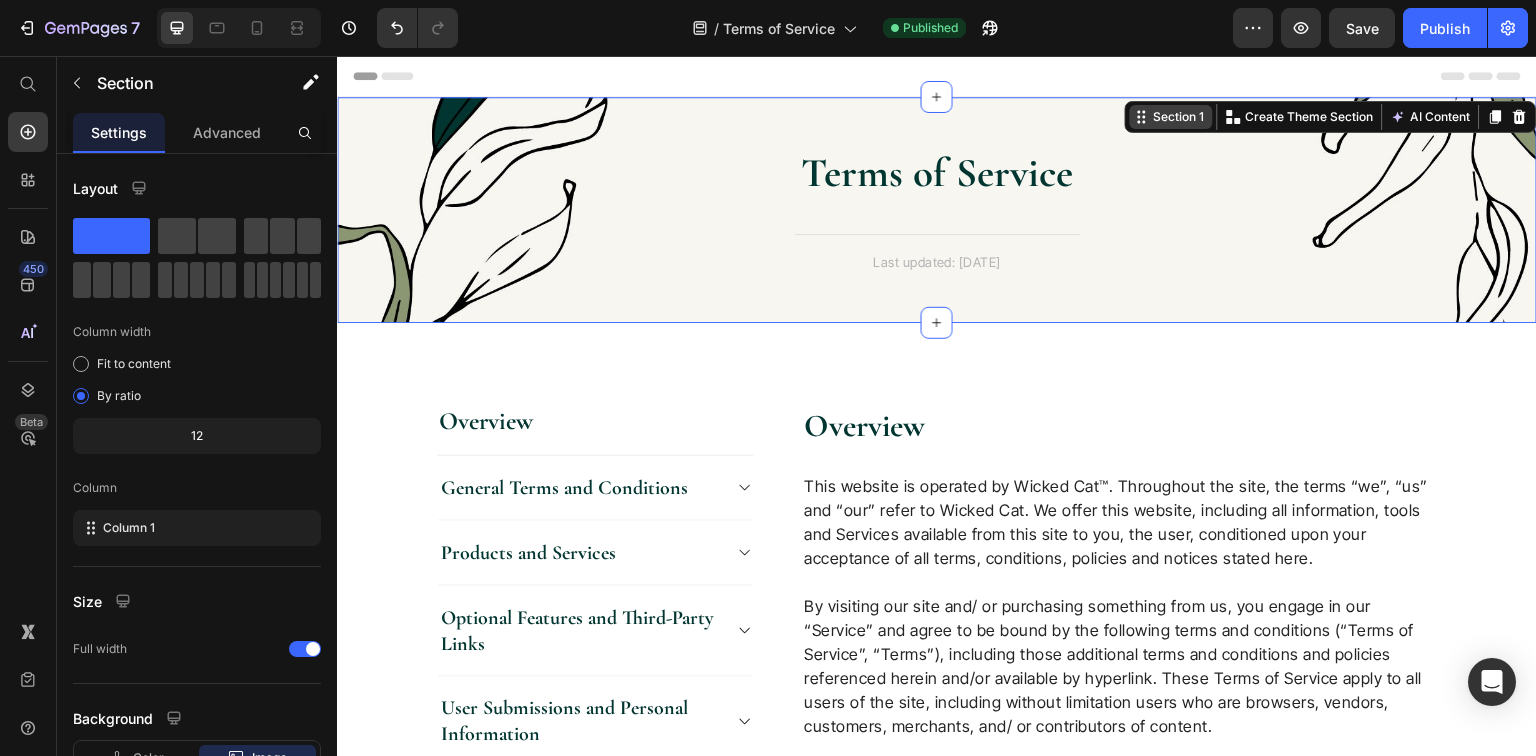 click on "Section 1" at bounding box center [1179, 117] 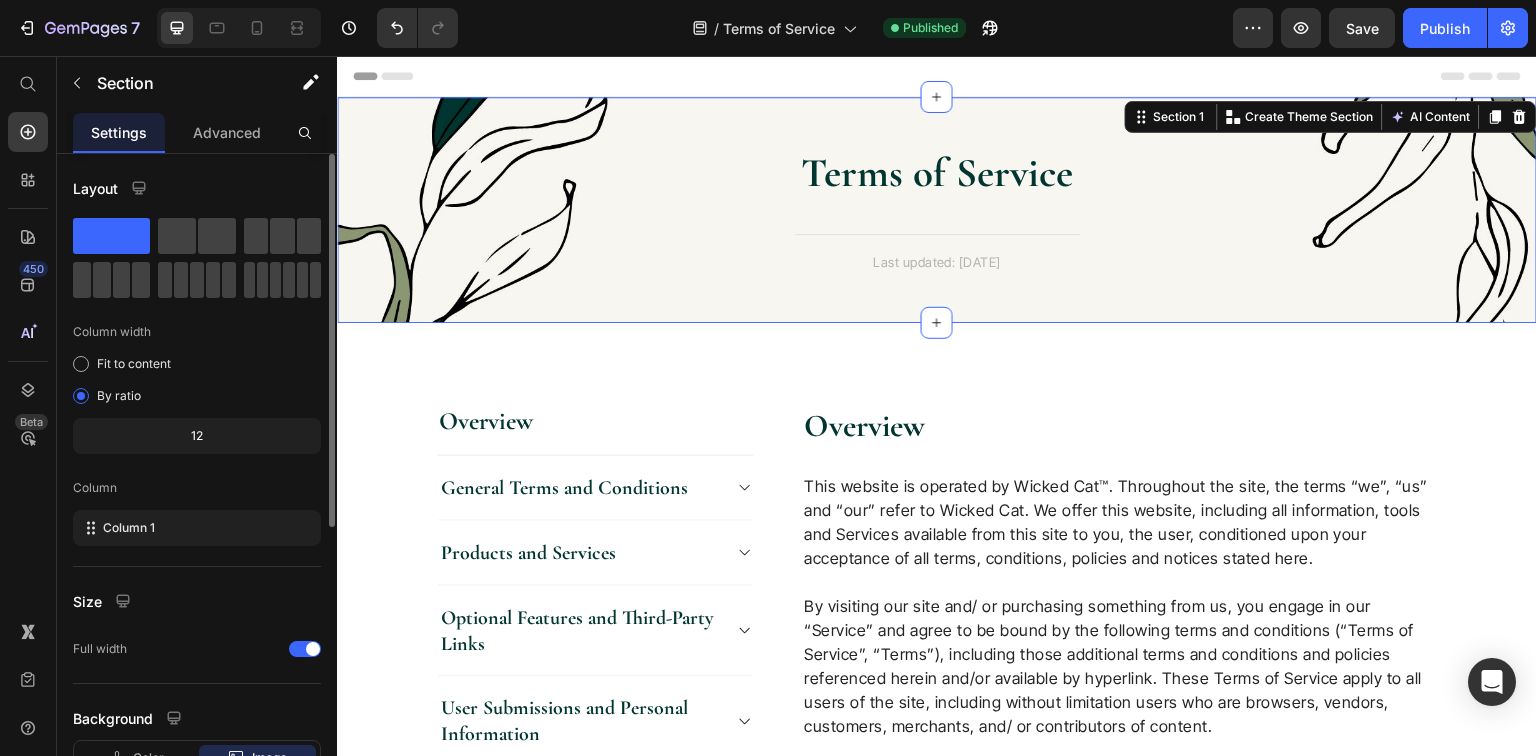 scroll, scrollTop: 400, scrollLeft: 0, axis: vertical 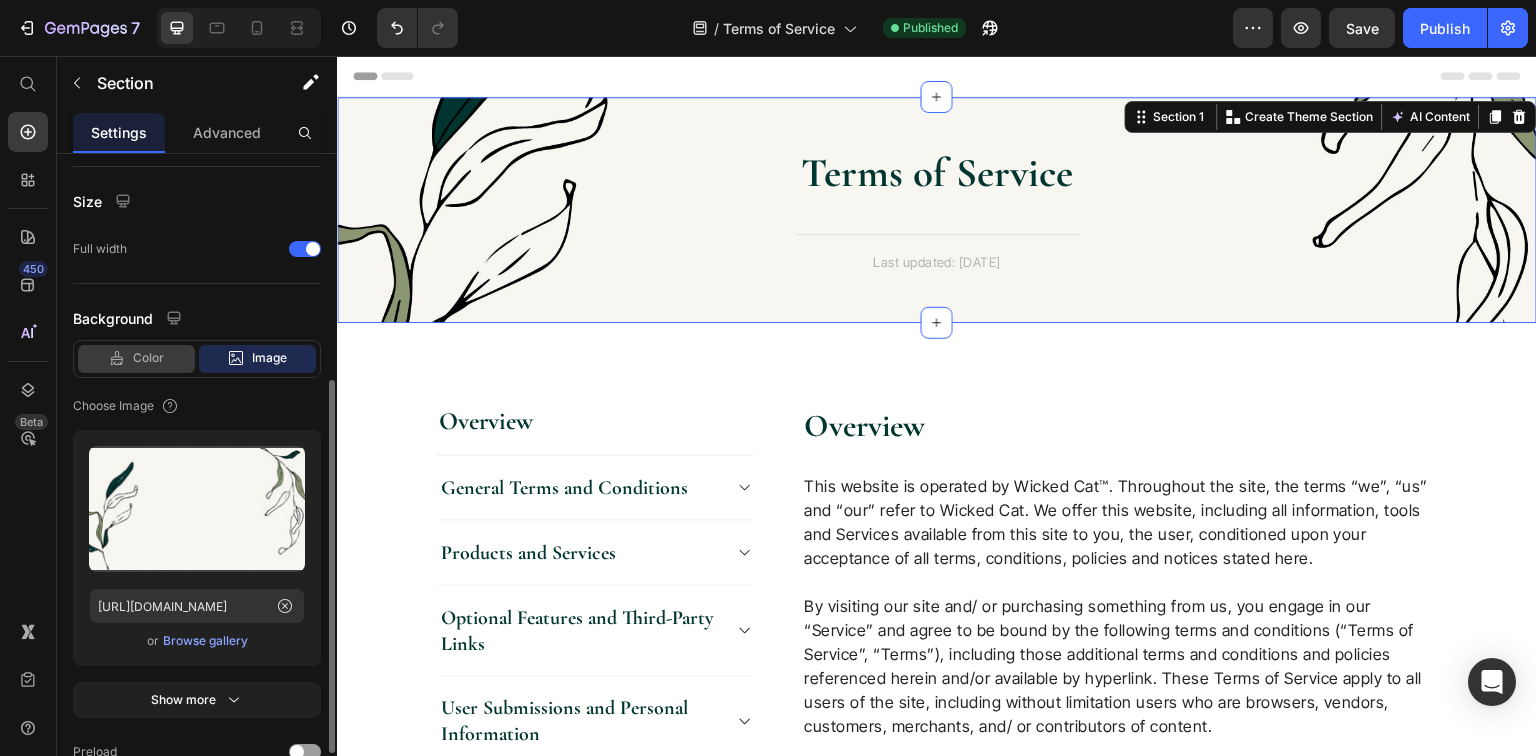 click on "Color" 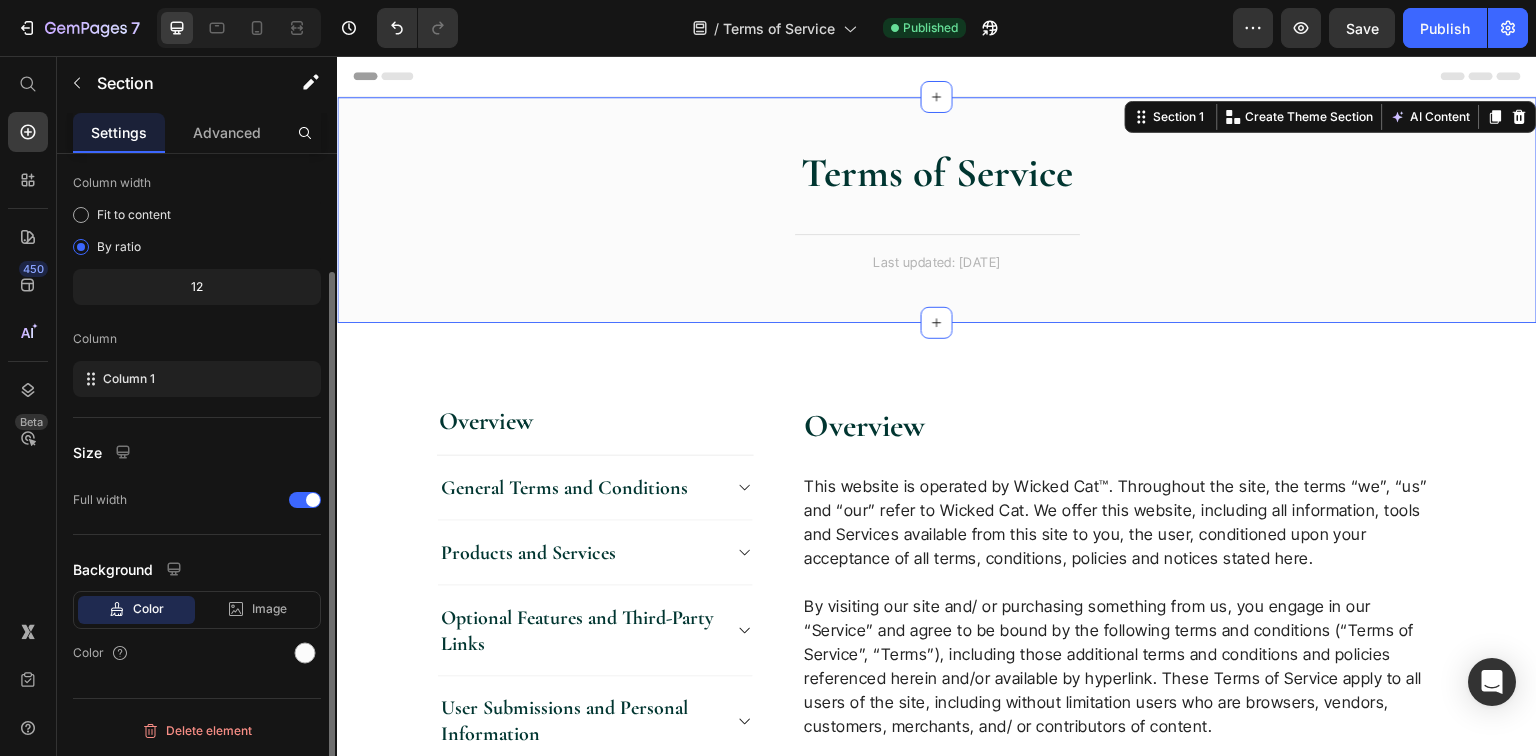 scroll, scrollTop: 147, scrollLeft: 0, axis: vertical 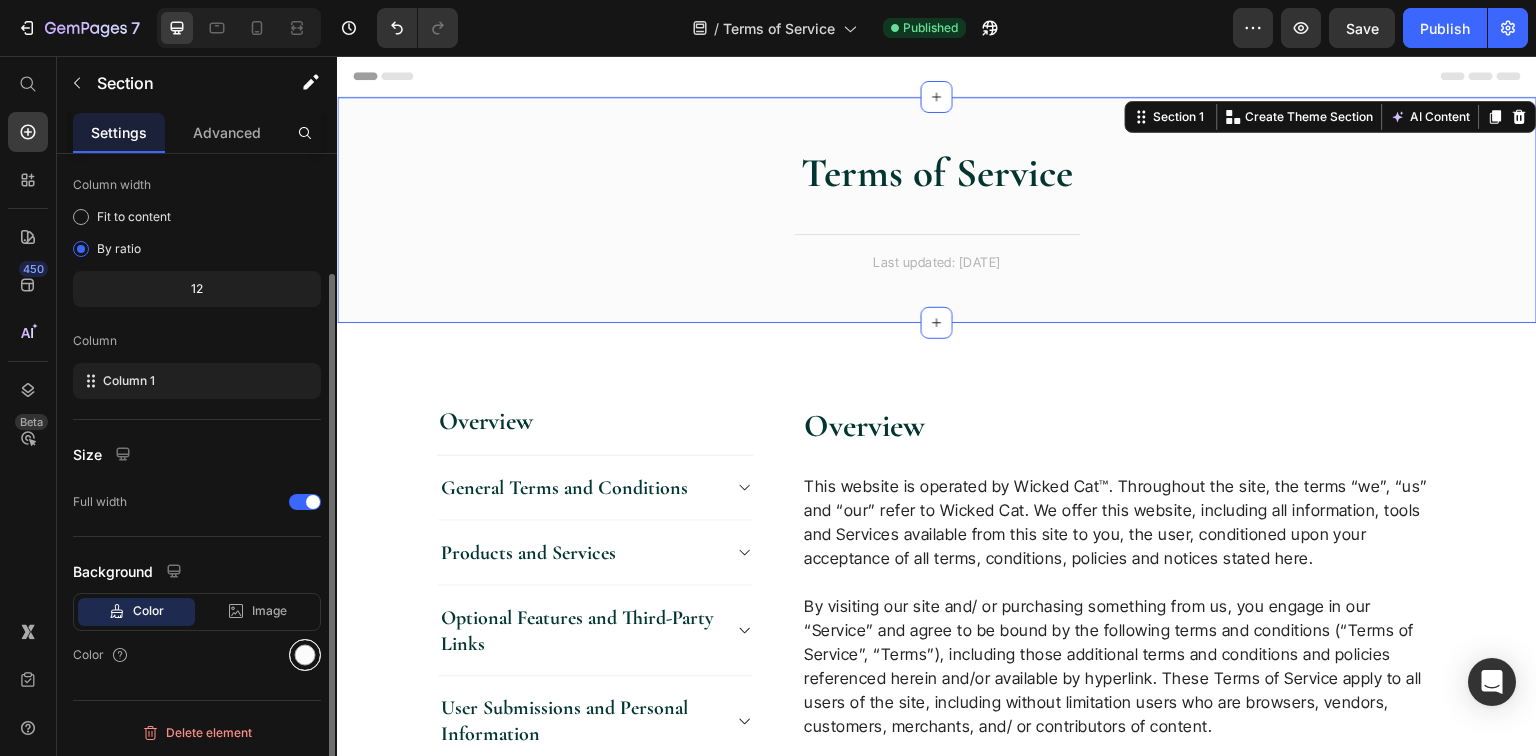click at bounding box center [305, 655] 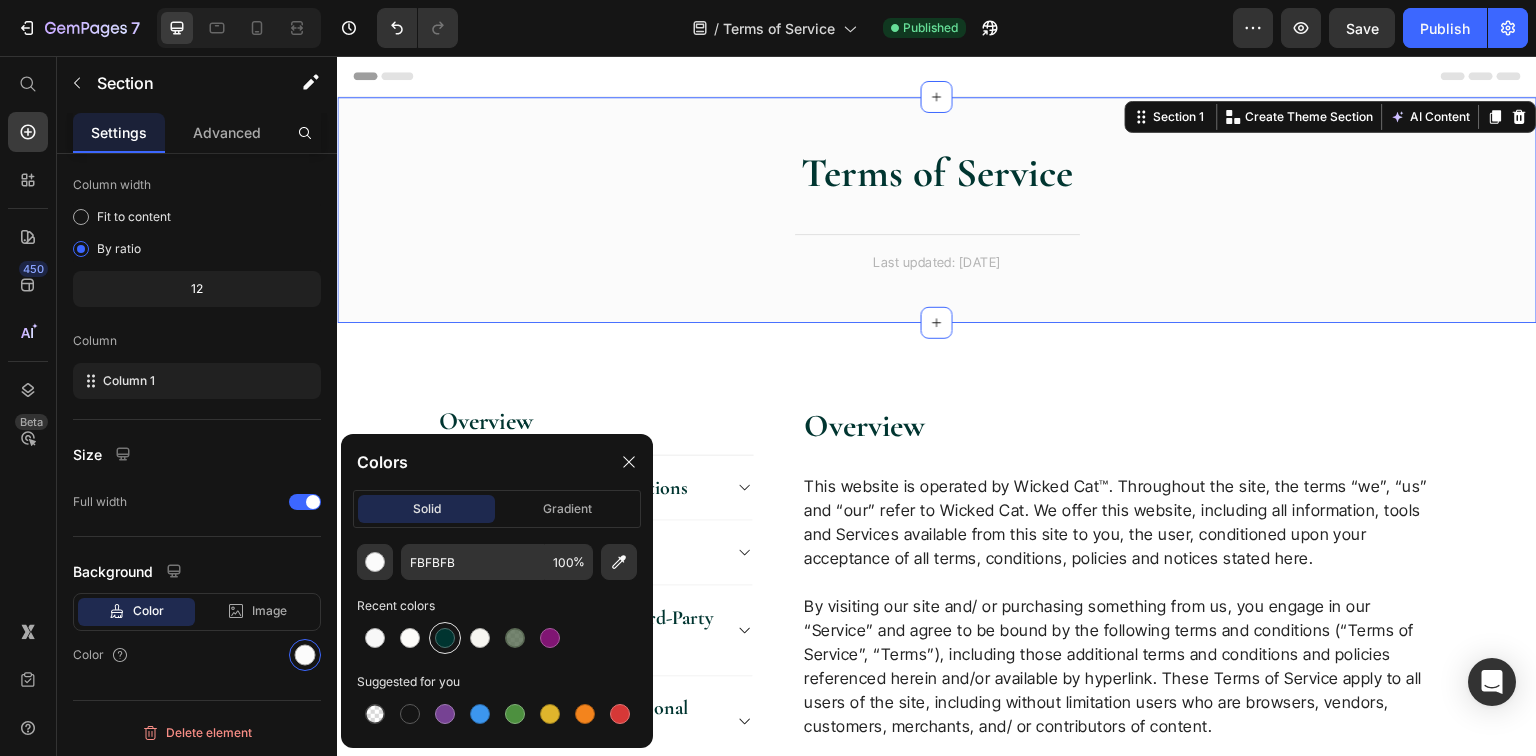 click at bounding box center (445, 638) 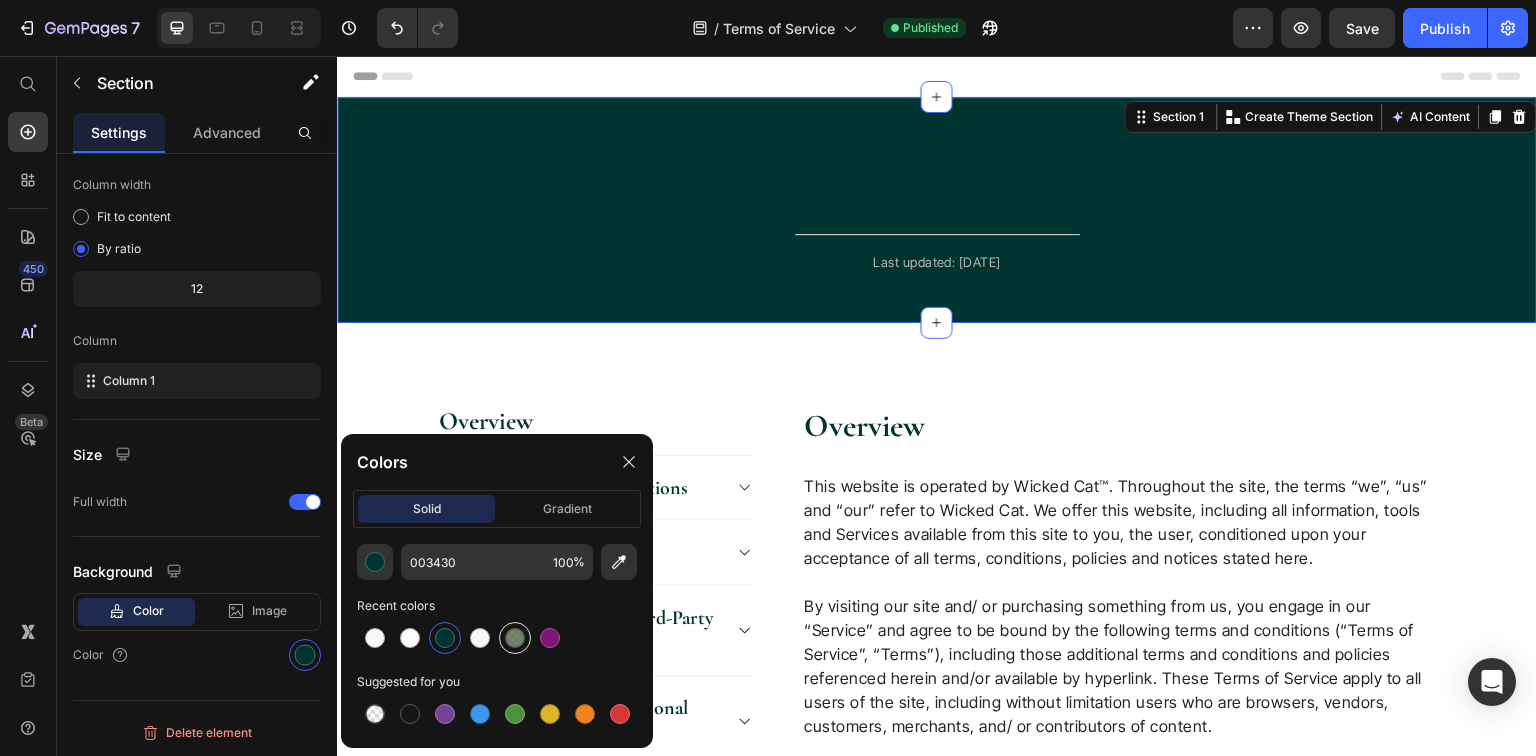 click at bounding box center (515, 638) 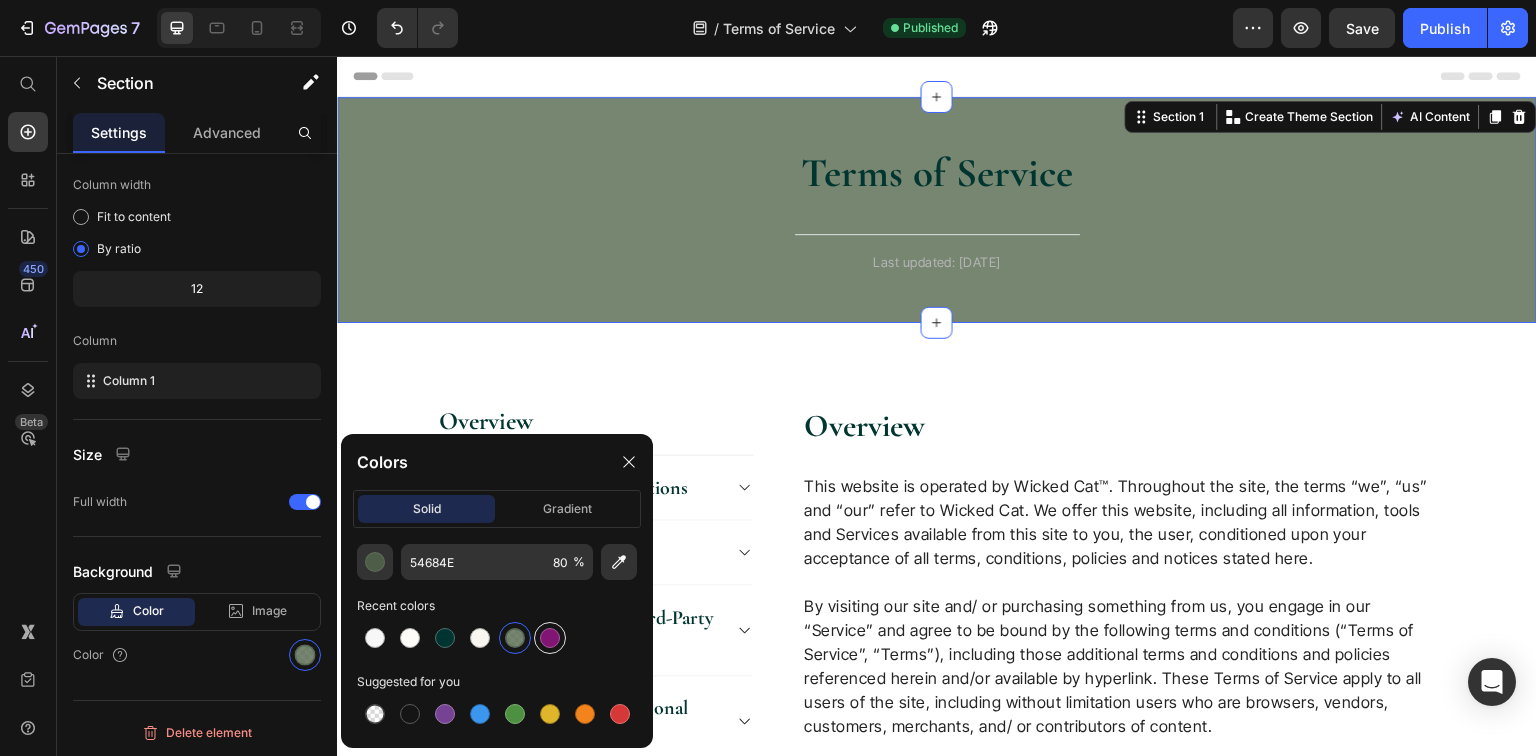 click at bounding box center [550, 638] 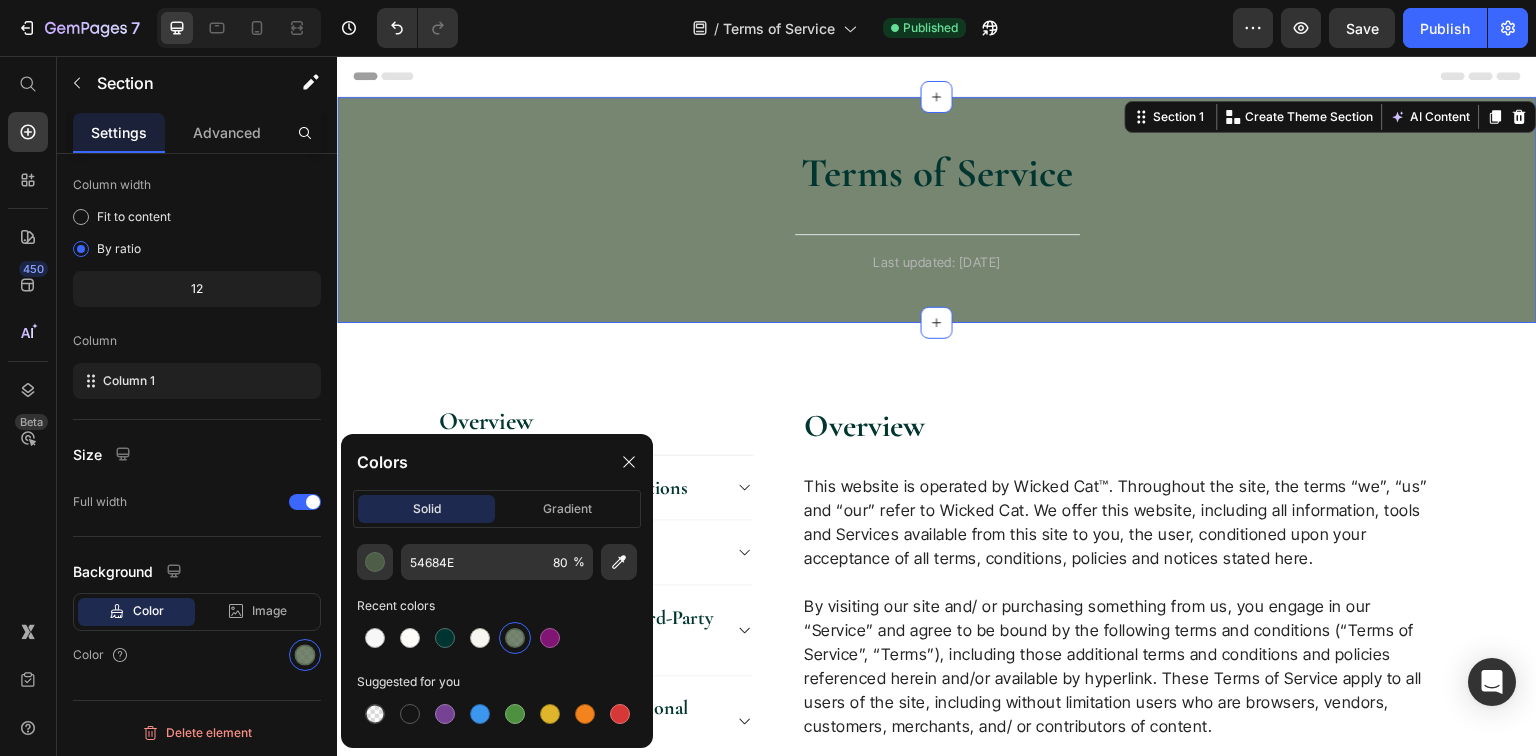 type on "801573" 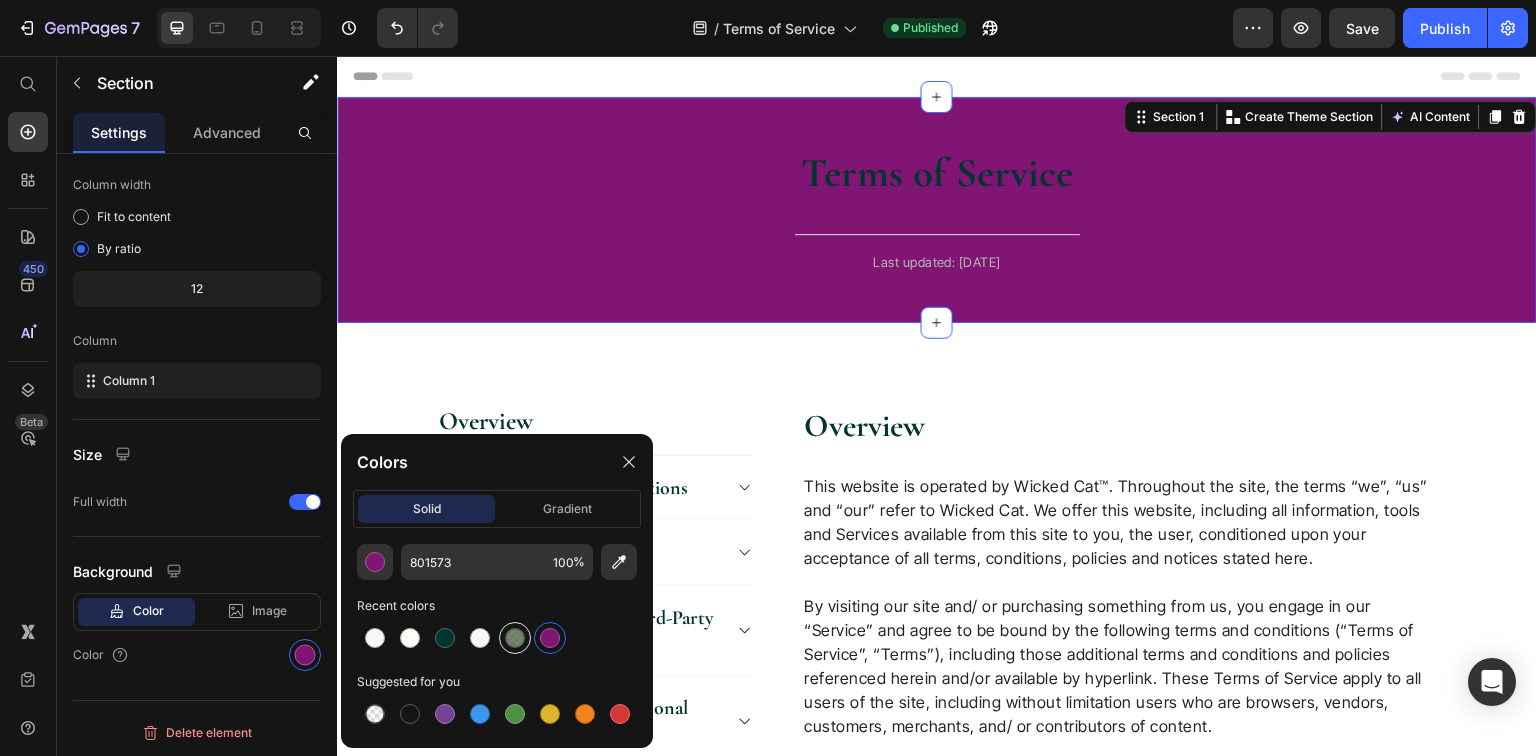 click at bounding box center [515, 638] 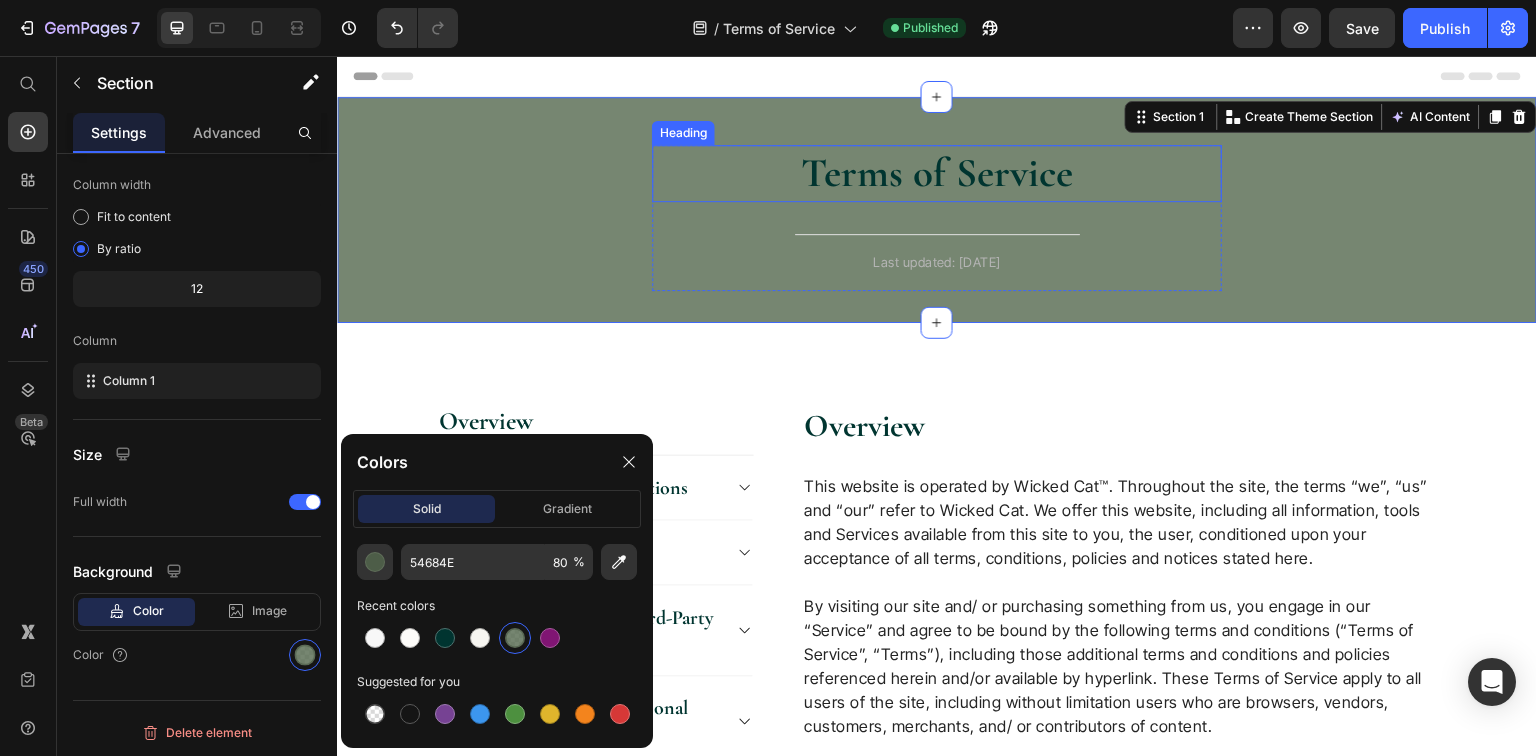 click on "Terms of Service" at bounding box center [937, 173] 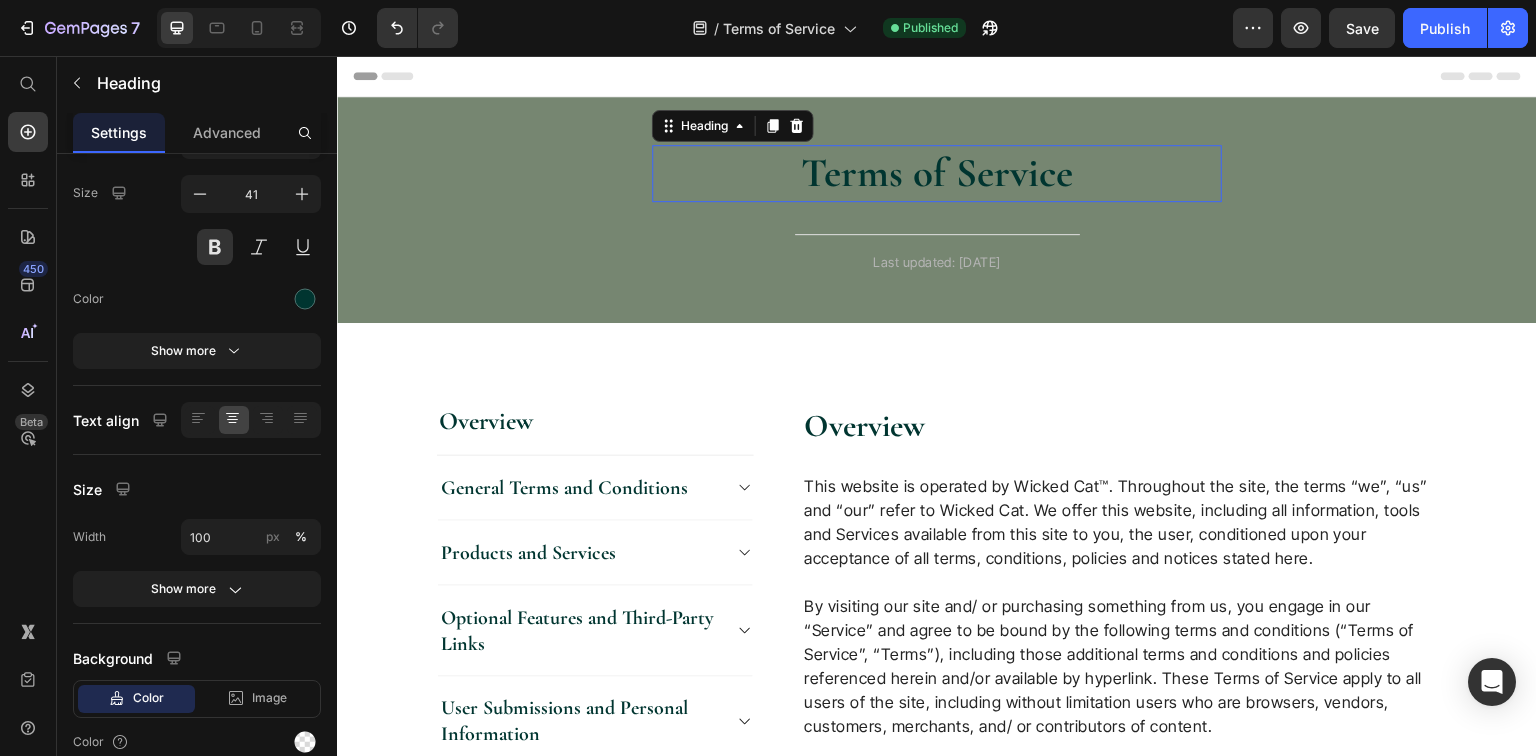 scroll, scrollTop: 0, scrollLeft: 0, axis: both 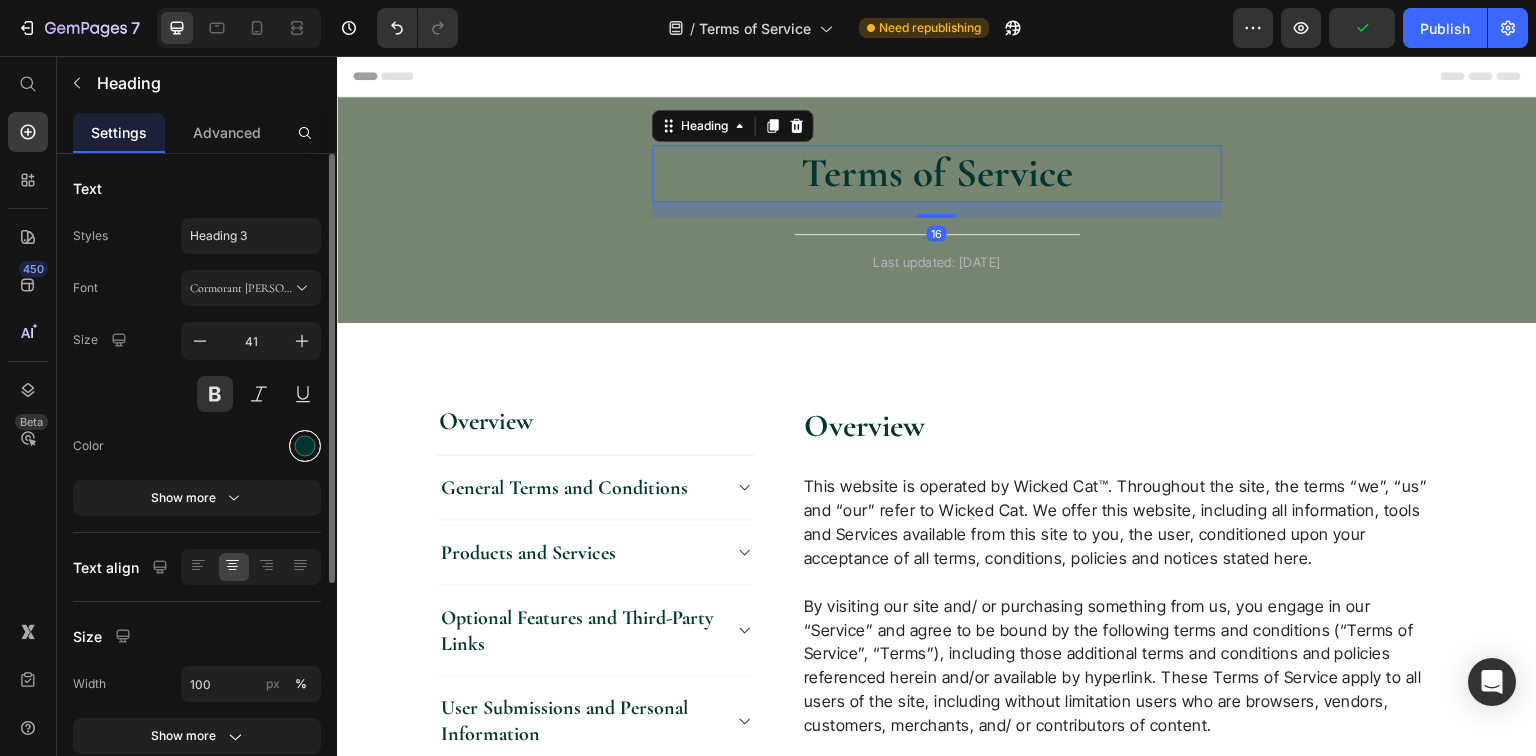 click at bounding box center [305, 446] 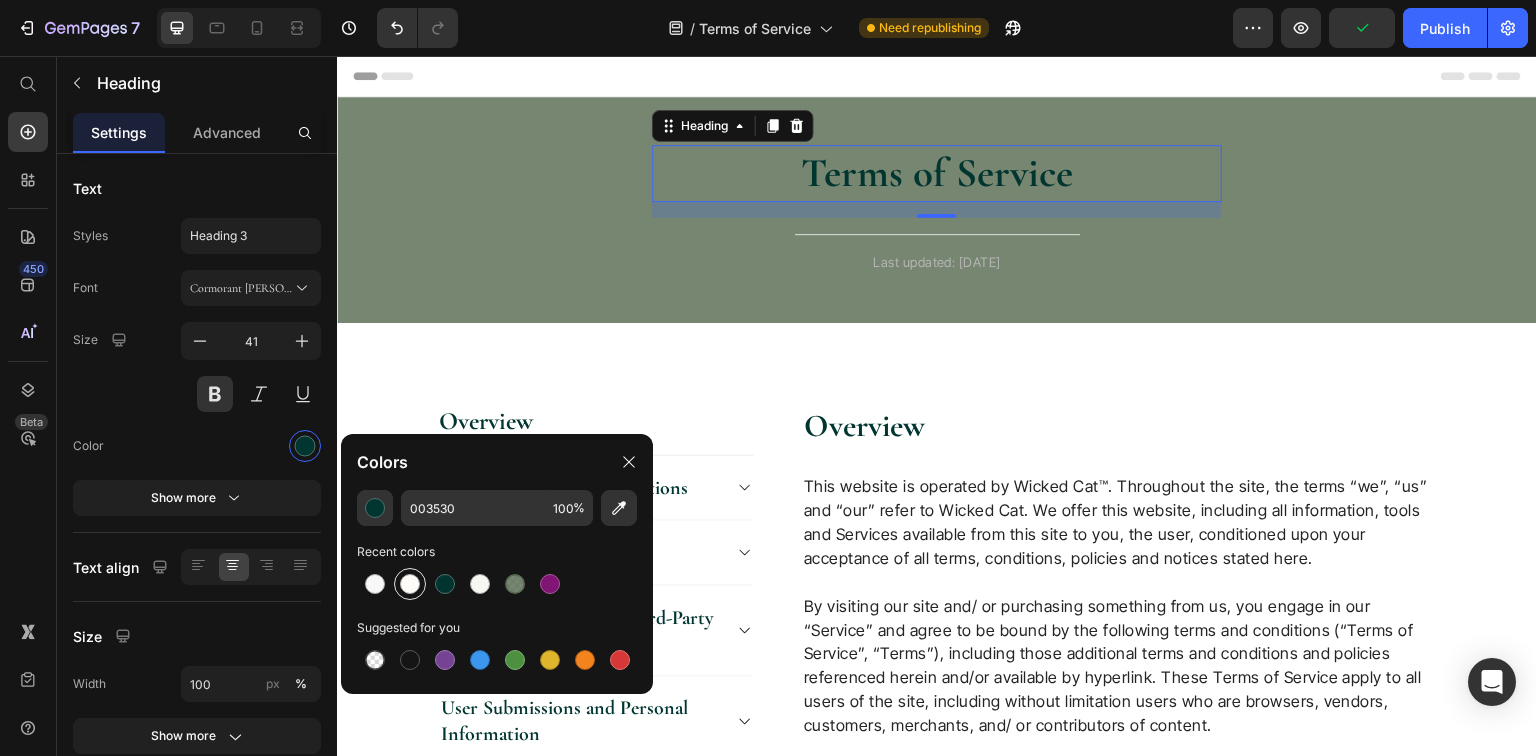 click at bounding box center (410, 584) 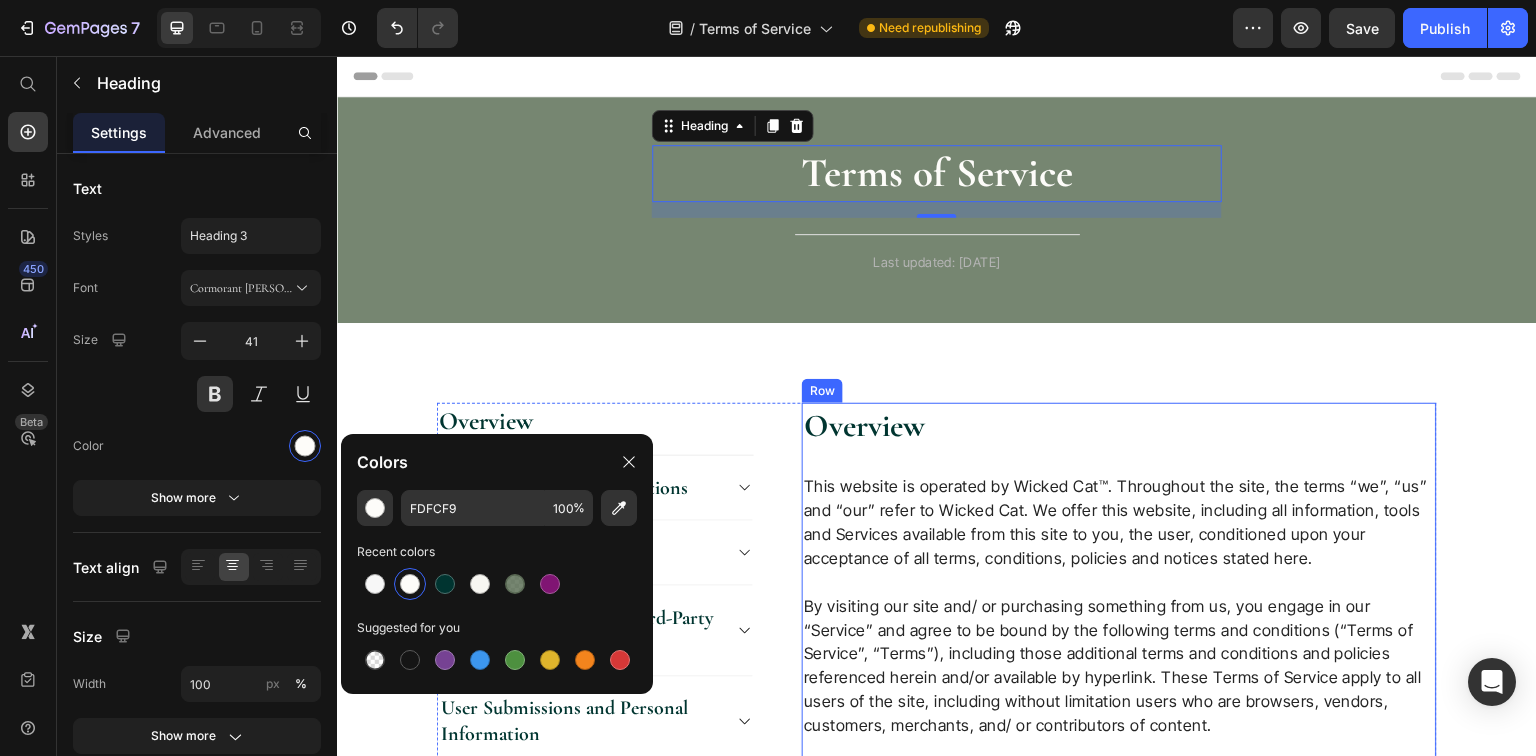 click on "This website is operated by Wicked Cat™. Throughout the site, the terms “we”, “us” and “our” refer to Wicked Cat. We offer this website, including all information, tools and Services available from this site to you, the user, conditioned upon your acceptance of all terms, conditions, policies and notices stated here." at bounding box center (1119, 522) 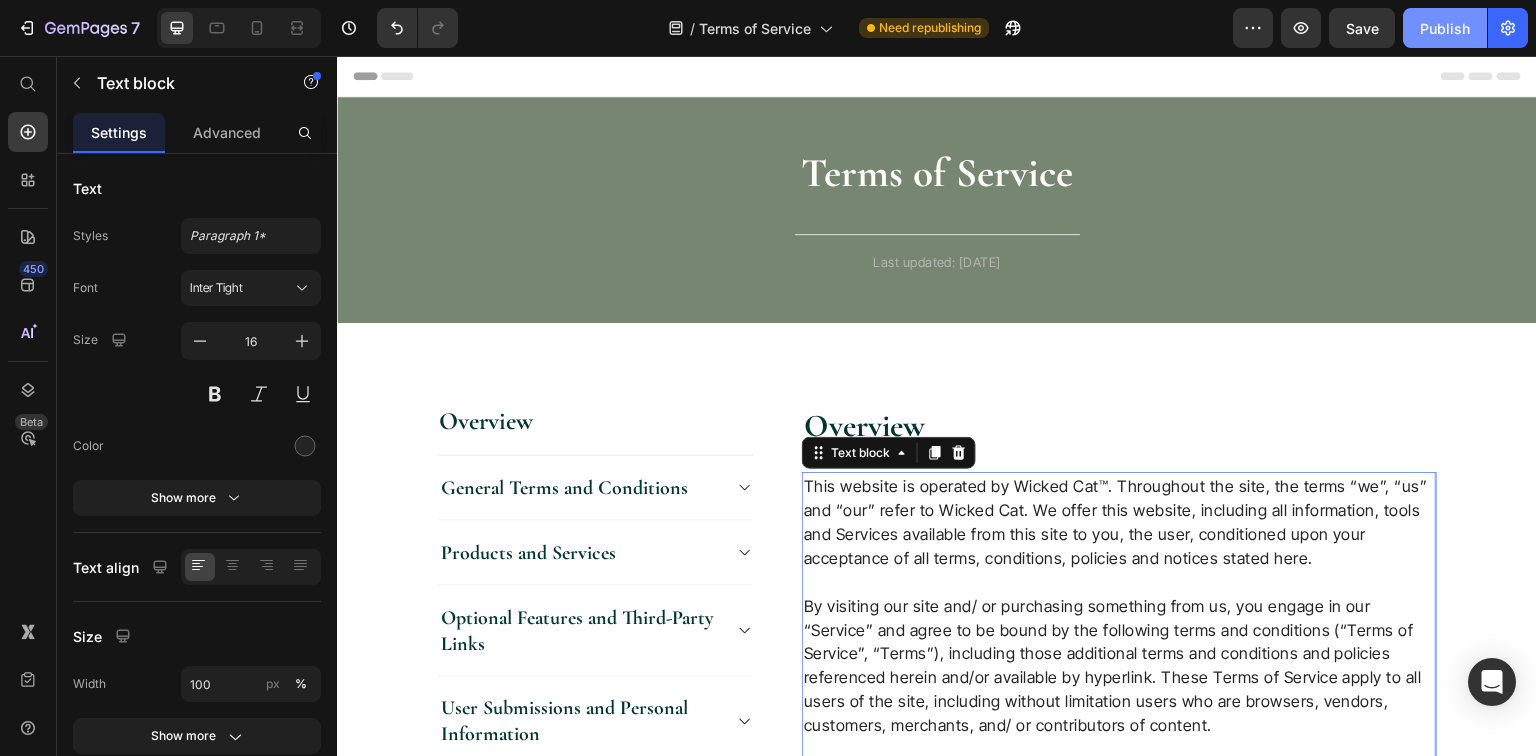 click on "Publish" at bounding box center (1445, 28) 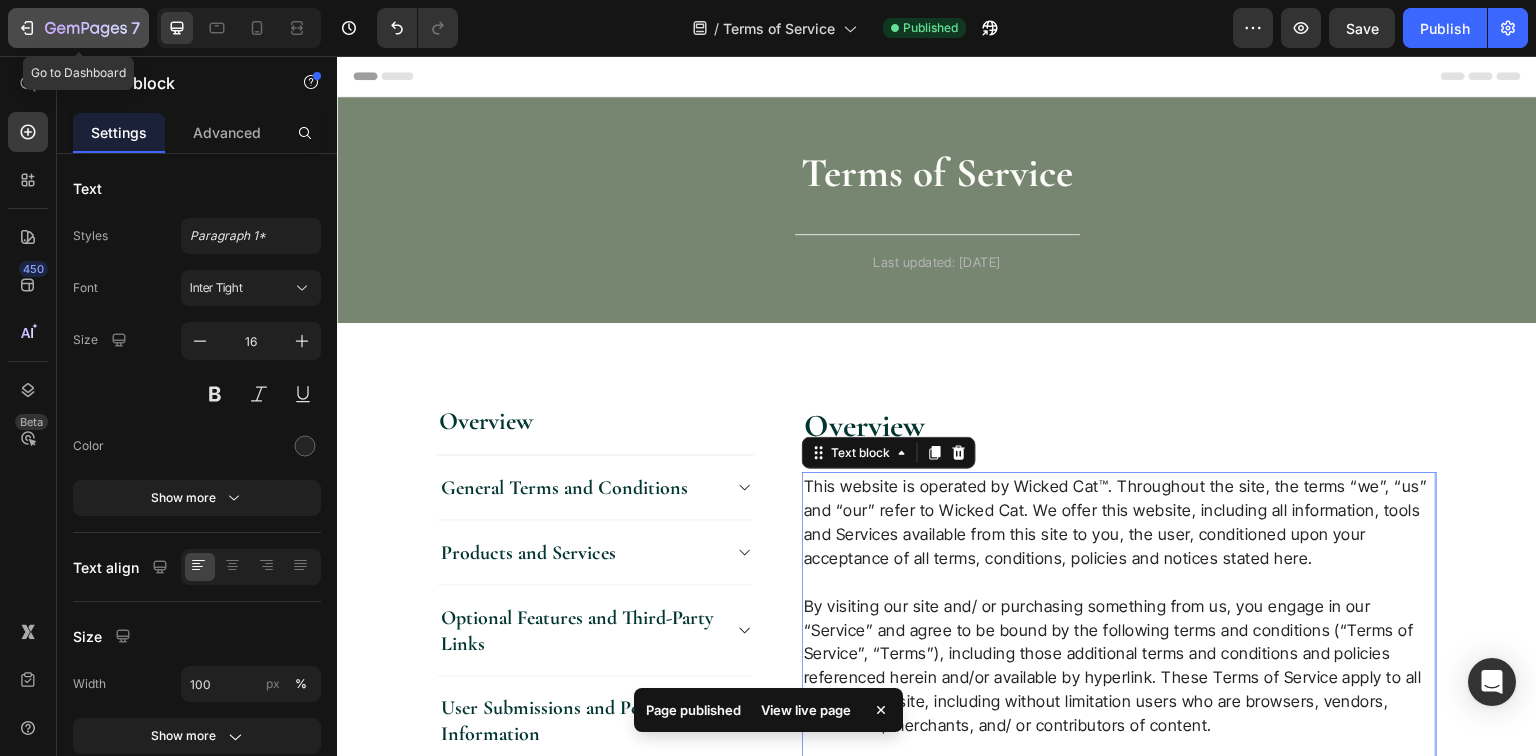 click 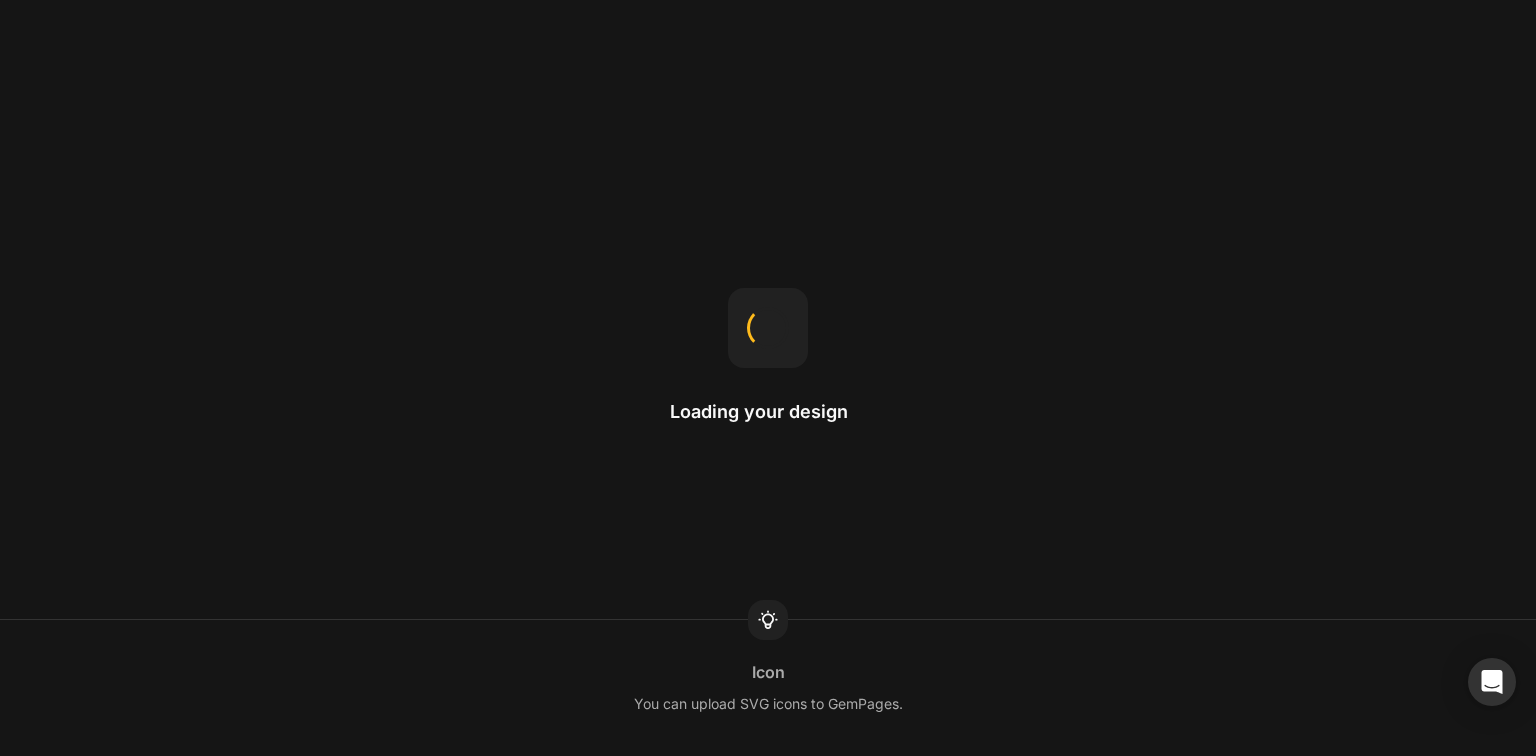 scroll, scrollTop: 0, scrollLeft: 0, axis: both 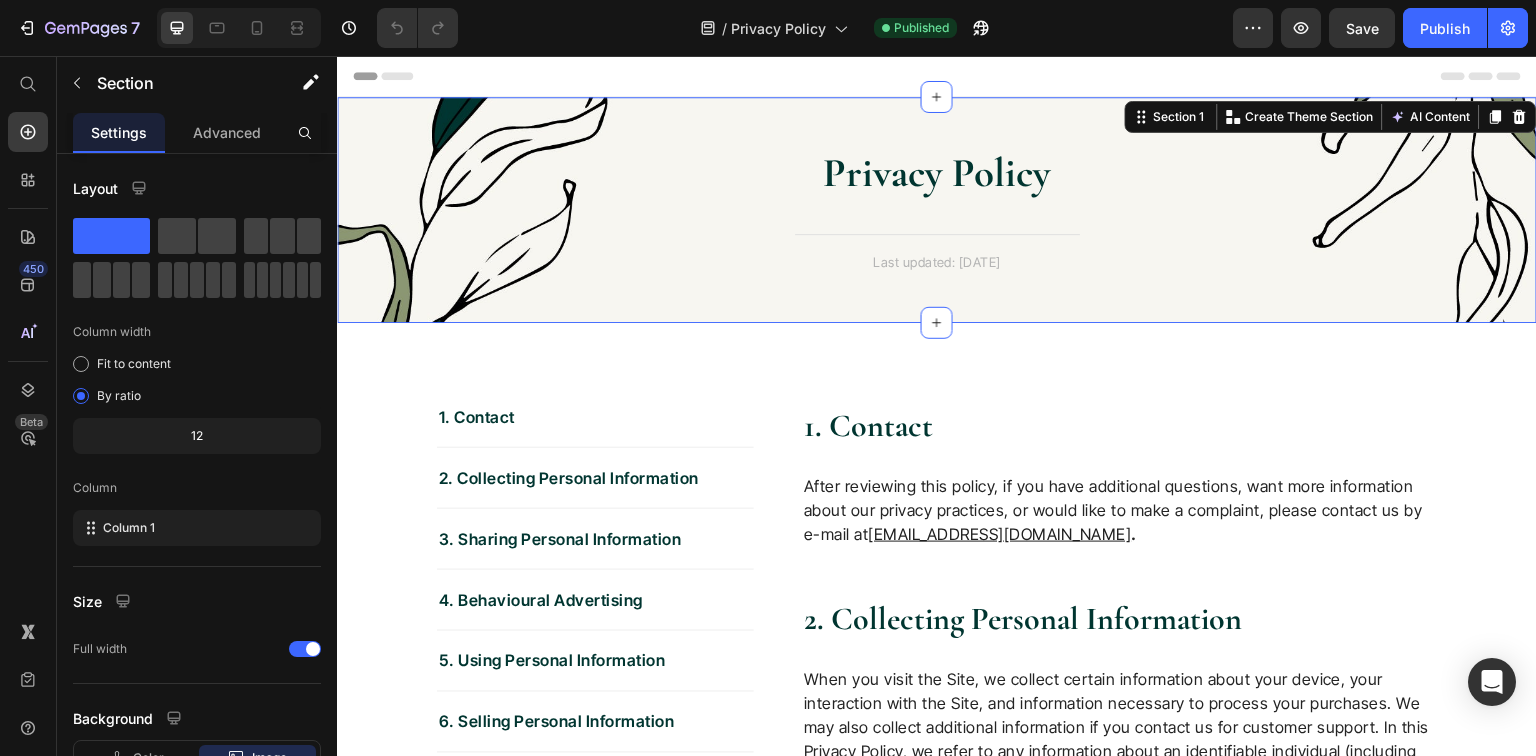 click on "Privacy Policy Heading                Title Line Last updated: [DATE] Text block Row Section 1   Create Theme Section AI Content Write with GemAI What would you like to describe here? Tone and Voice Persuasive Product Getting products... Show more Generate" at bounding box center (937, 210) 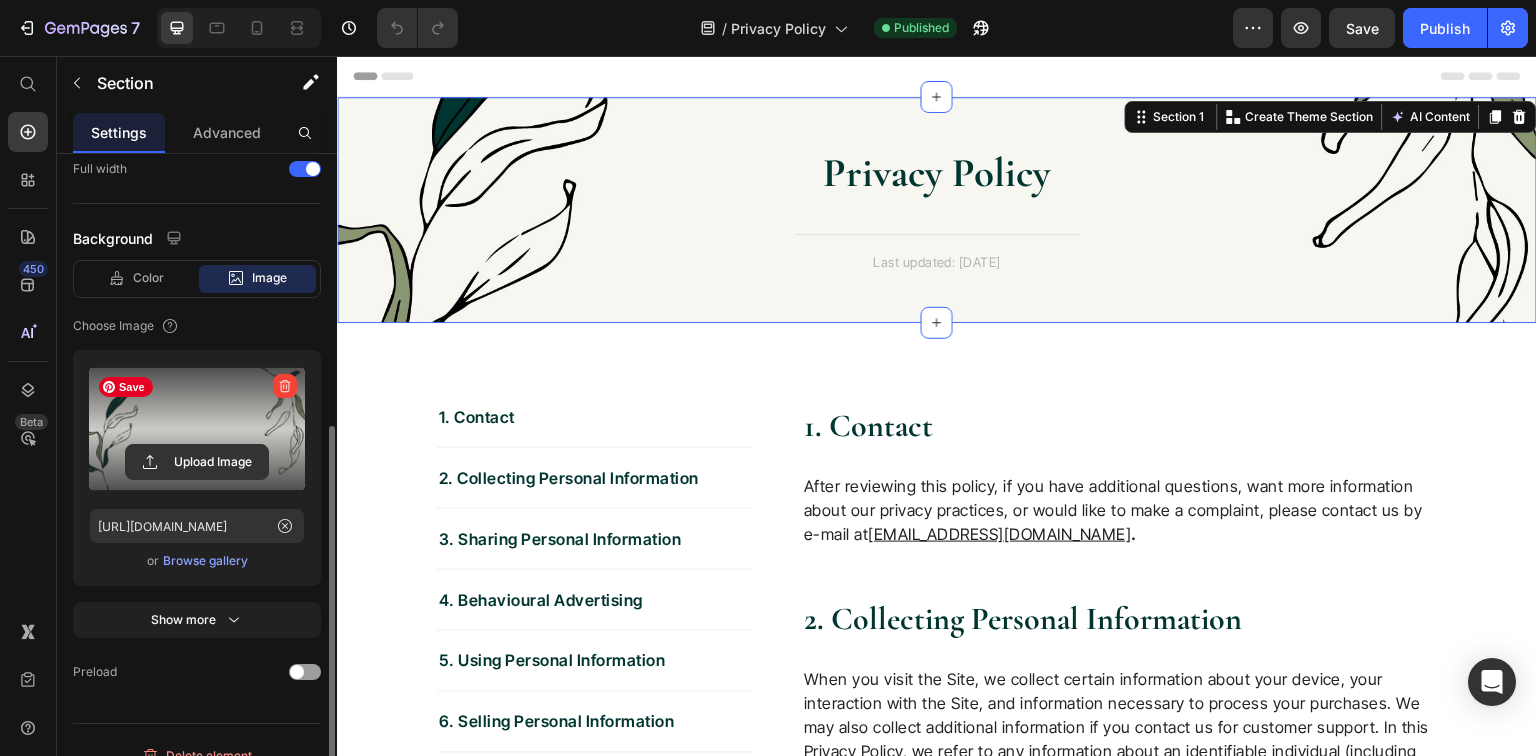 scroll, scrollTop: 503, scrollLeft: 0, axis: vertical 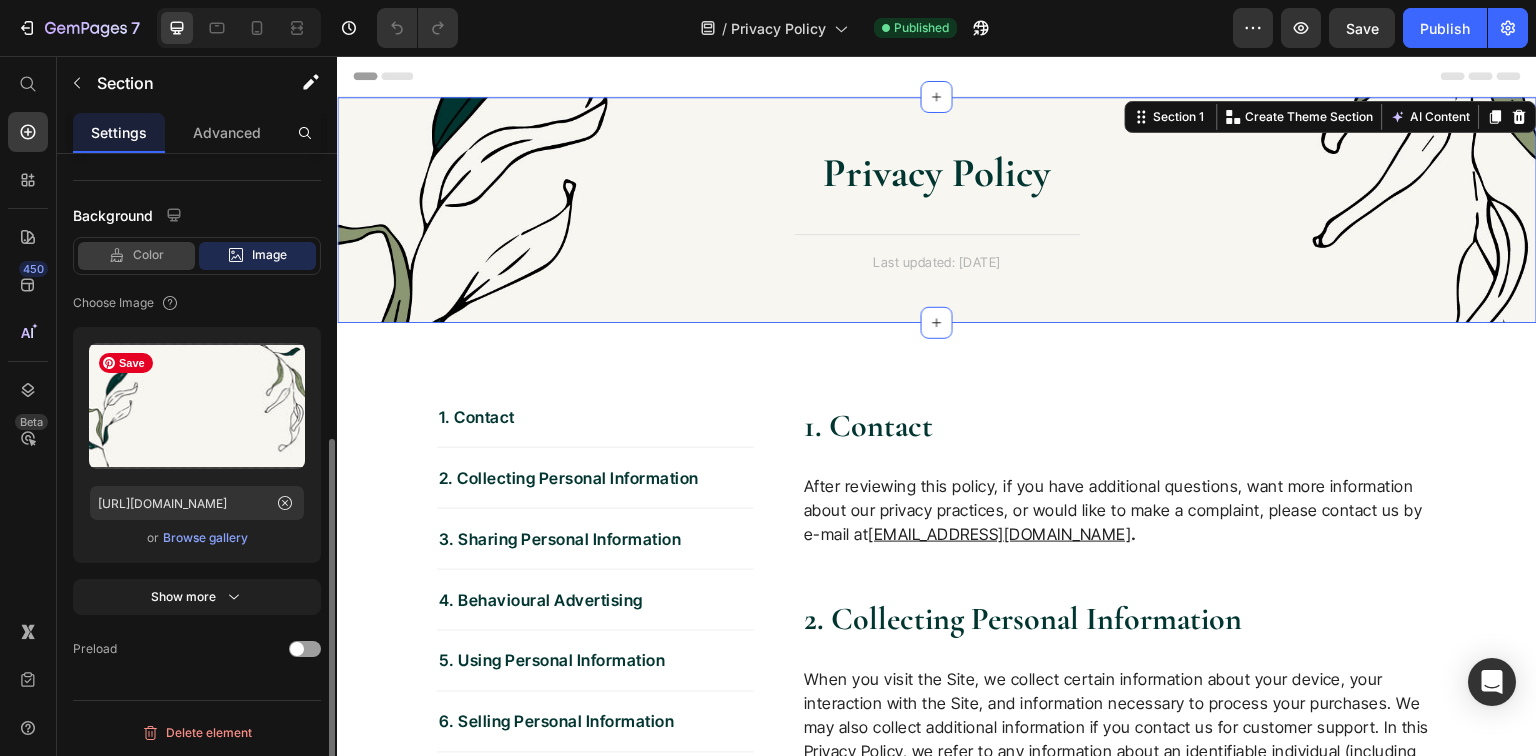 click on "Color" at bounding box center (148, 255) 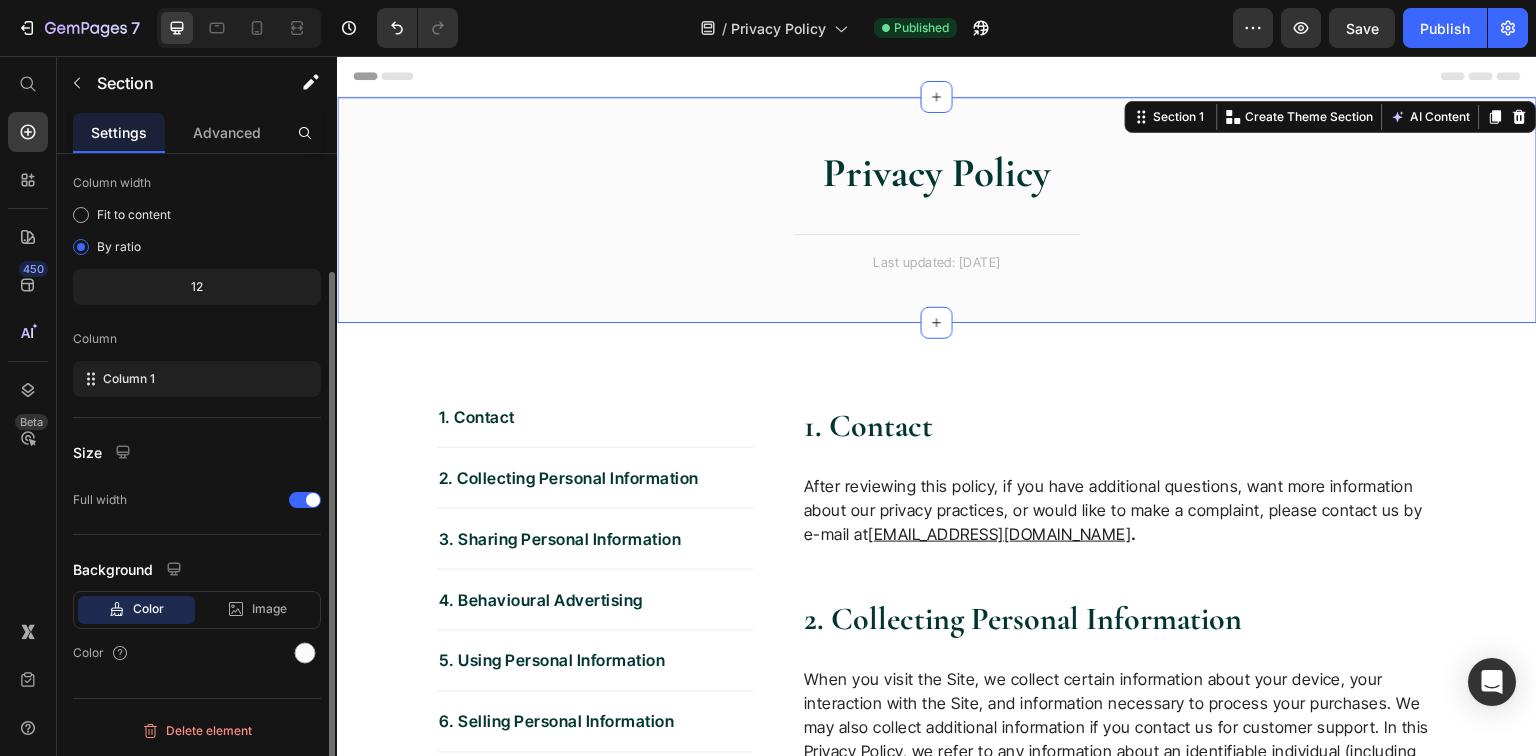 scroll, scrollTop: 147, scrollLeft: 0, axis: vertical 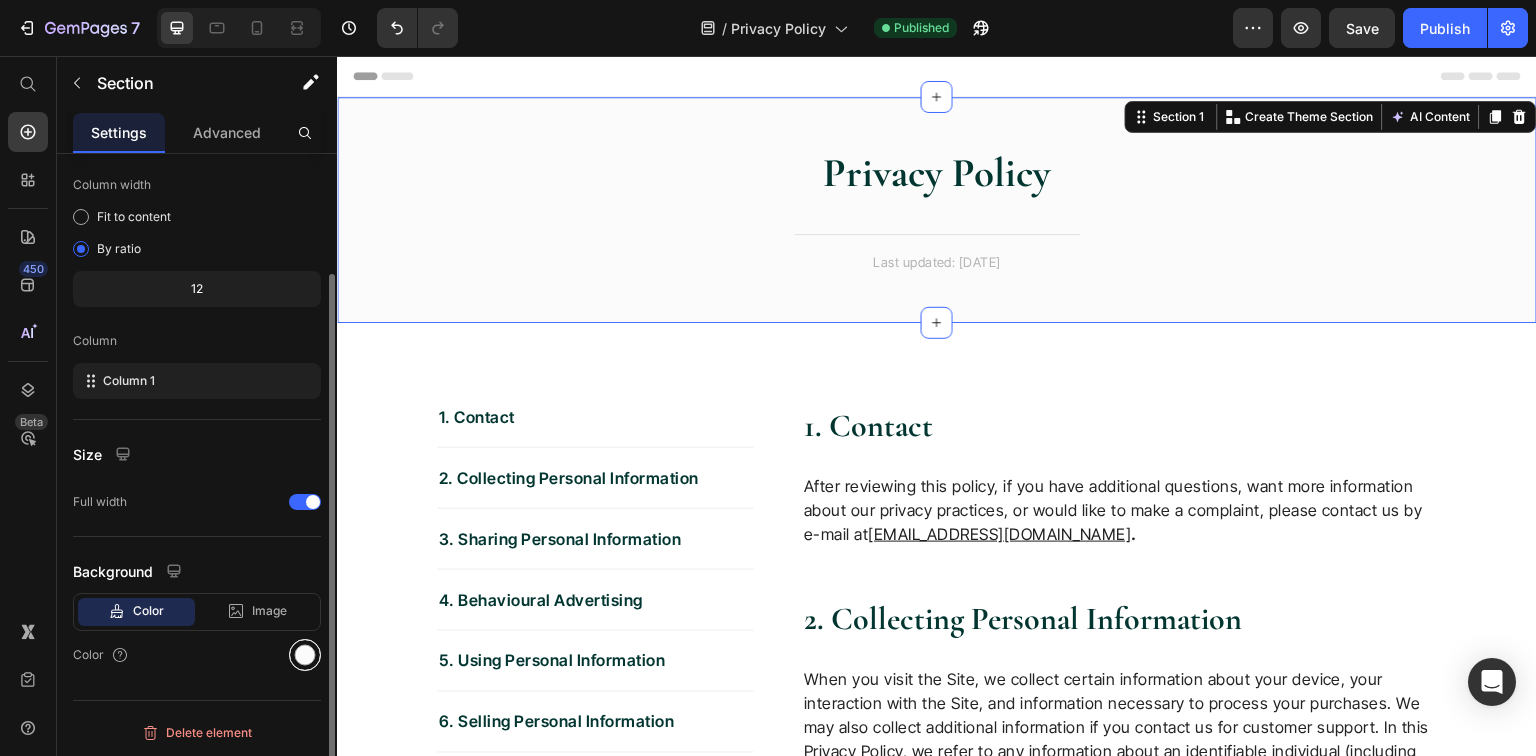 click at bounding box center [305, 655] 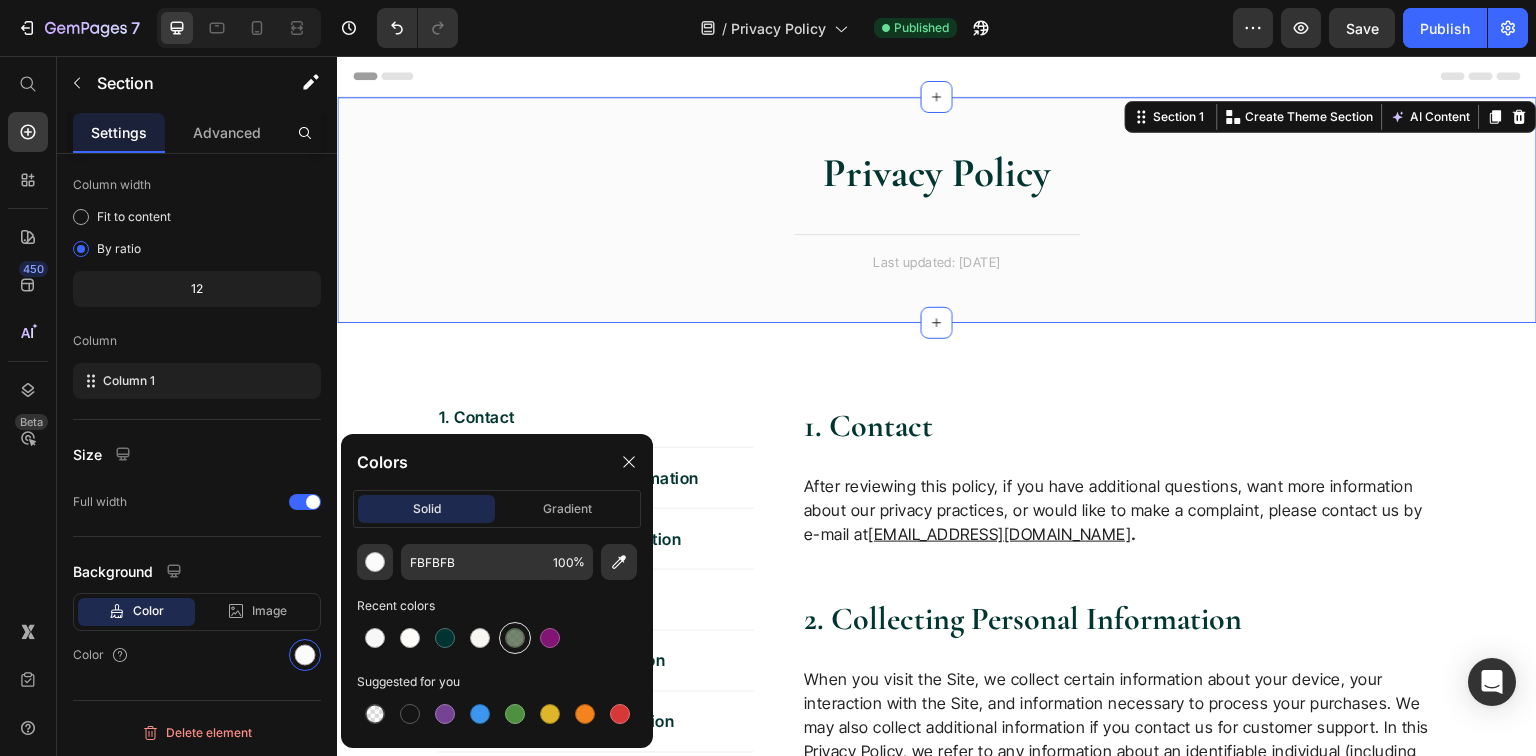 click at bounding box center [515, 638] 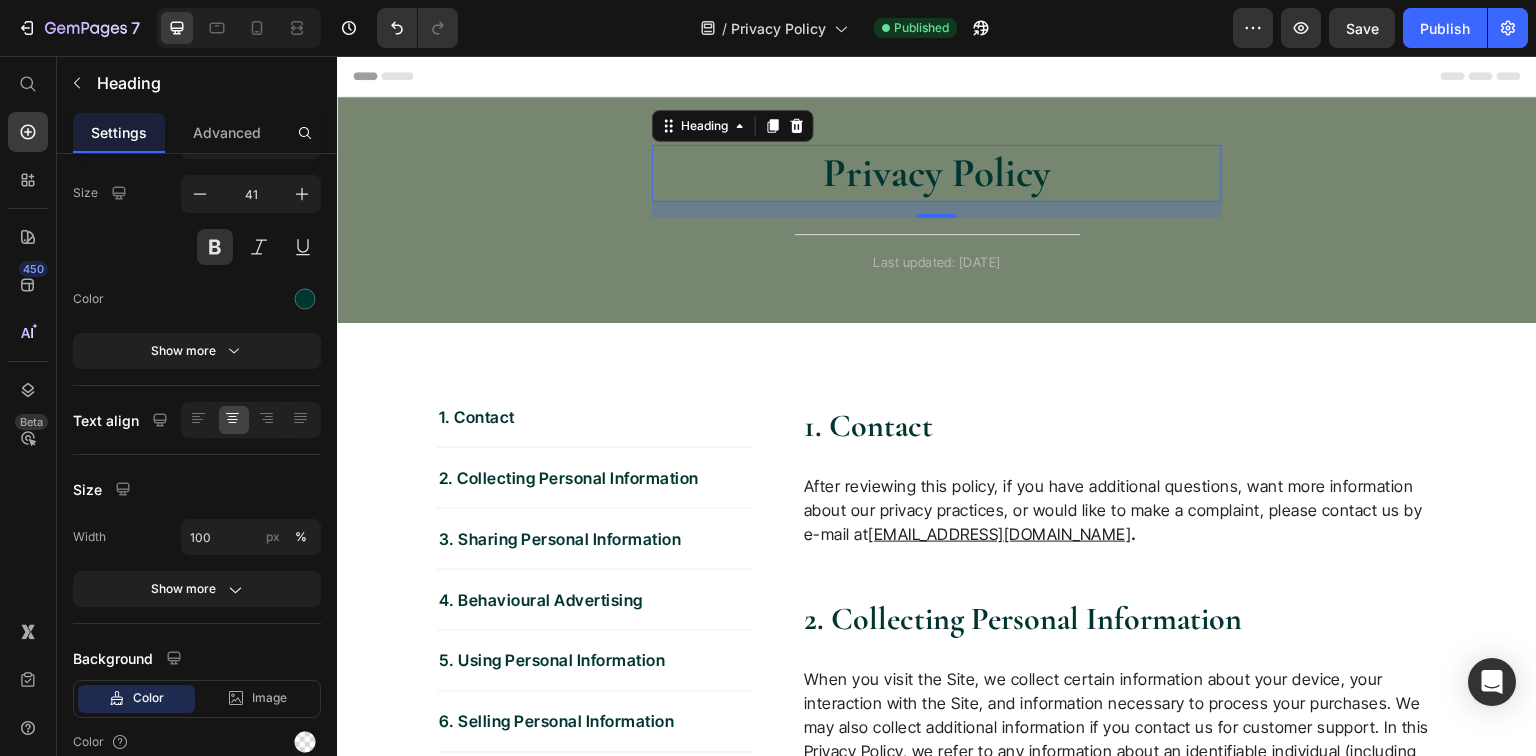 click on "Privacy Policy" at bounding box center (937, 173) 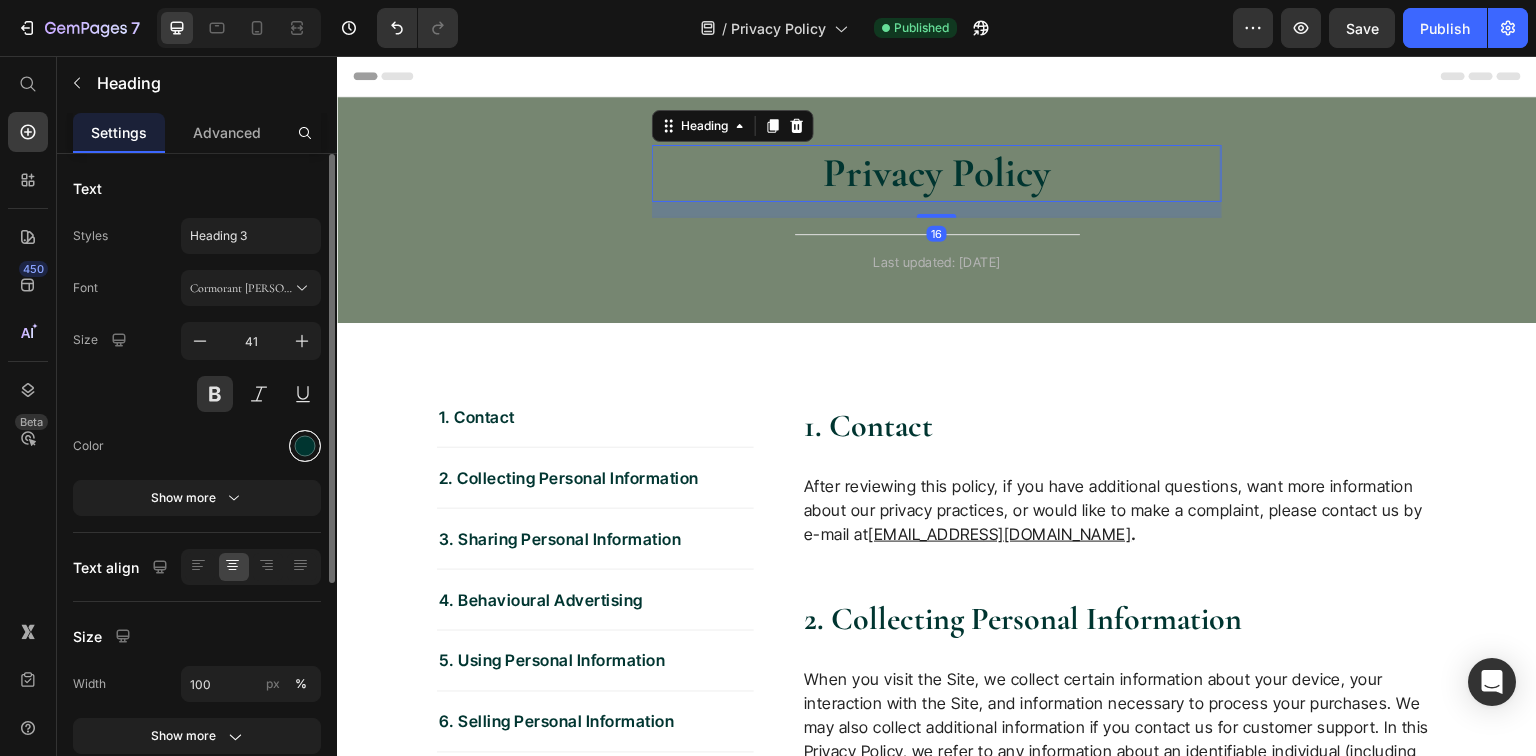 click at bounding box center (305, 446) 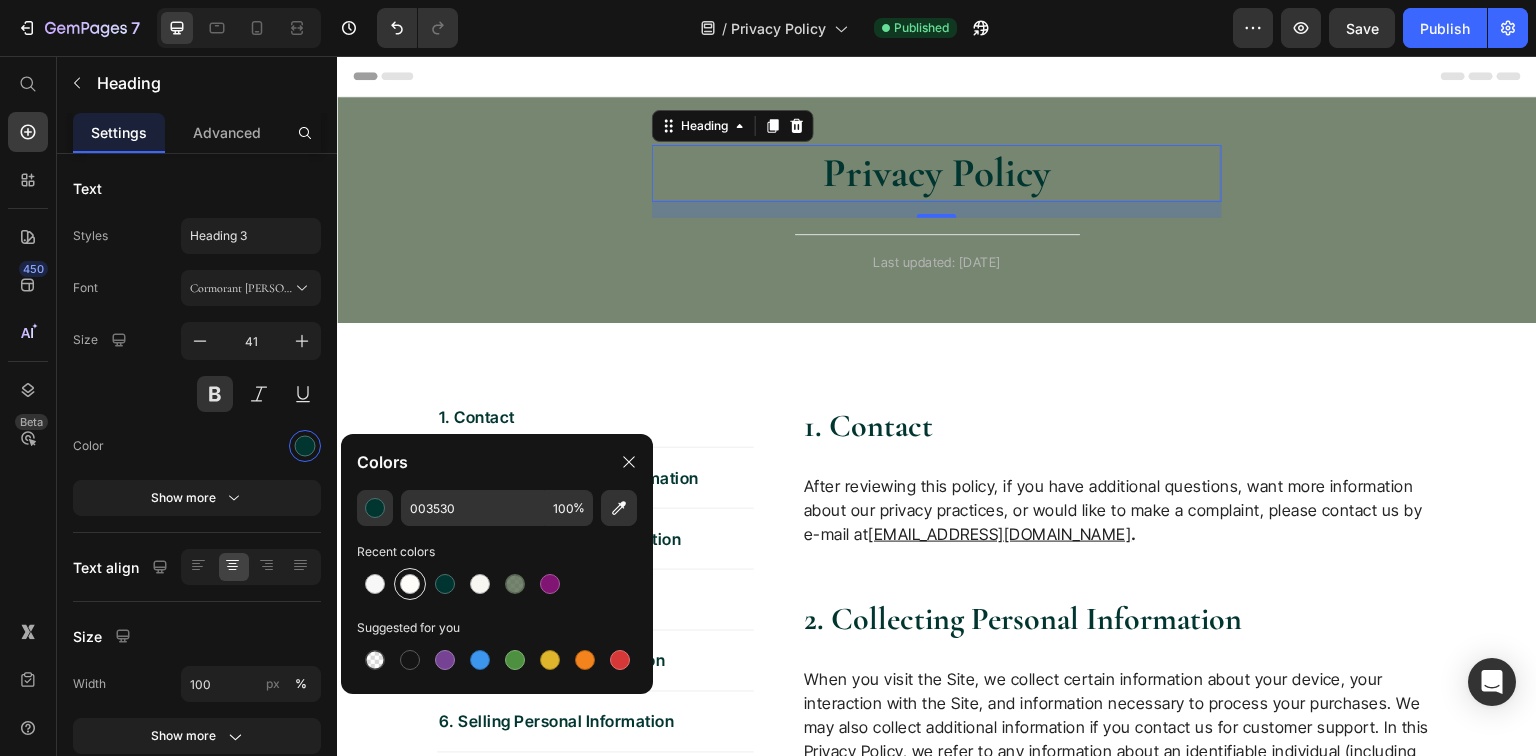 click at bounding box center [410, 584] 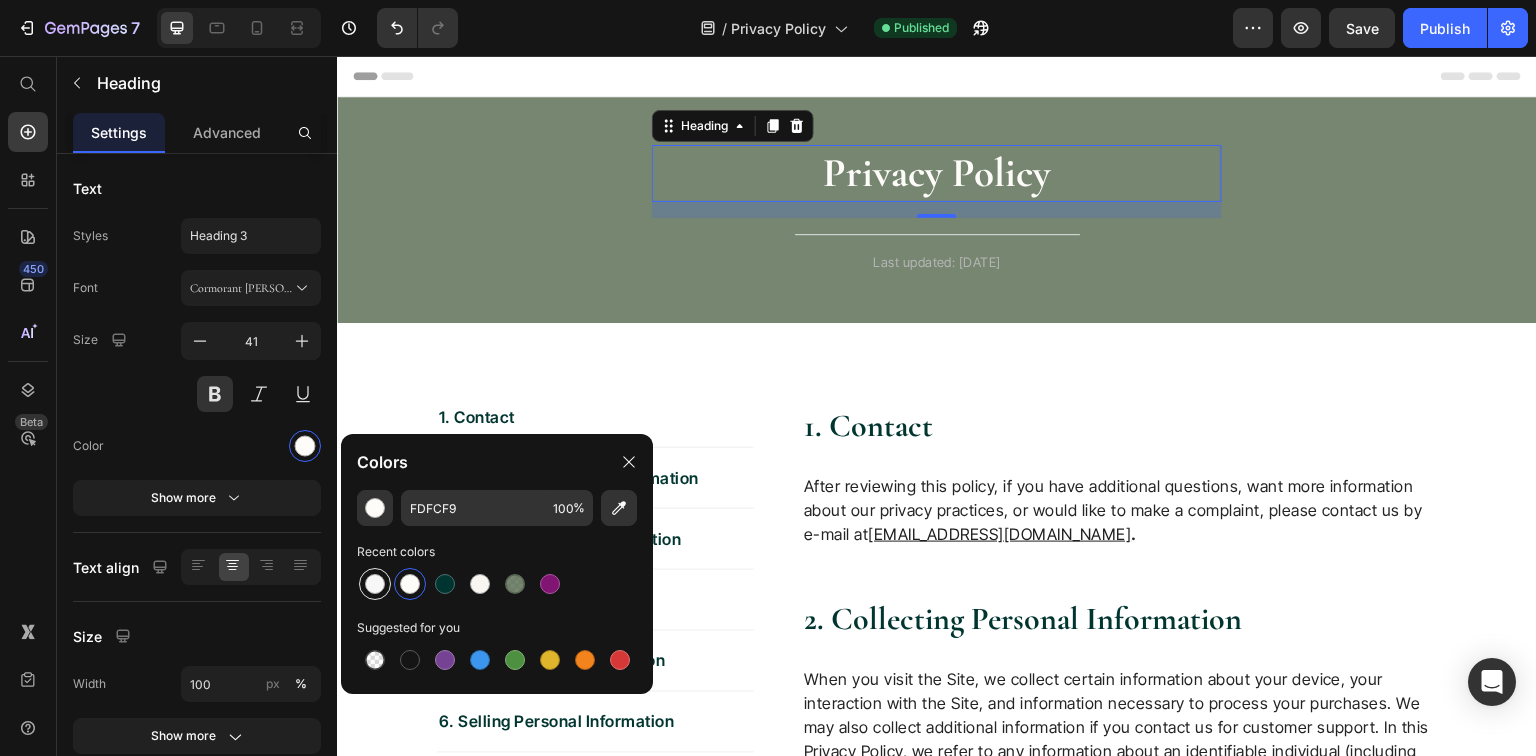 click at bounding box center (375, 584) 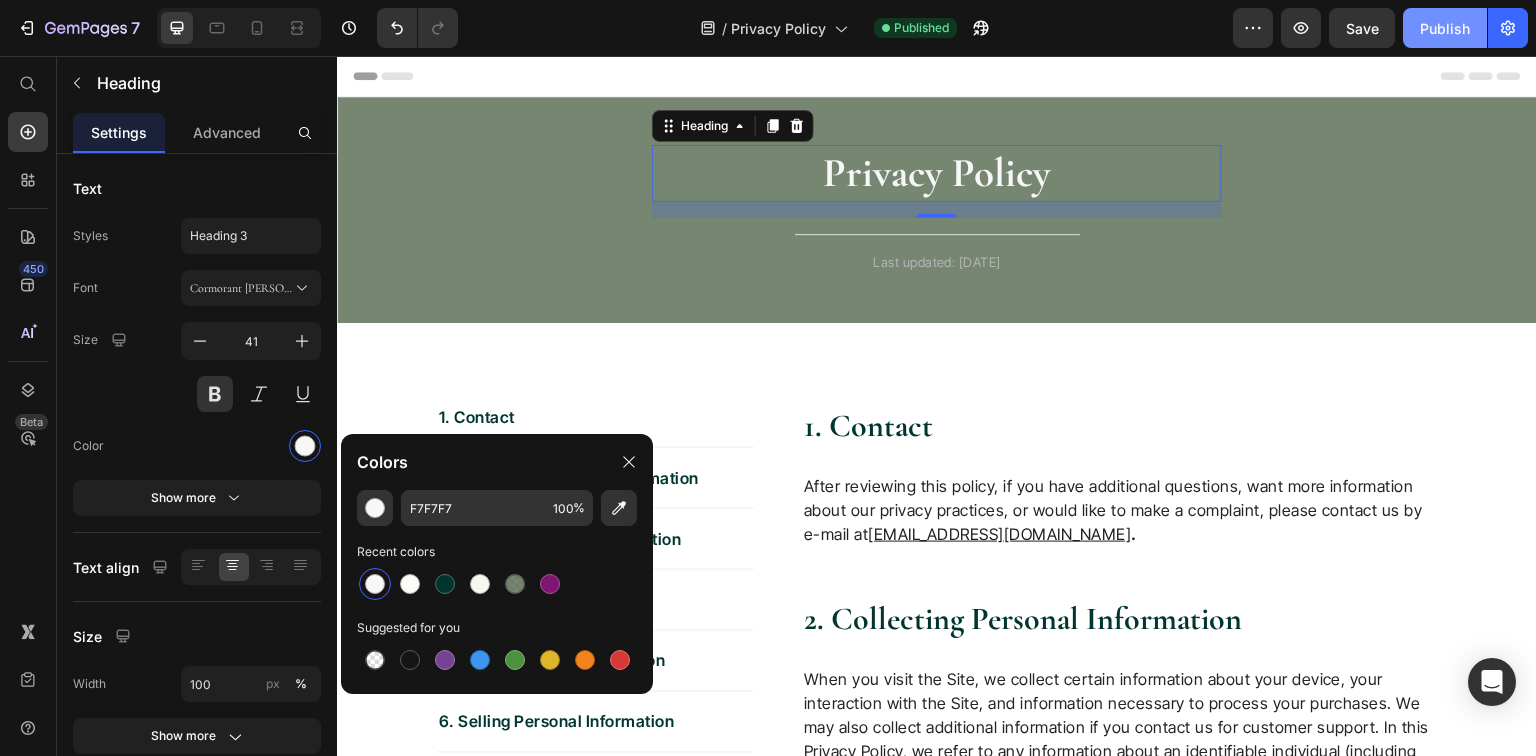 click on "Publish" at bounding box center [1445, 28] 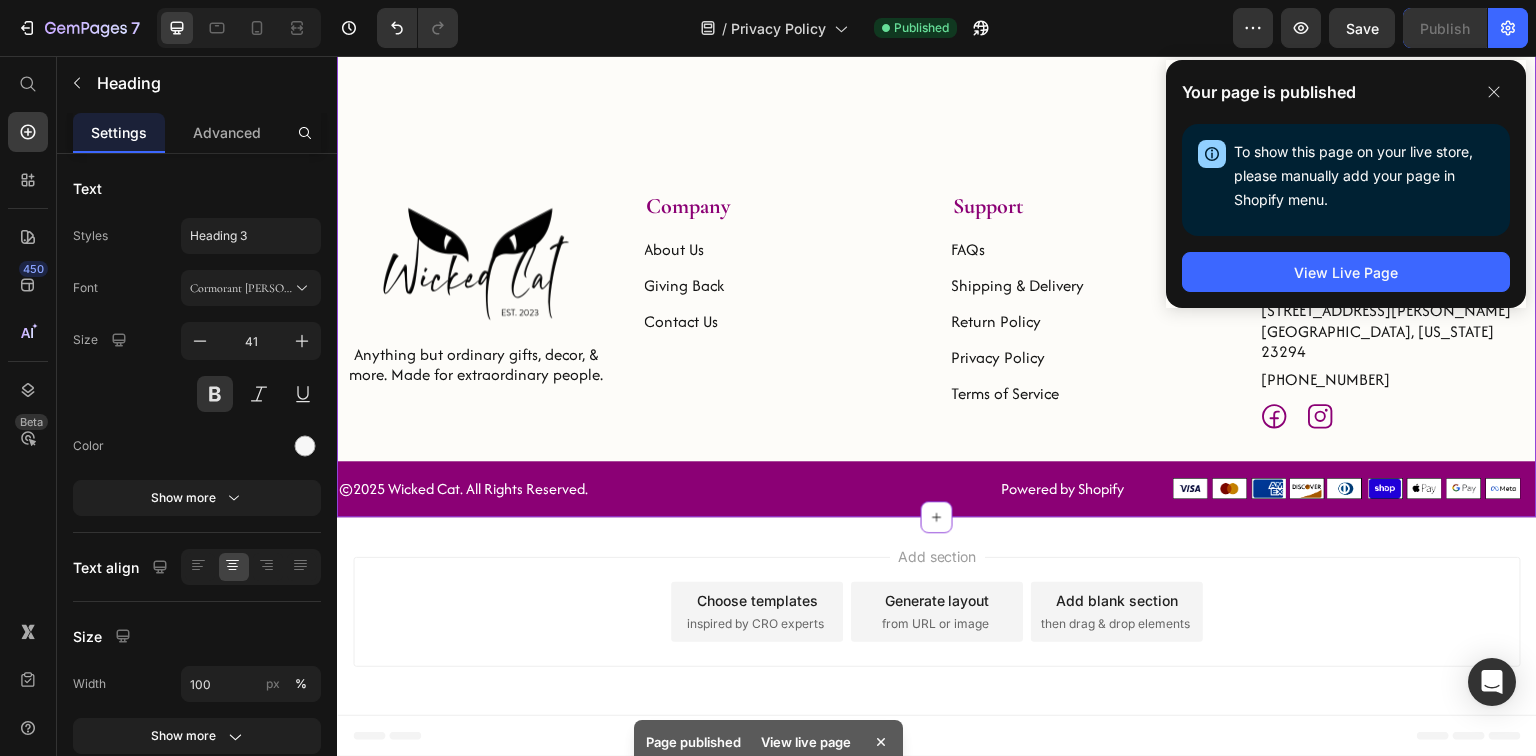 scroll, scrollTop: 7327, scrollLeft: 0, axis: vertical 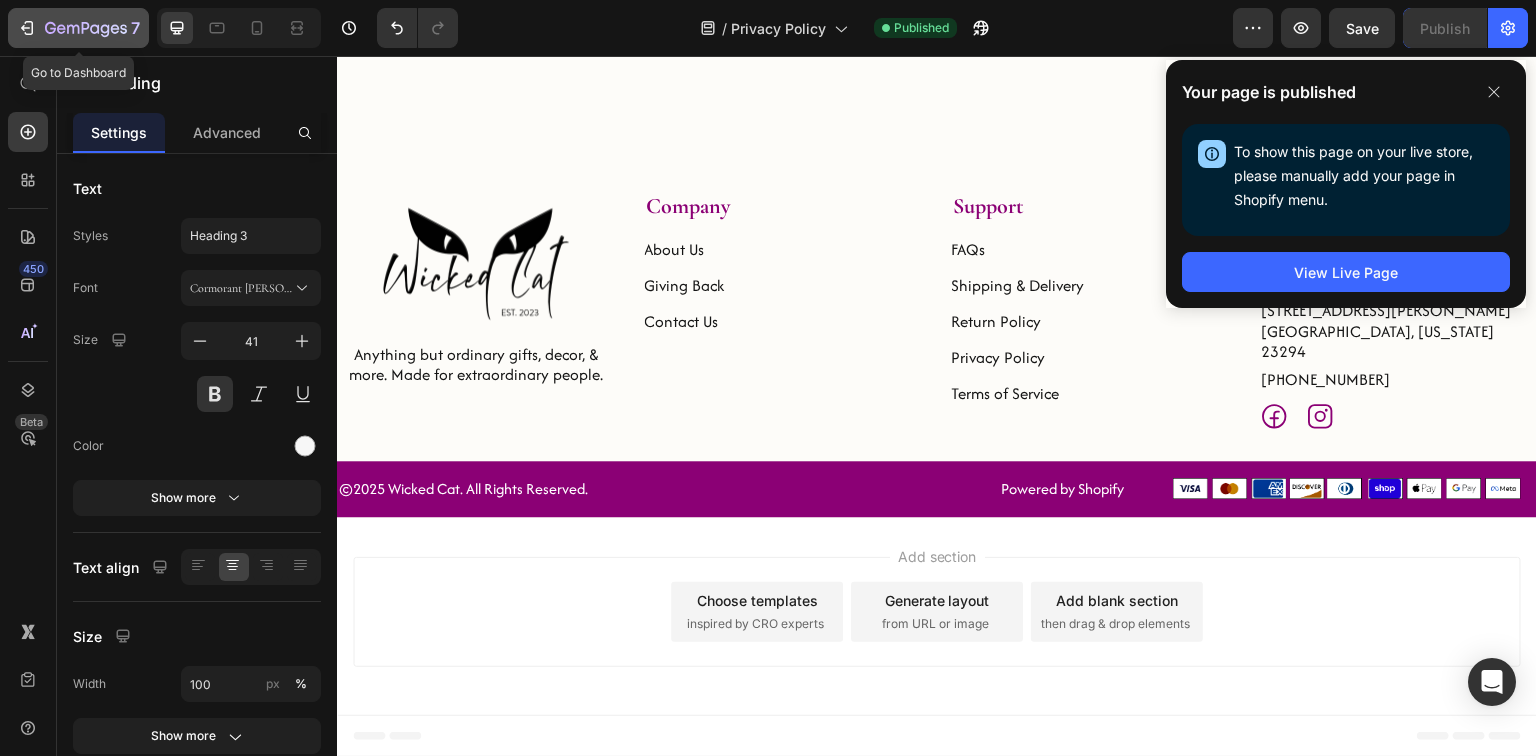click 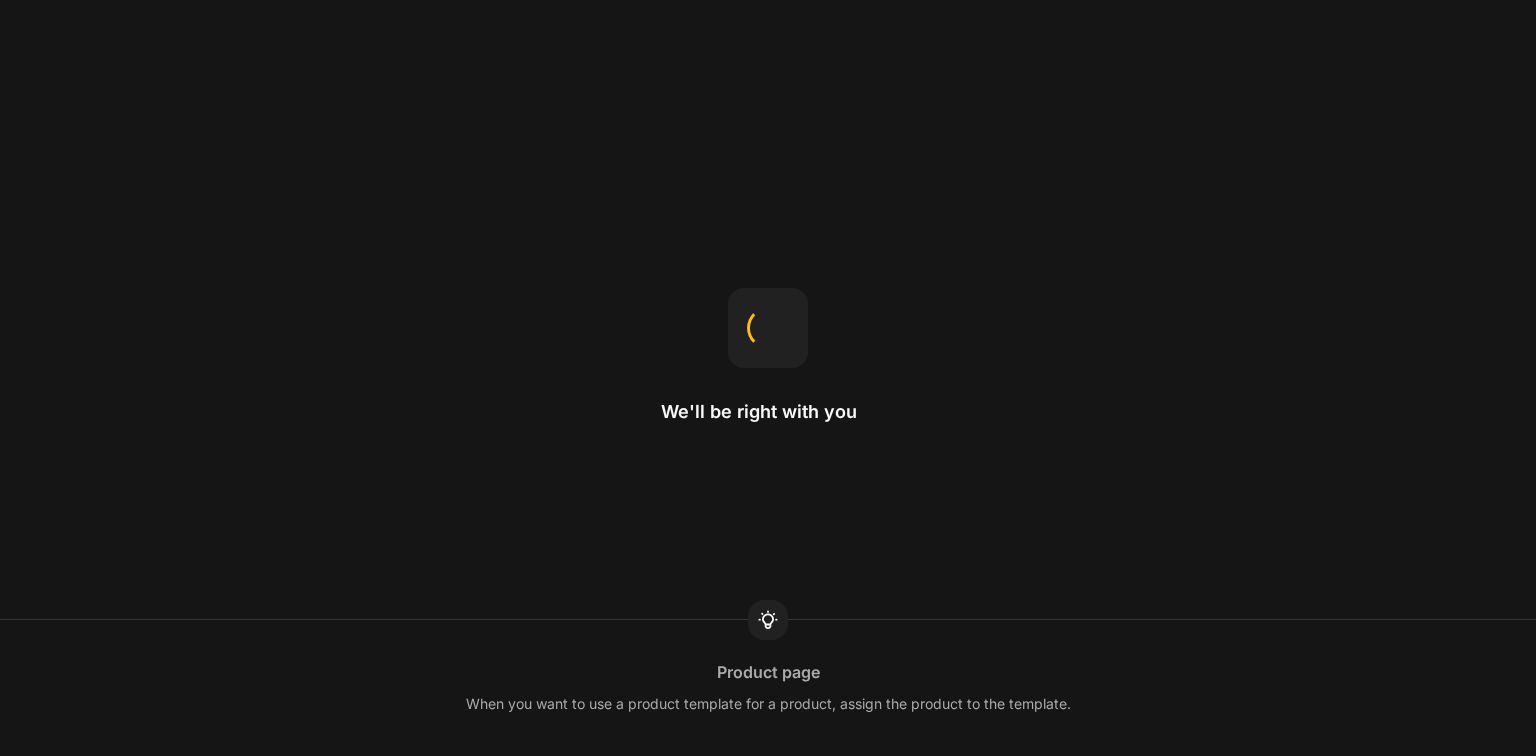 scroll, scrollTop: 0, scrollLeft: 0, axis: both 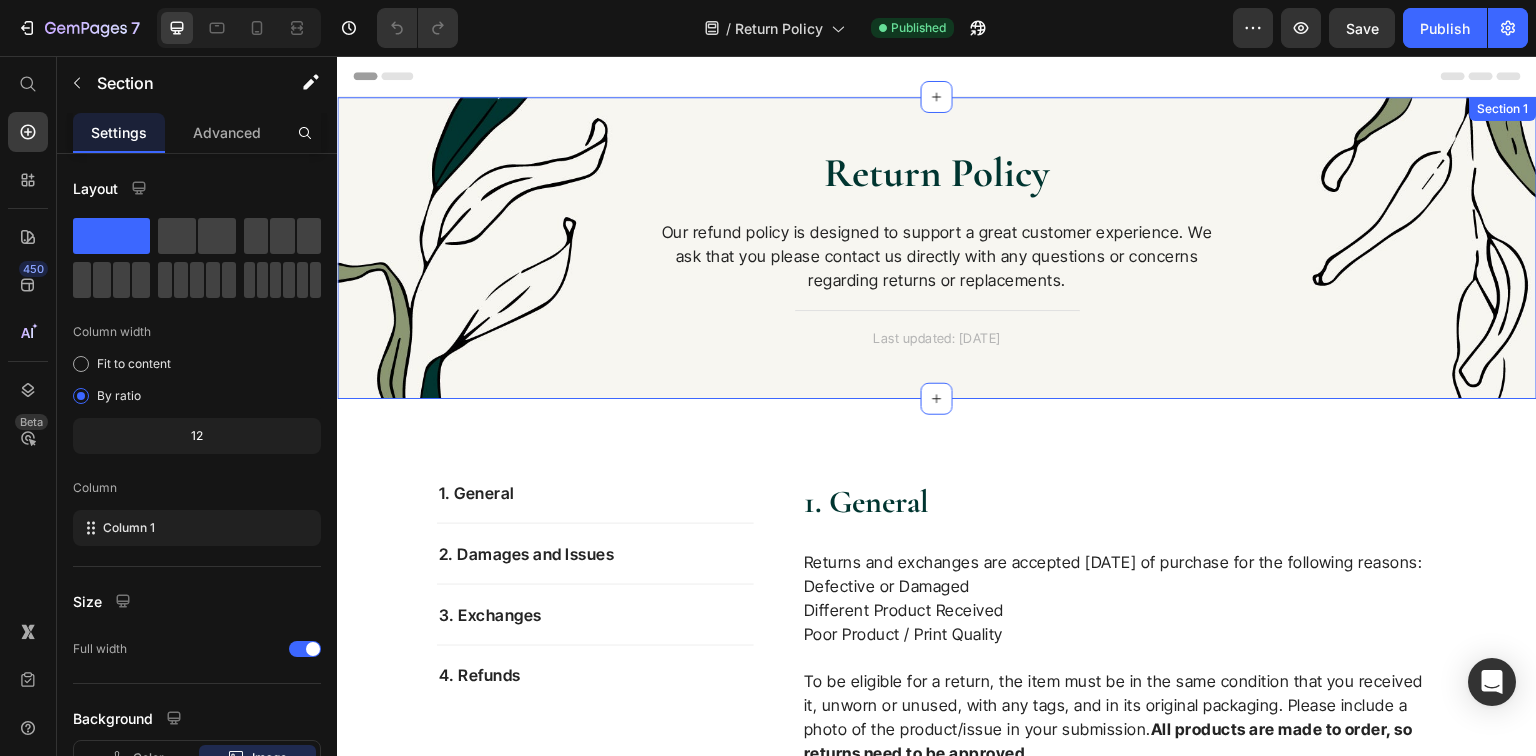 click on "Return Policy Heading Our refund policy is designed to support a great customer experience. We ask that you please contact us directly with any questions or concerns regarding returns or replacements. Text block                Title Line Last updated: [DATE] Text block Row Section 1" at bounding box center (937, 248) 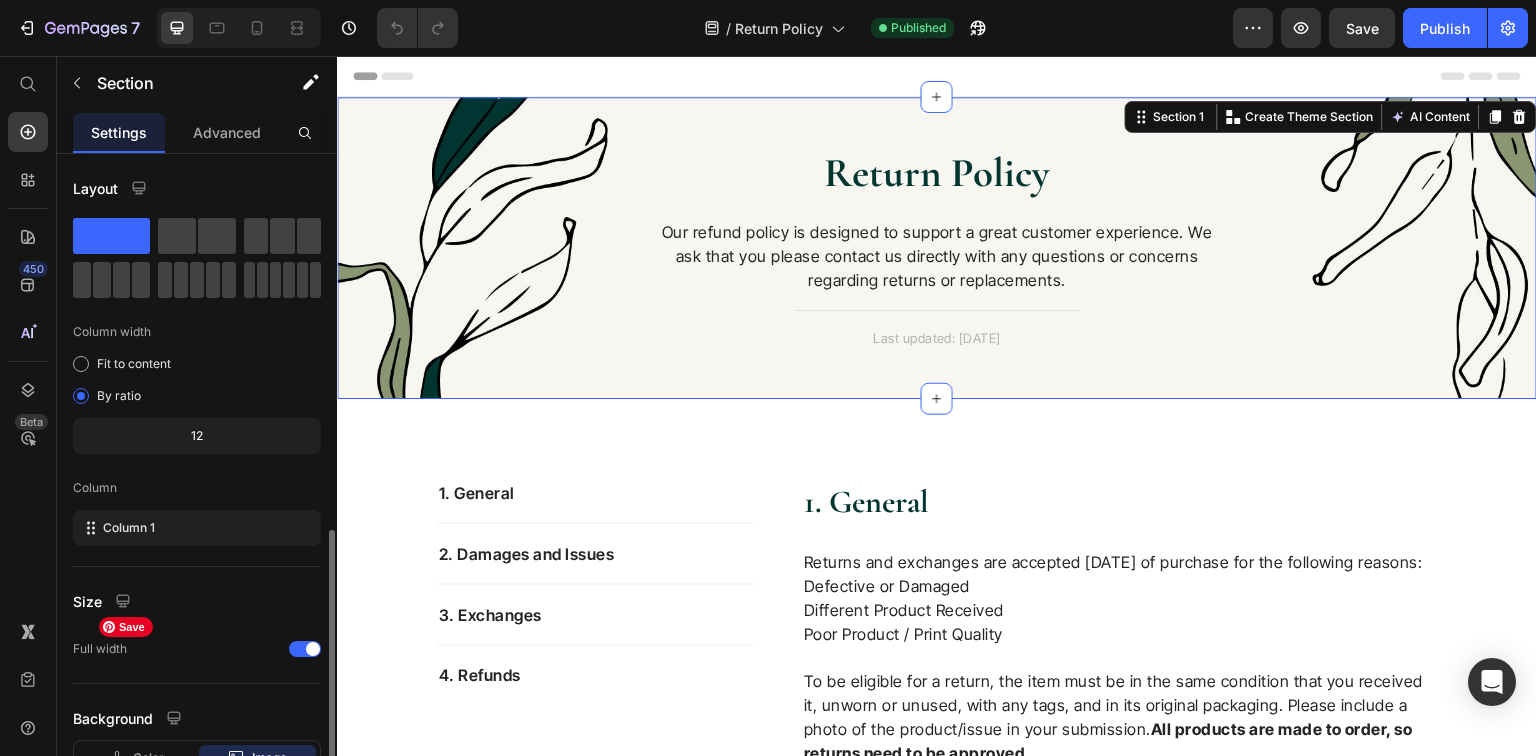 scroll, scrollTop: 480, scrollLeft: 0, axis: vertical 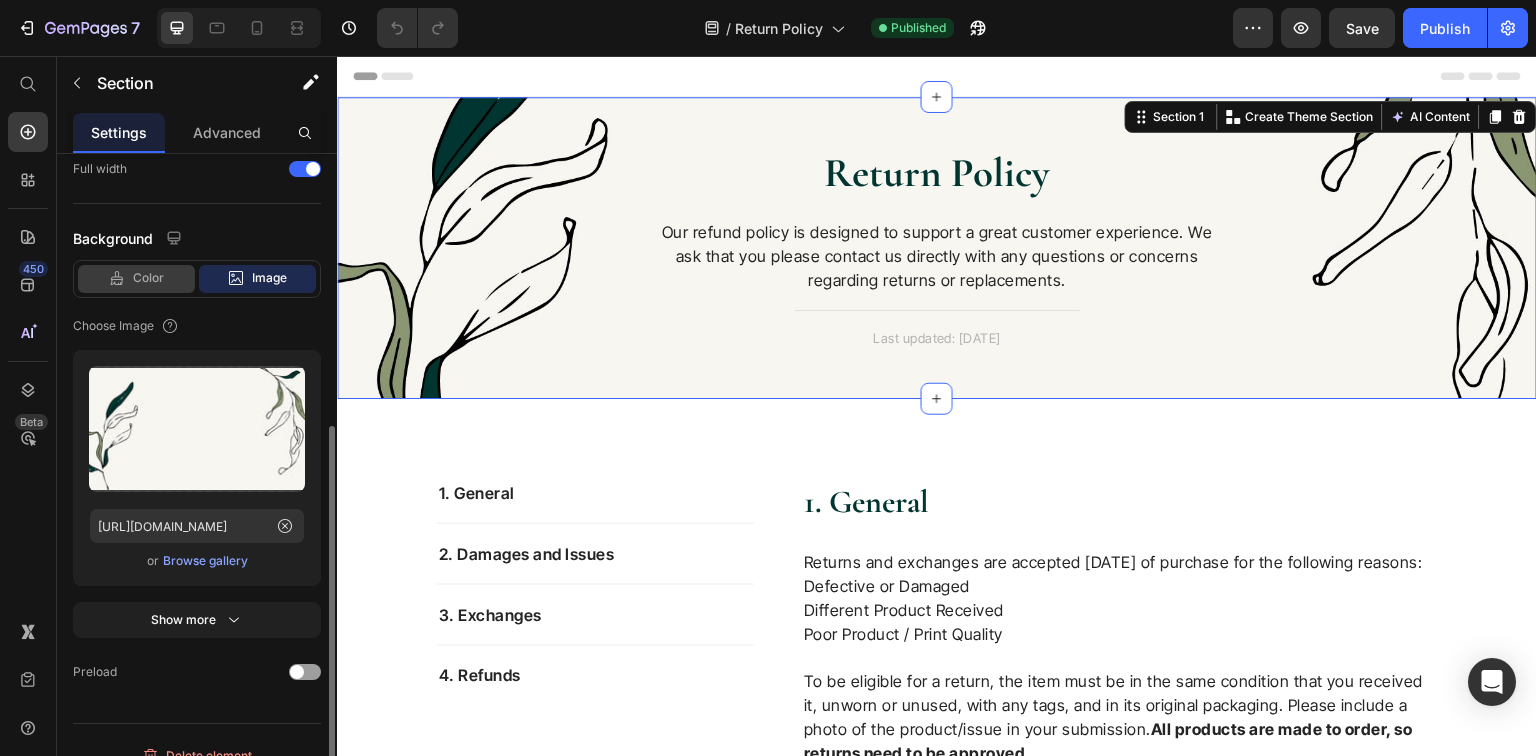 click on "Color" 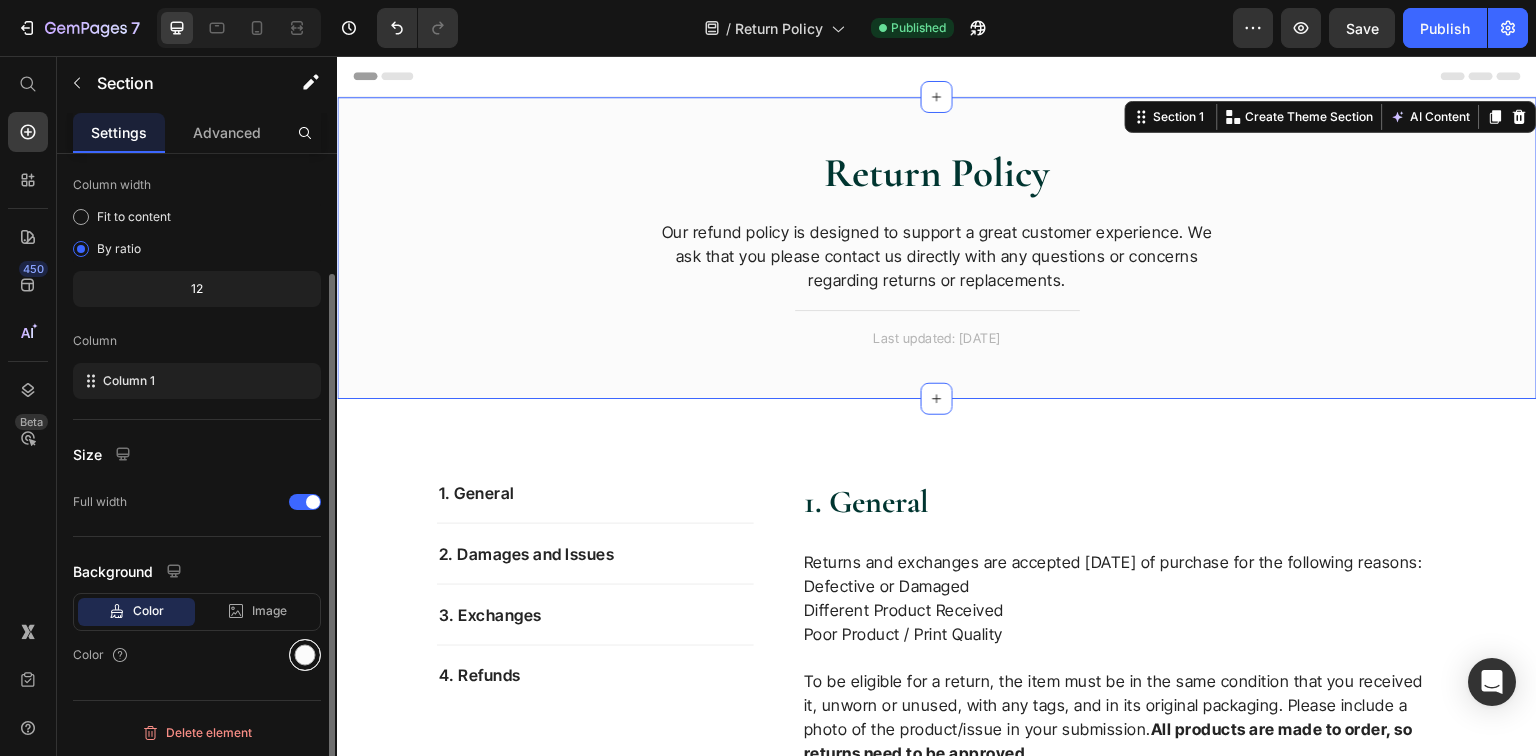 click at bounding box center (305, 655) 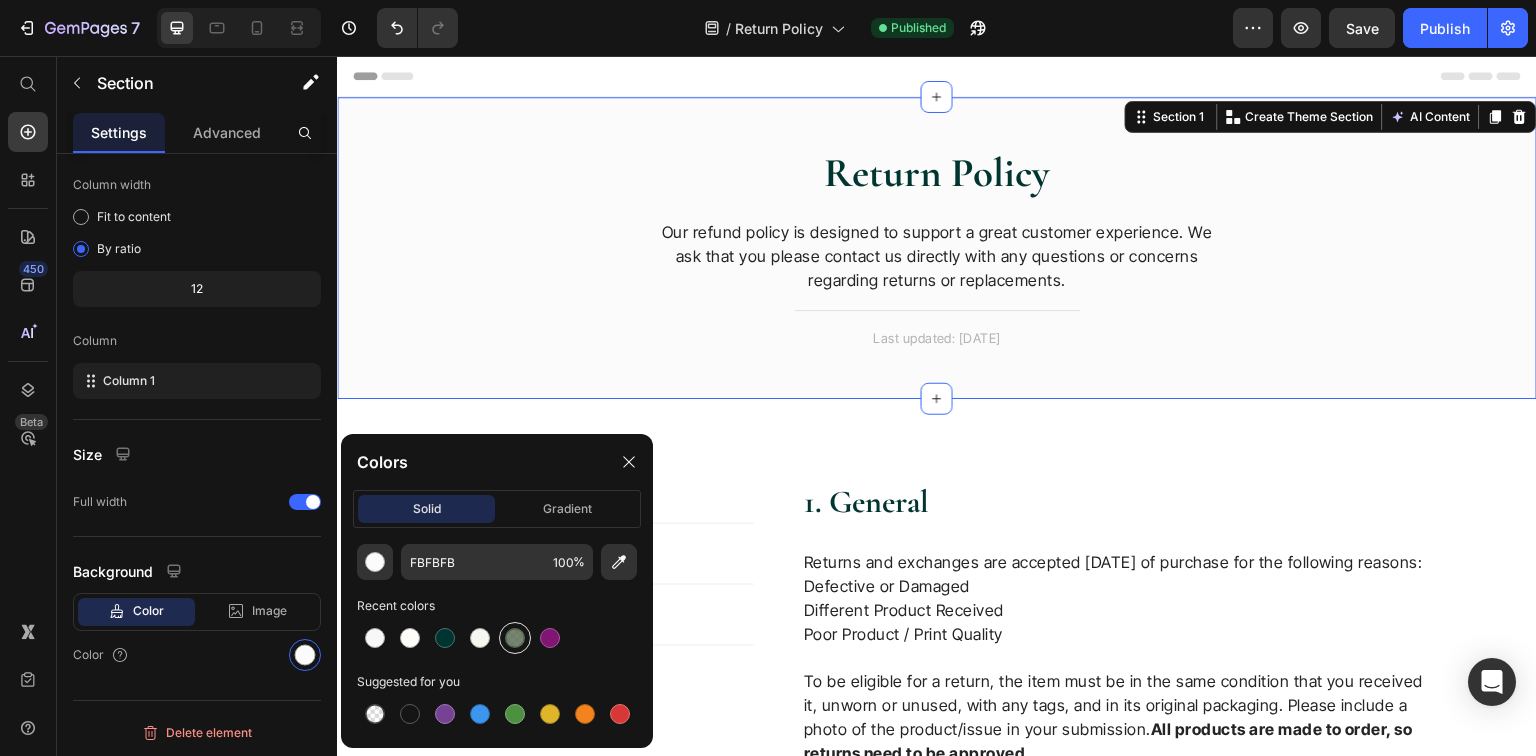 click at bounding box center [515, 638] 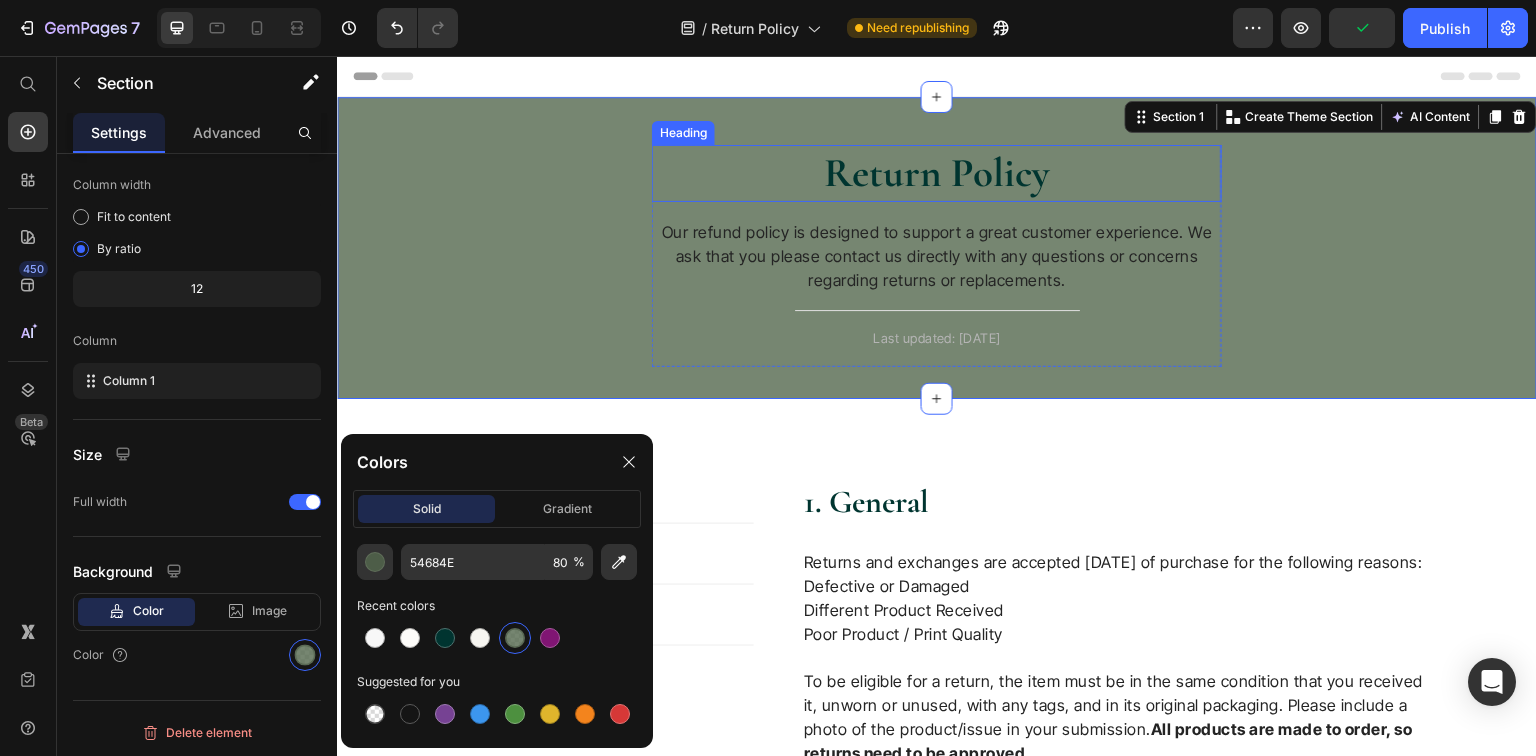 click on "Return Policy" at bounding box center [937, 173] 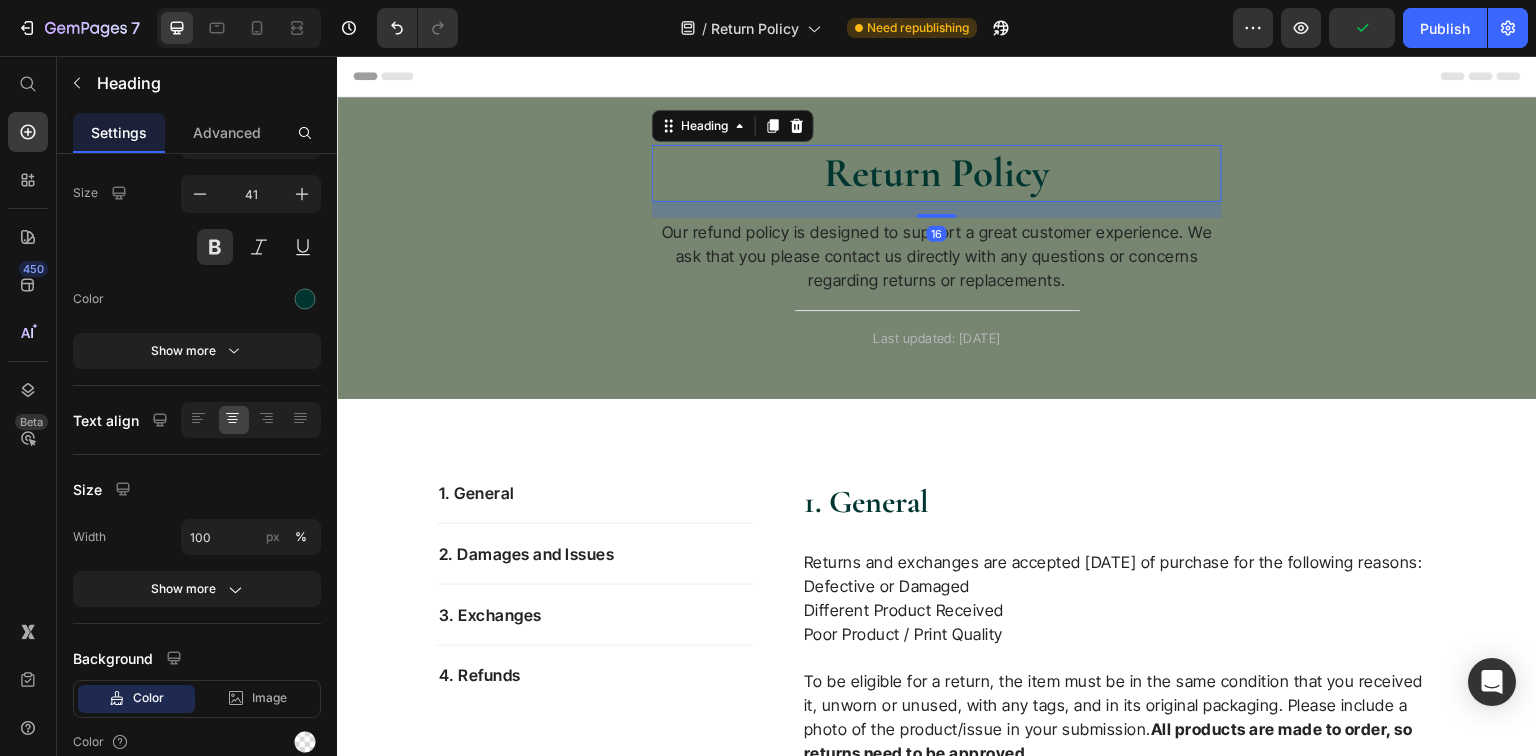 scroll, scrollTop: 0, scrollLeft: 0, axis: both 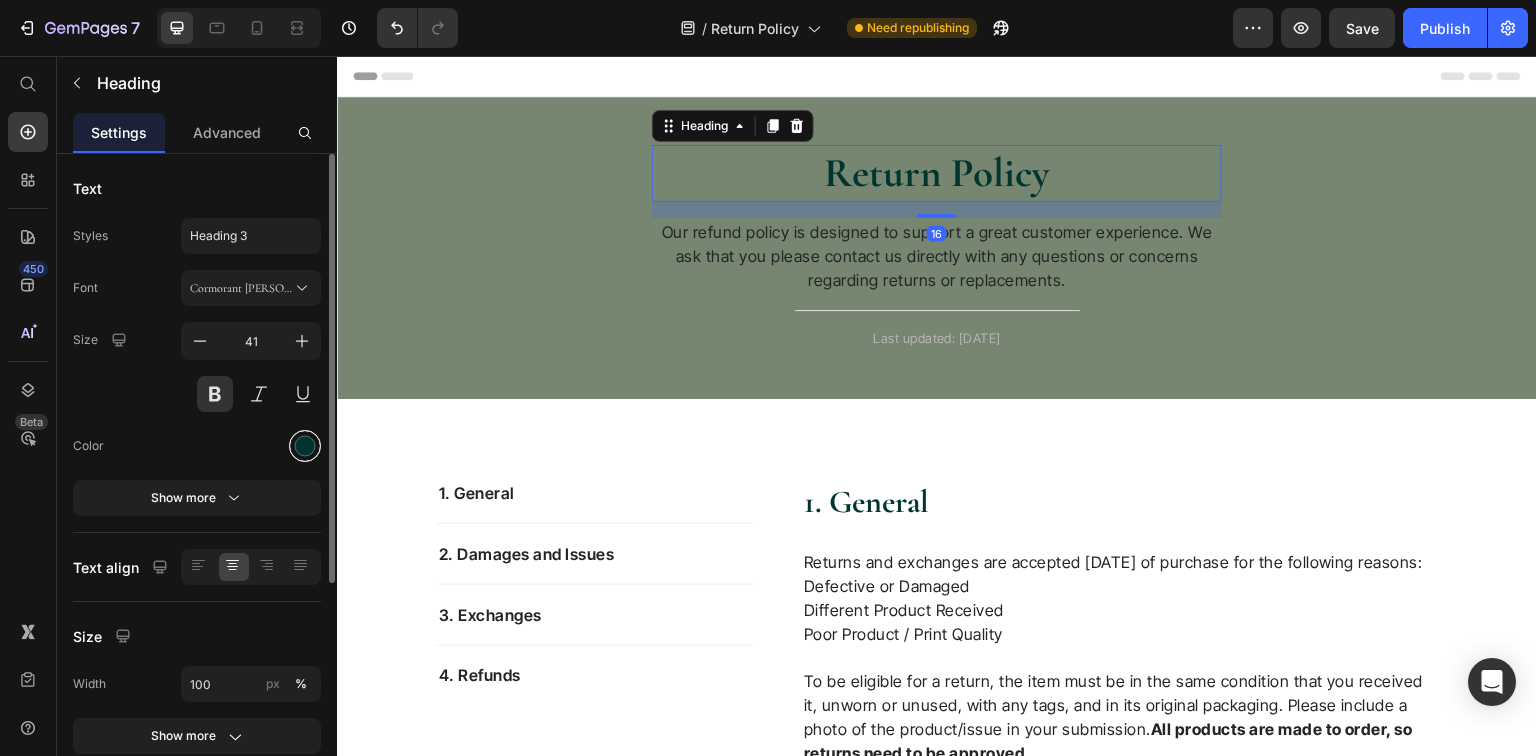 click at bounding box center [305, 446] 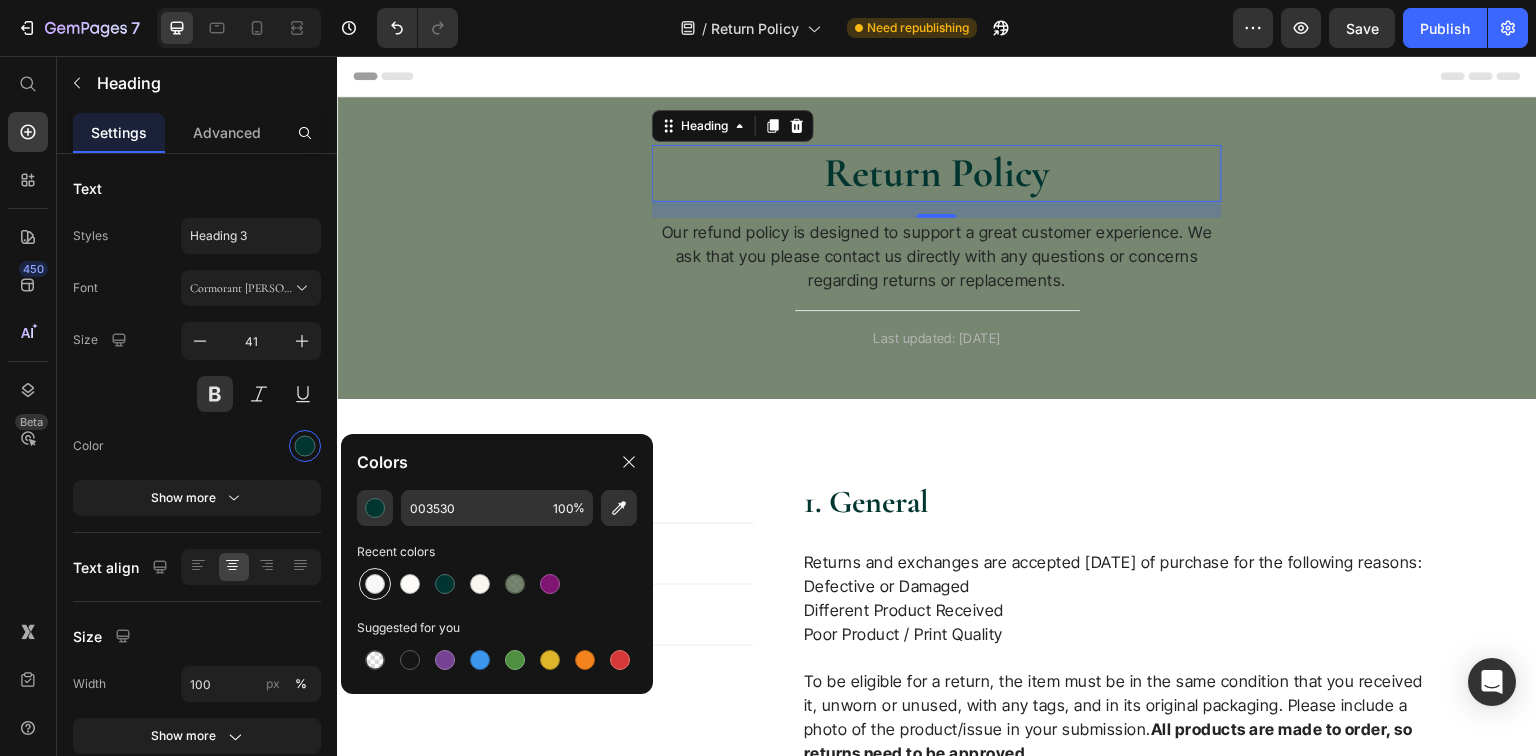 click at bounding box center (375, 584) 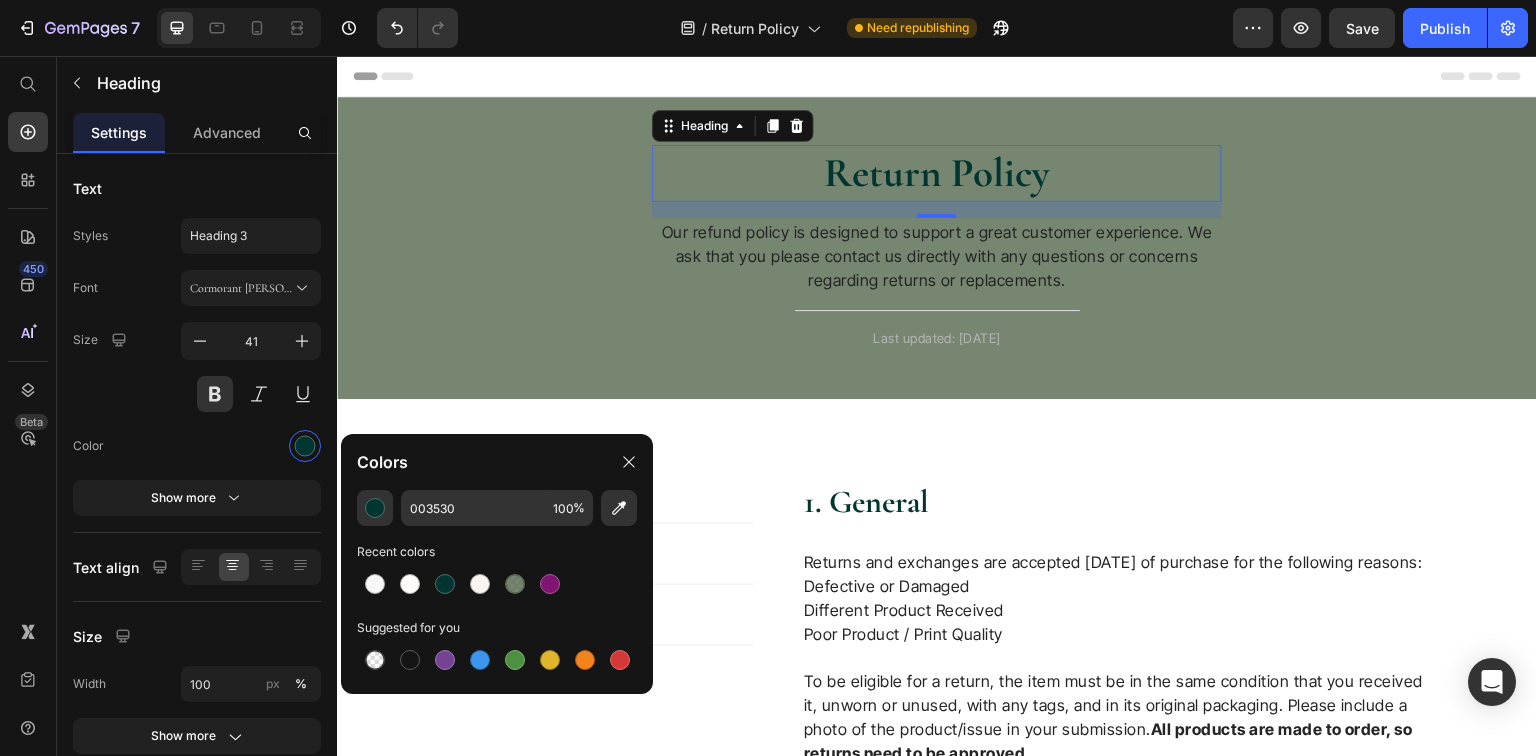 type on "F7F7F7" 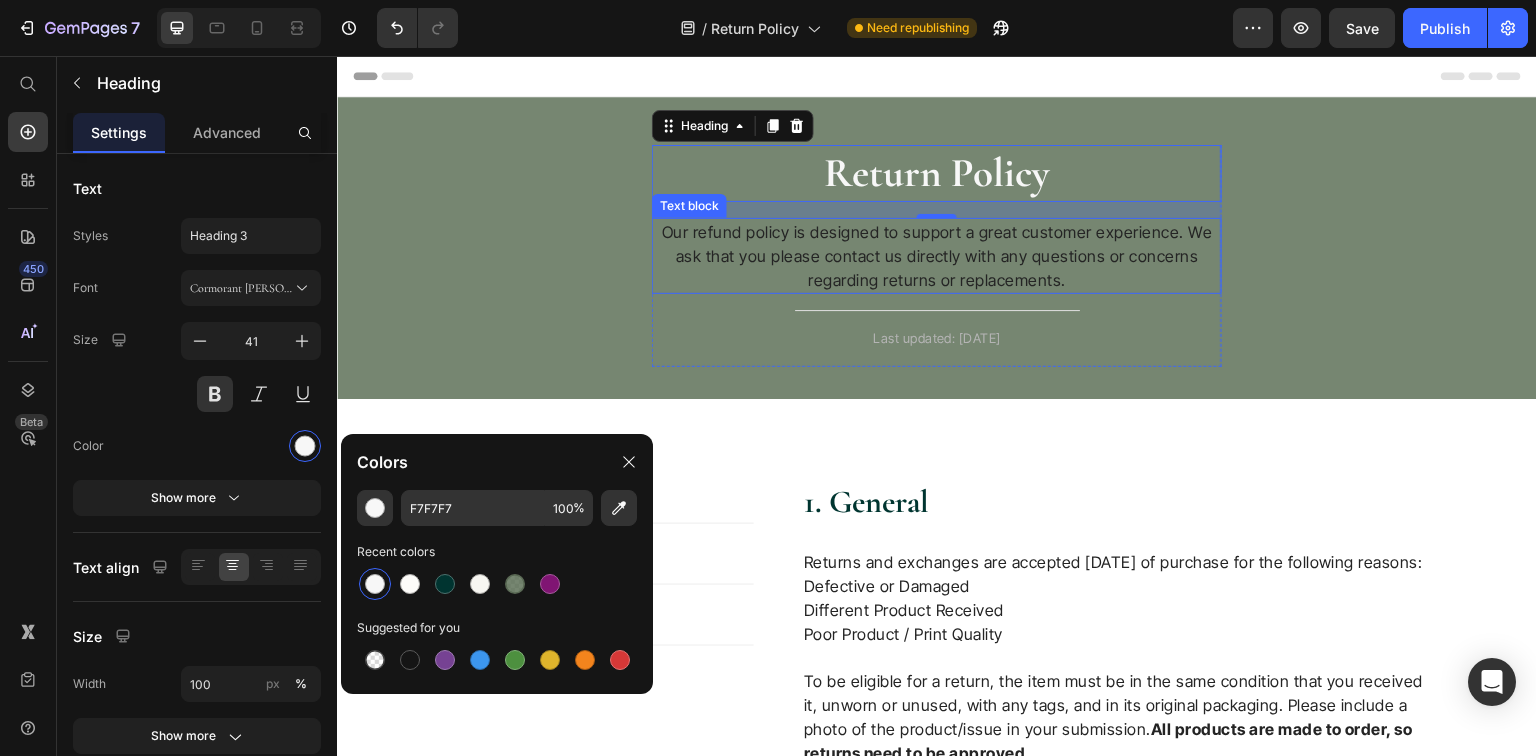 click on "Our refund policy is designed to support a great customer experience. We ask that you please contact us directly with any questions or concerns regarding returns or replacements." at bounding box center (937, 256) 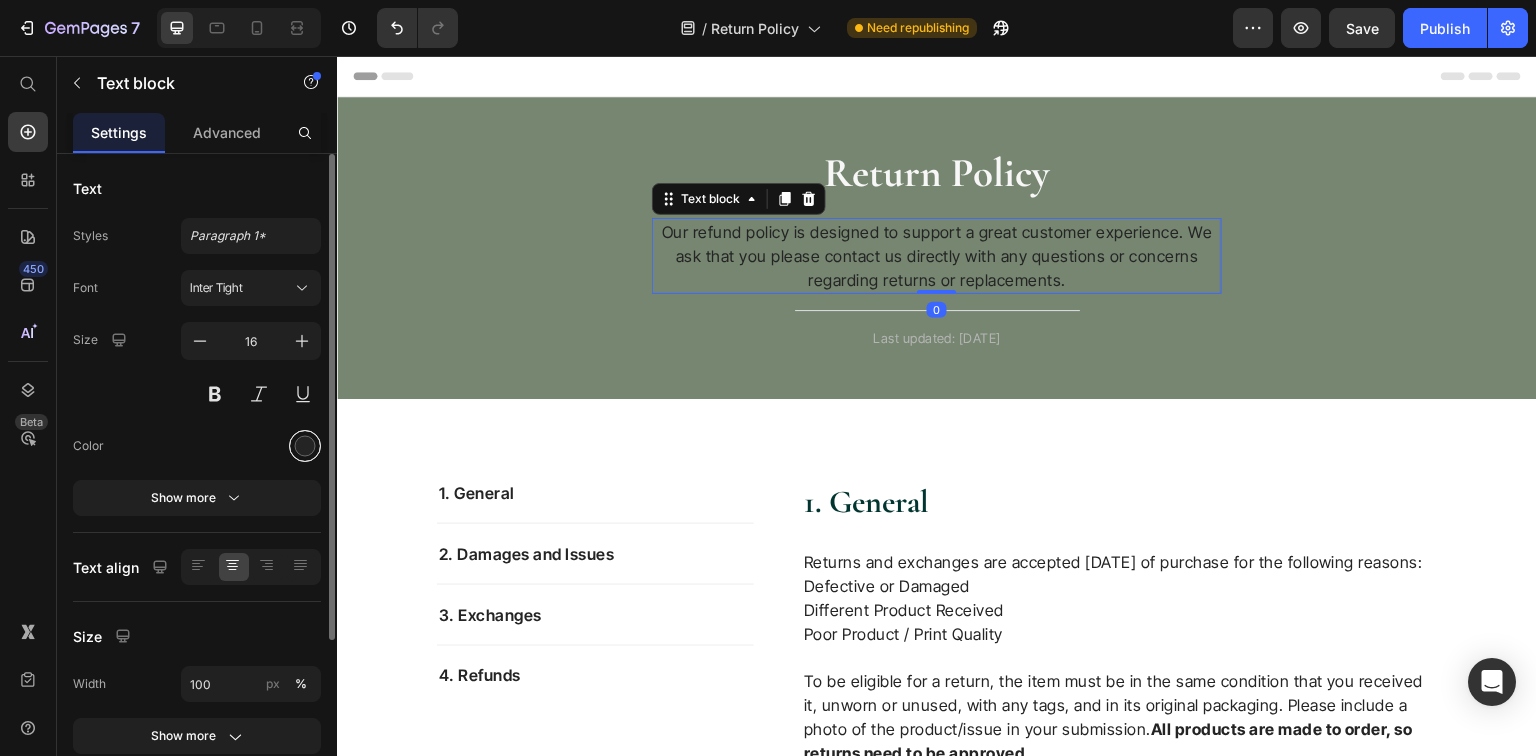 click at bounding box center [305, 446] 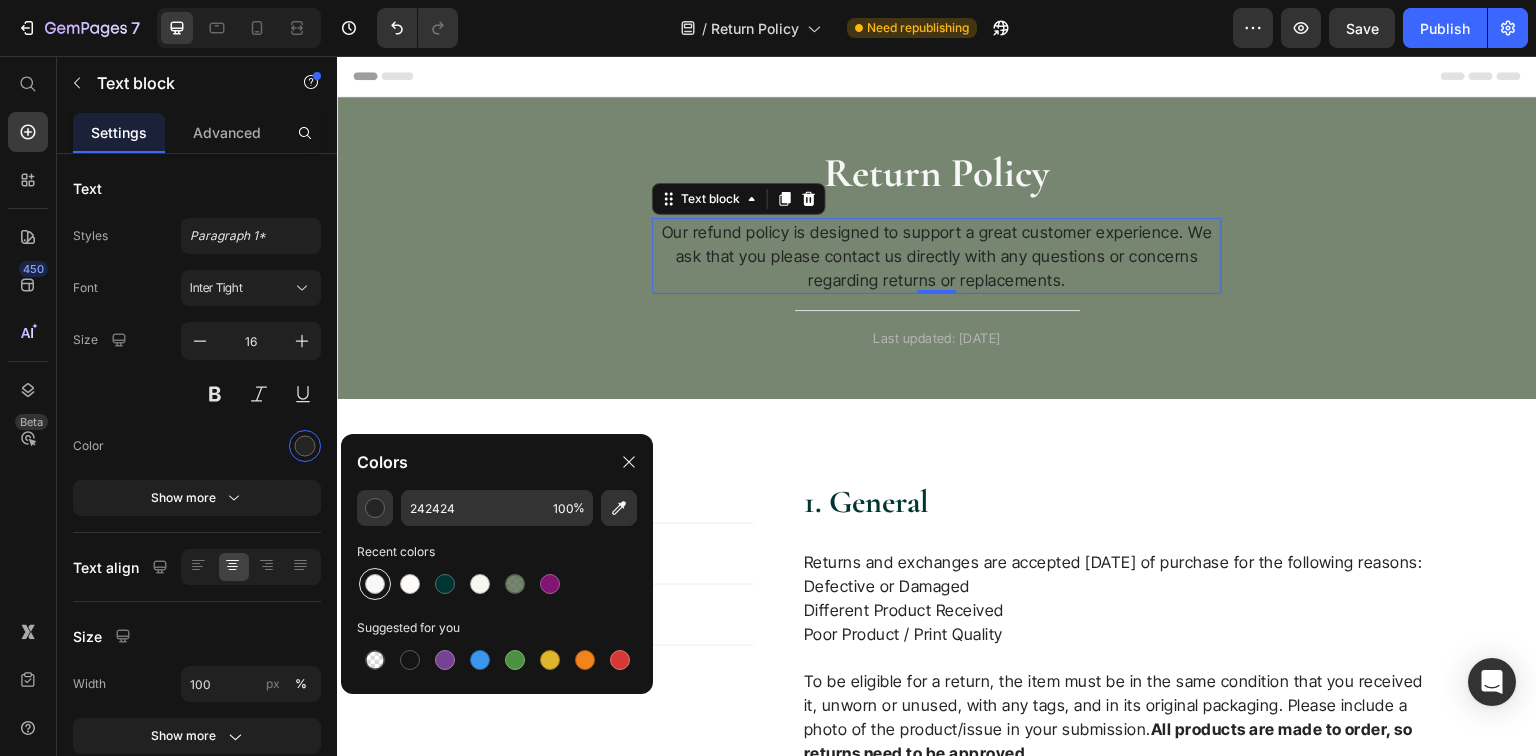 click at bounding box center [375, 584] 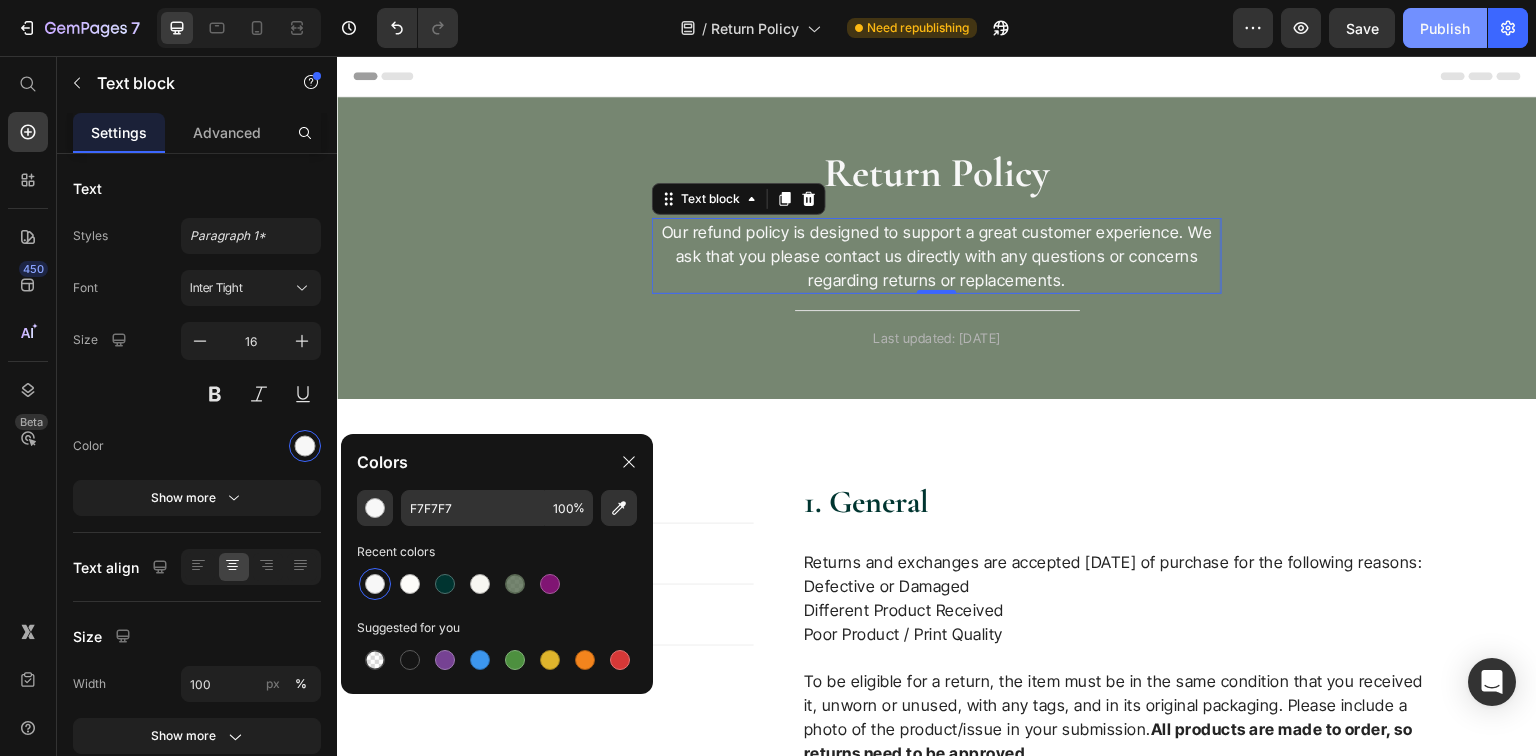 click on "Publish" at bounding box center [1445, 28] 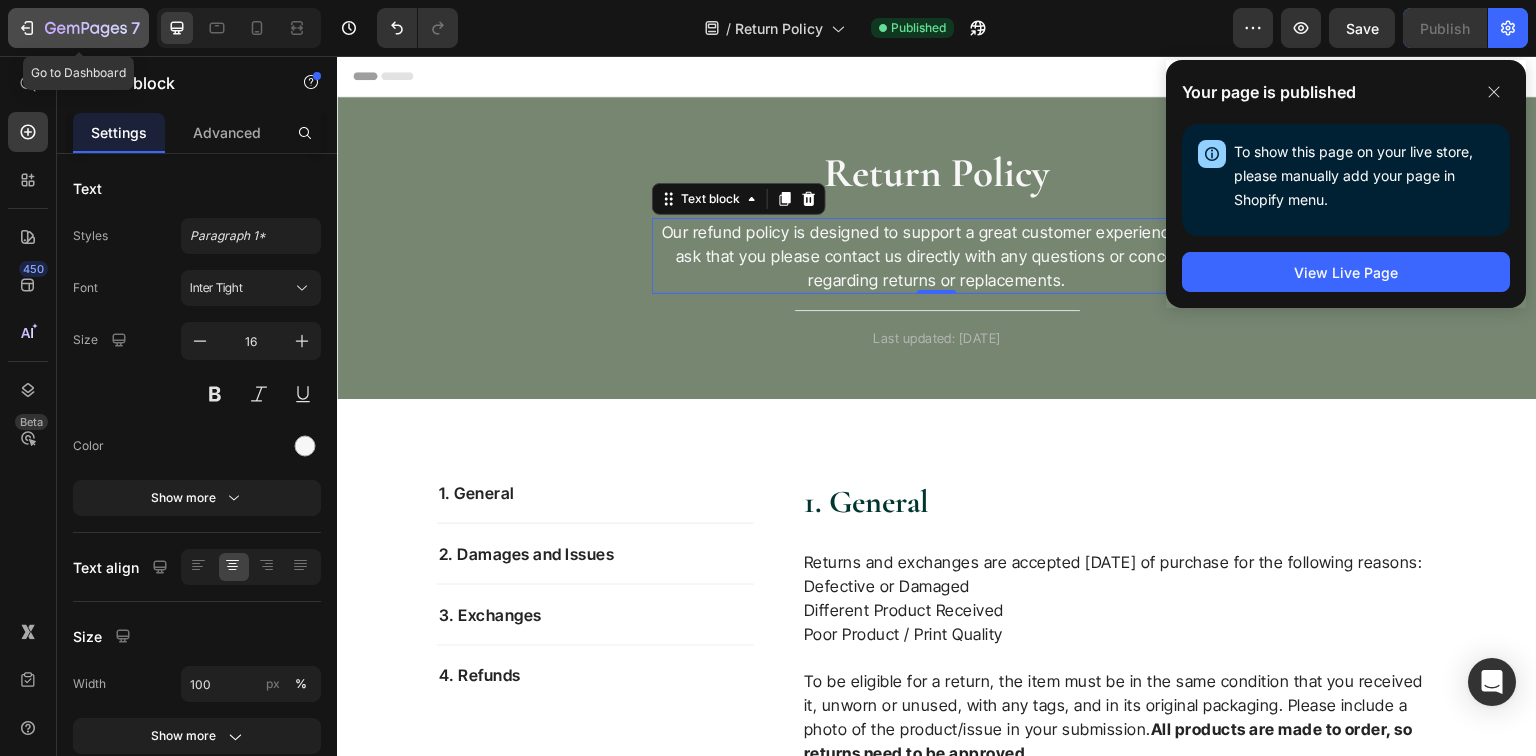 click 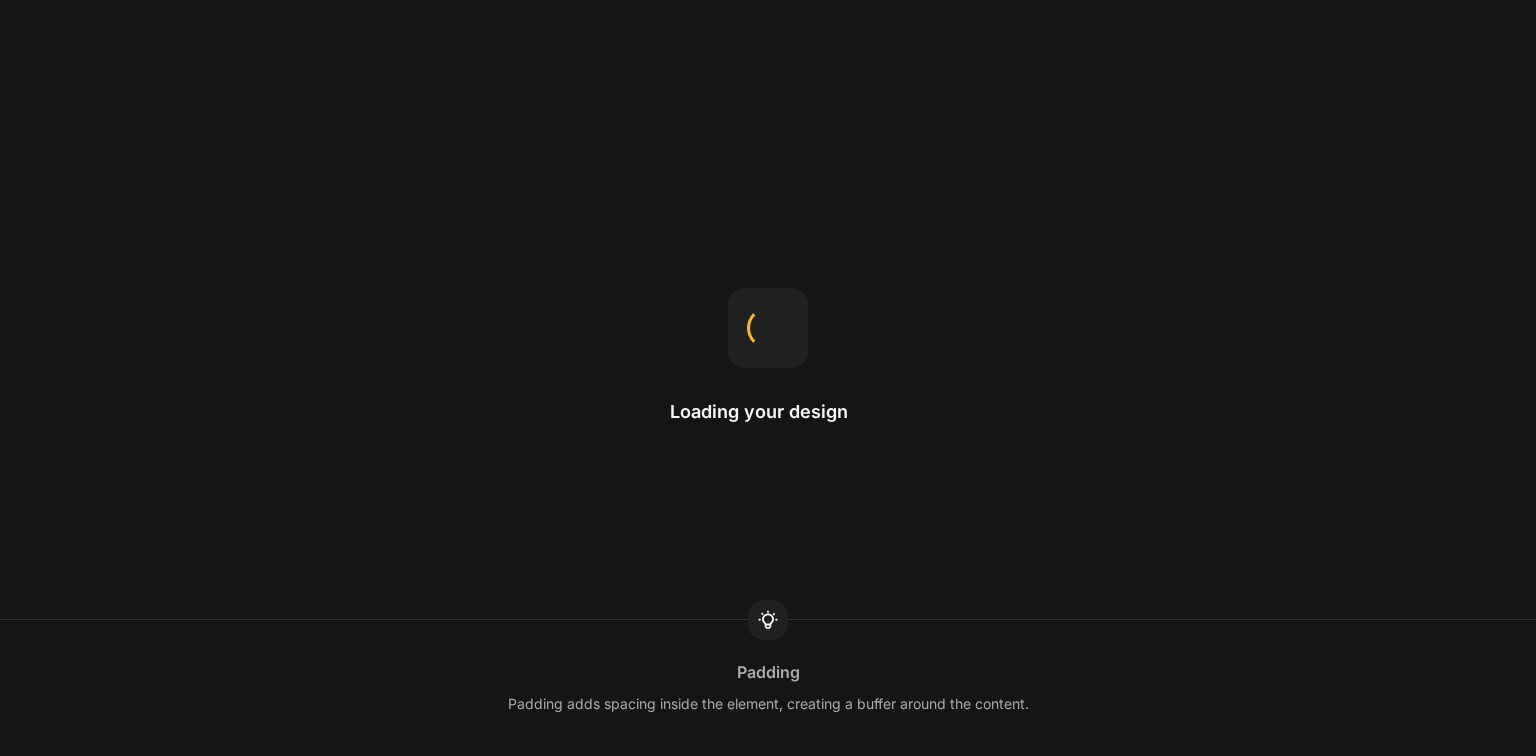 scroll, scrollTop: 0, scrollLeft: 0, axis: both 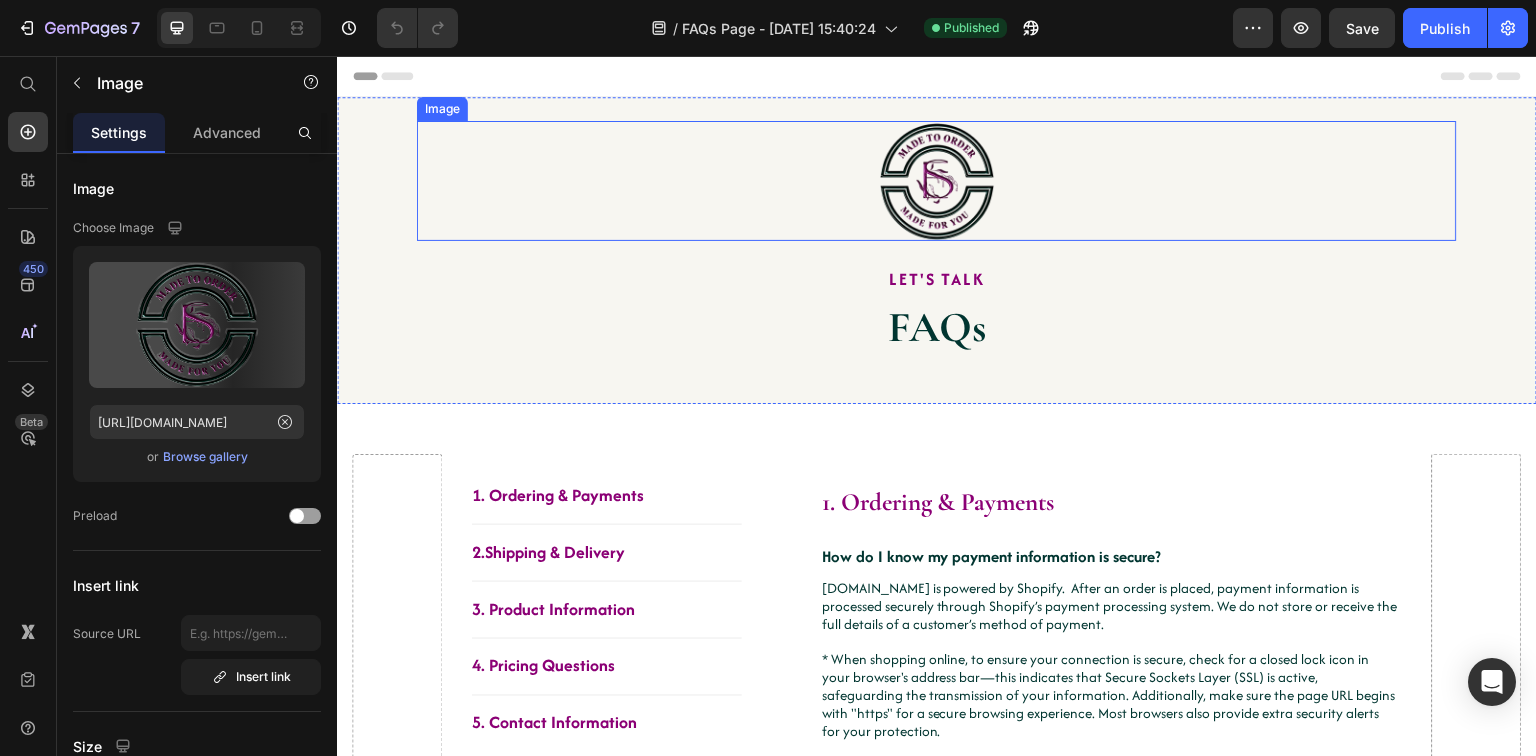click at bounding box center [937, 181] 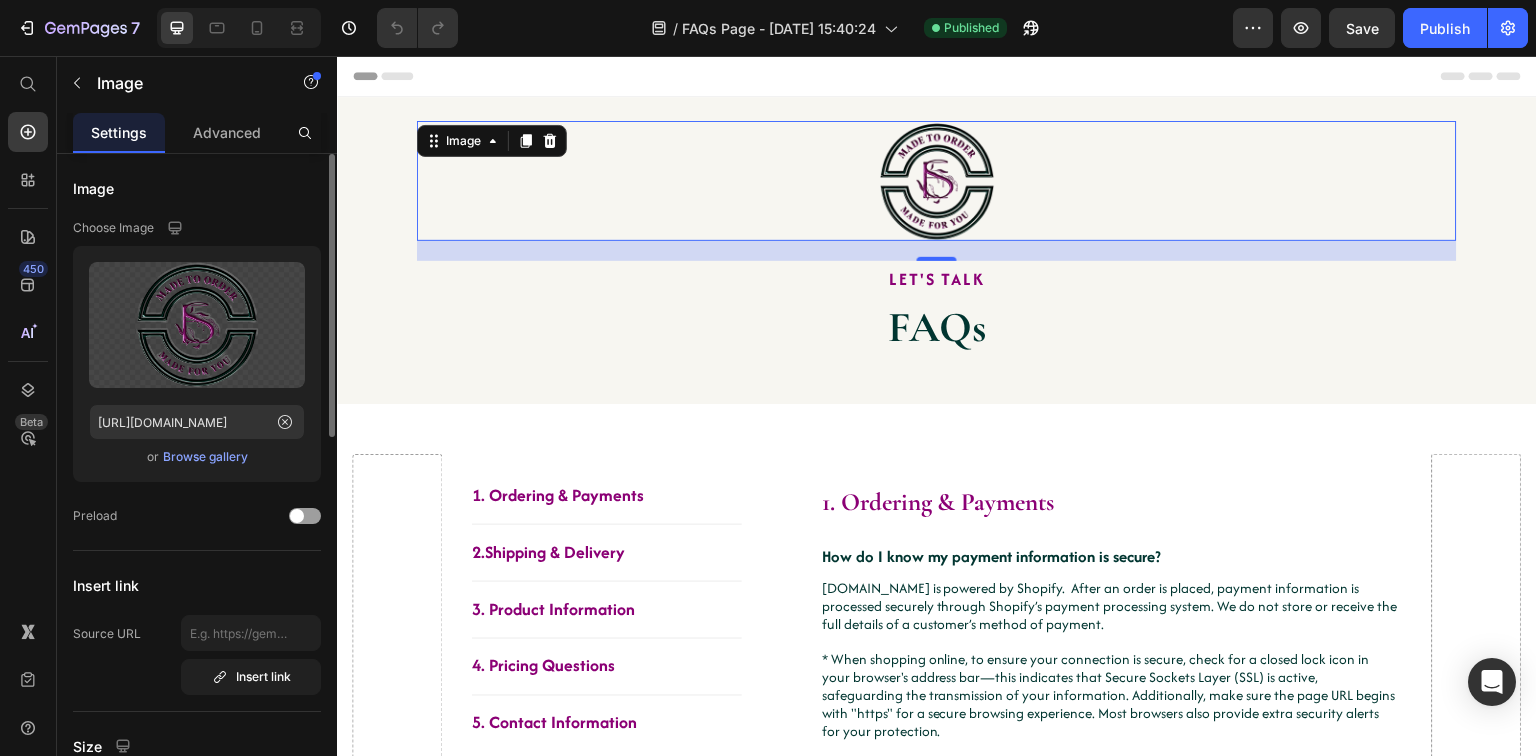 click on "Browse gallery" at bounding box center (205, 457) 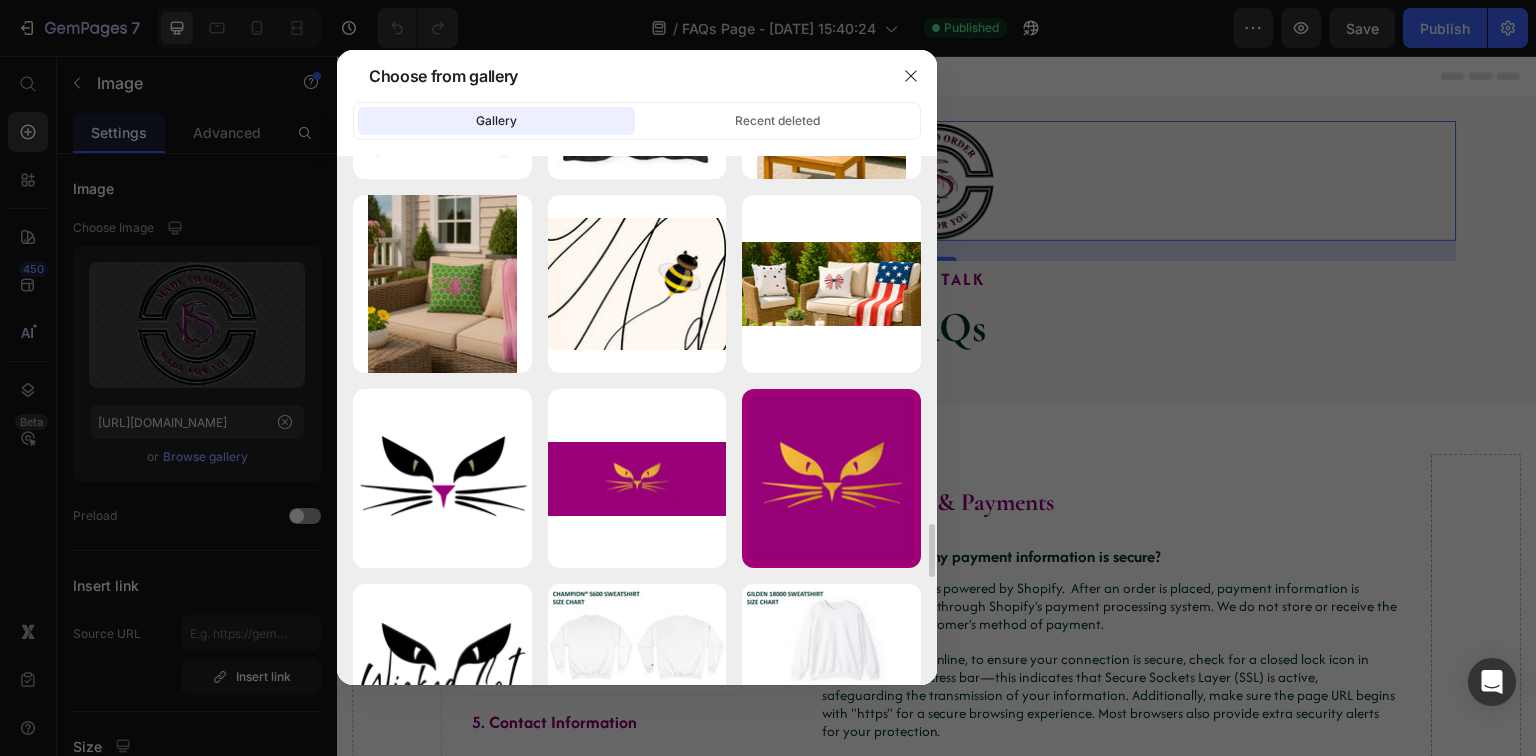 scroll, scrollTop: 4076, scrollLeft: 0, axis: vertical 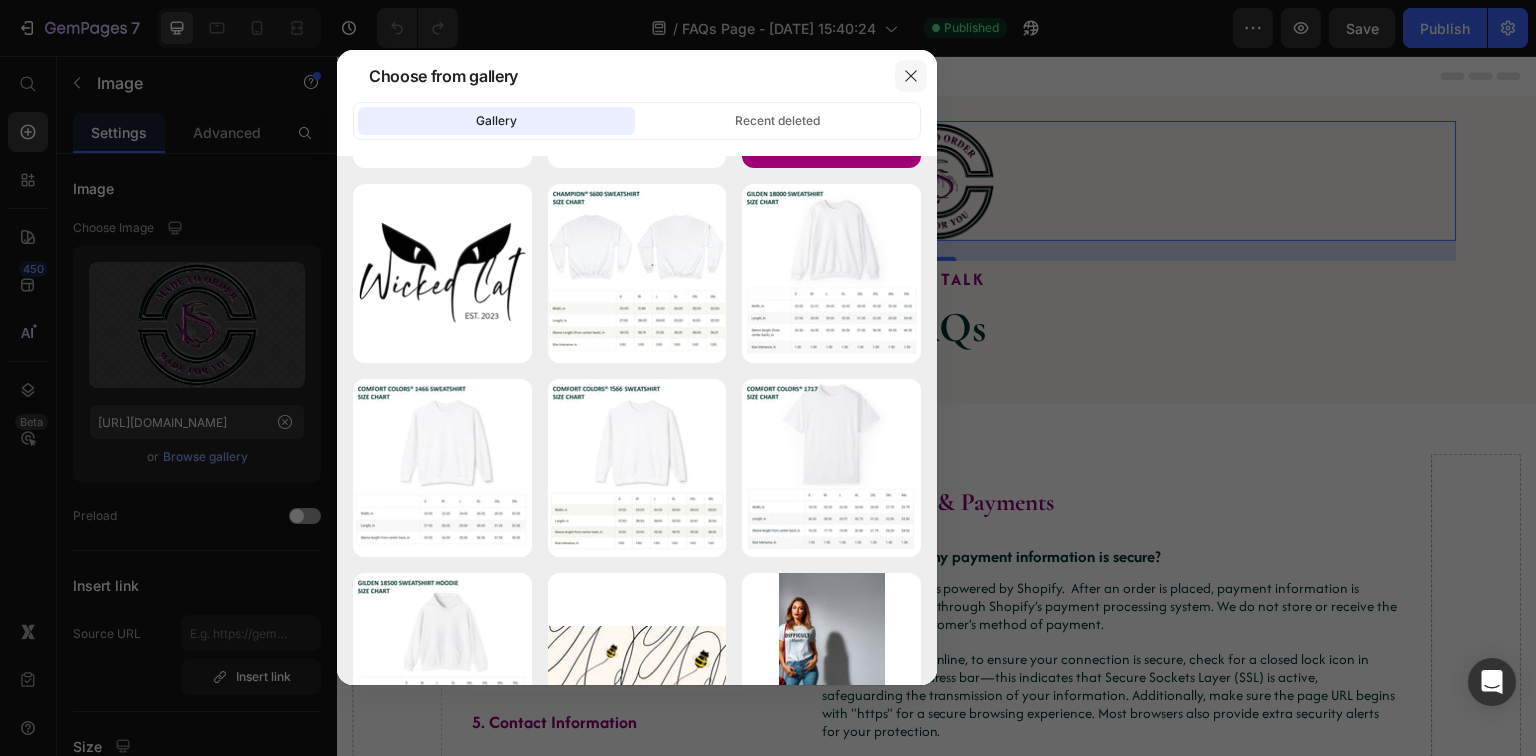 click 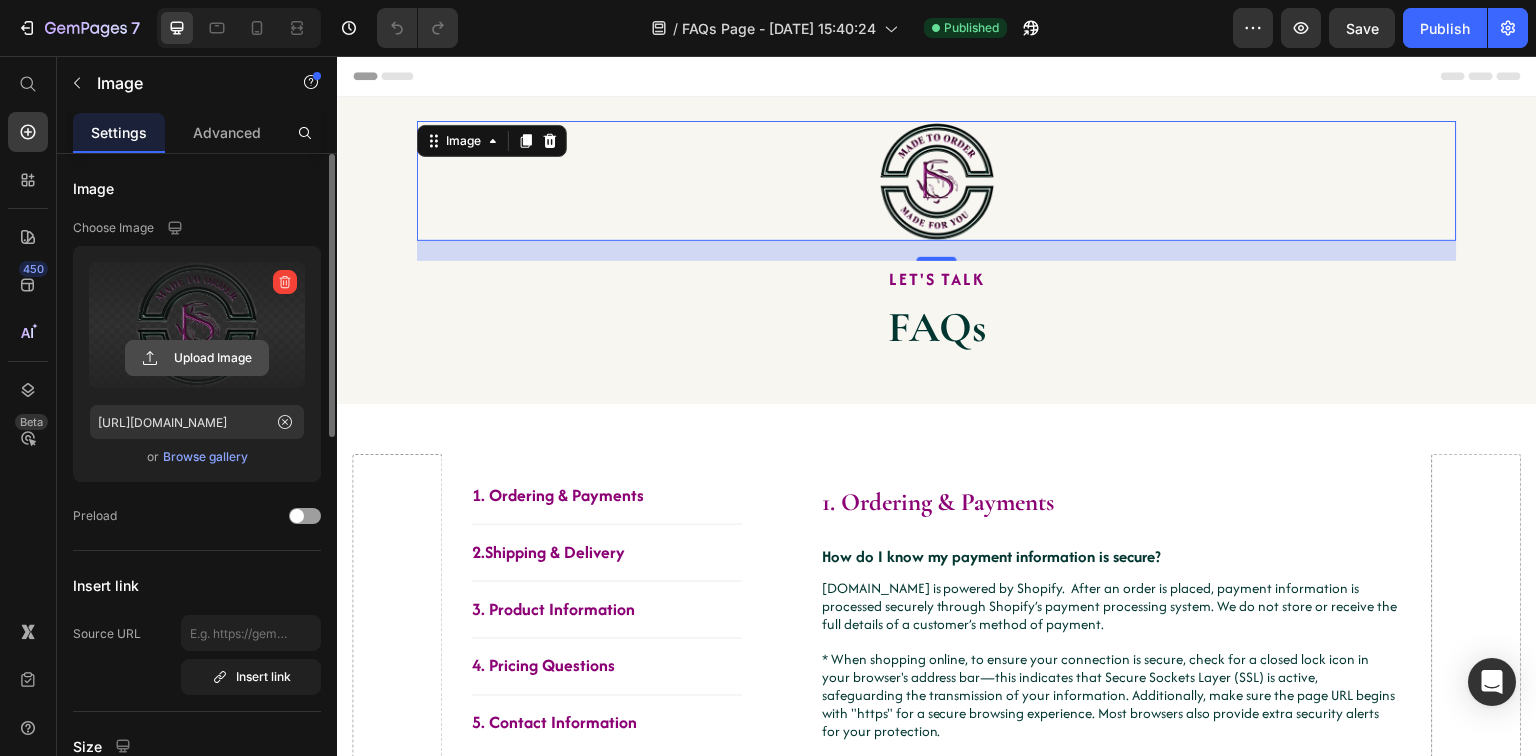 click 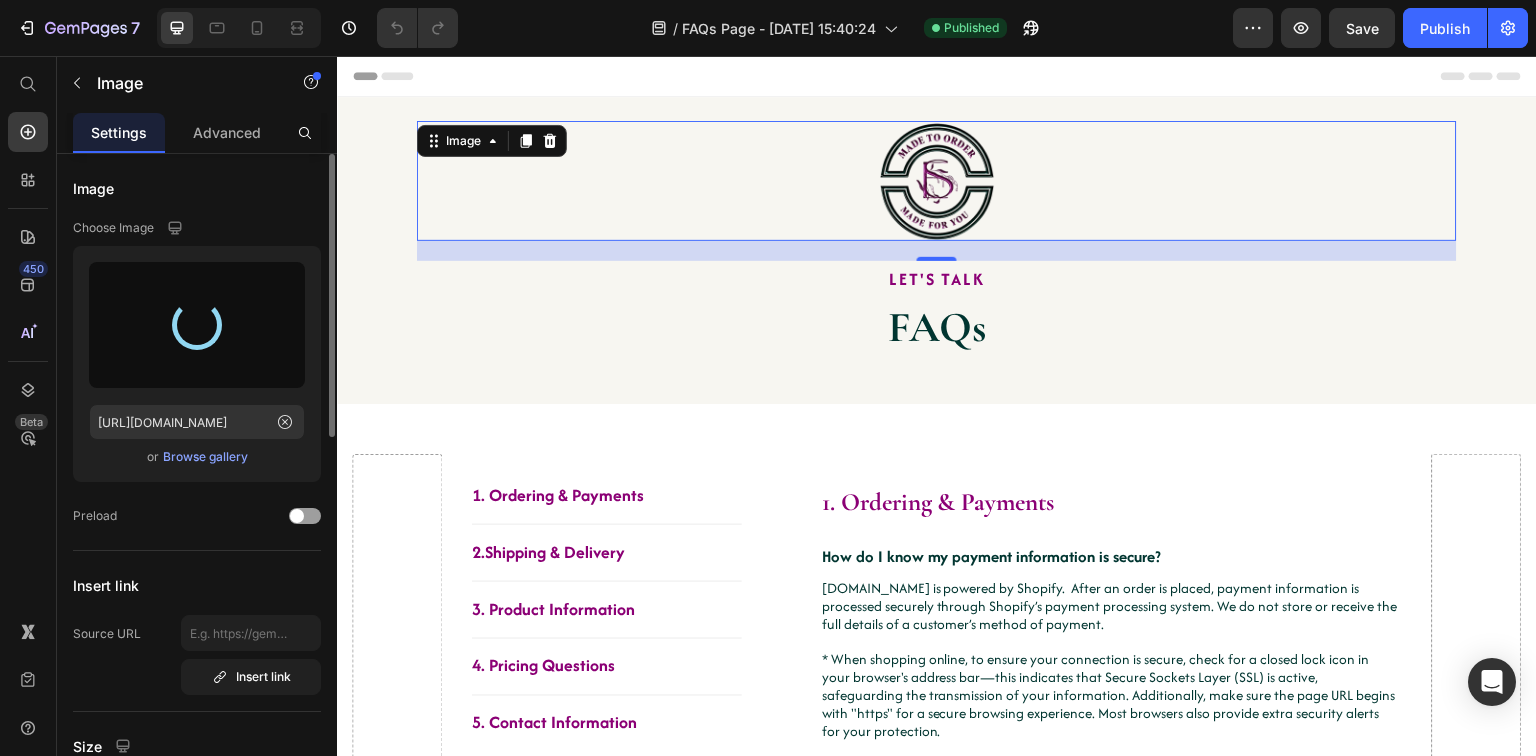 type on "[URL][DOMAIN_NAME]" 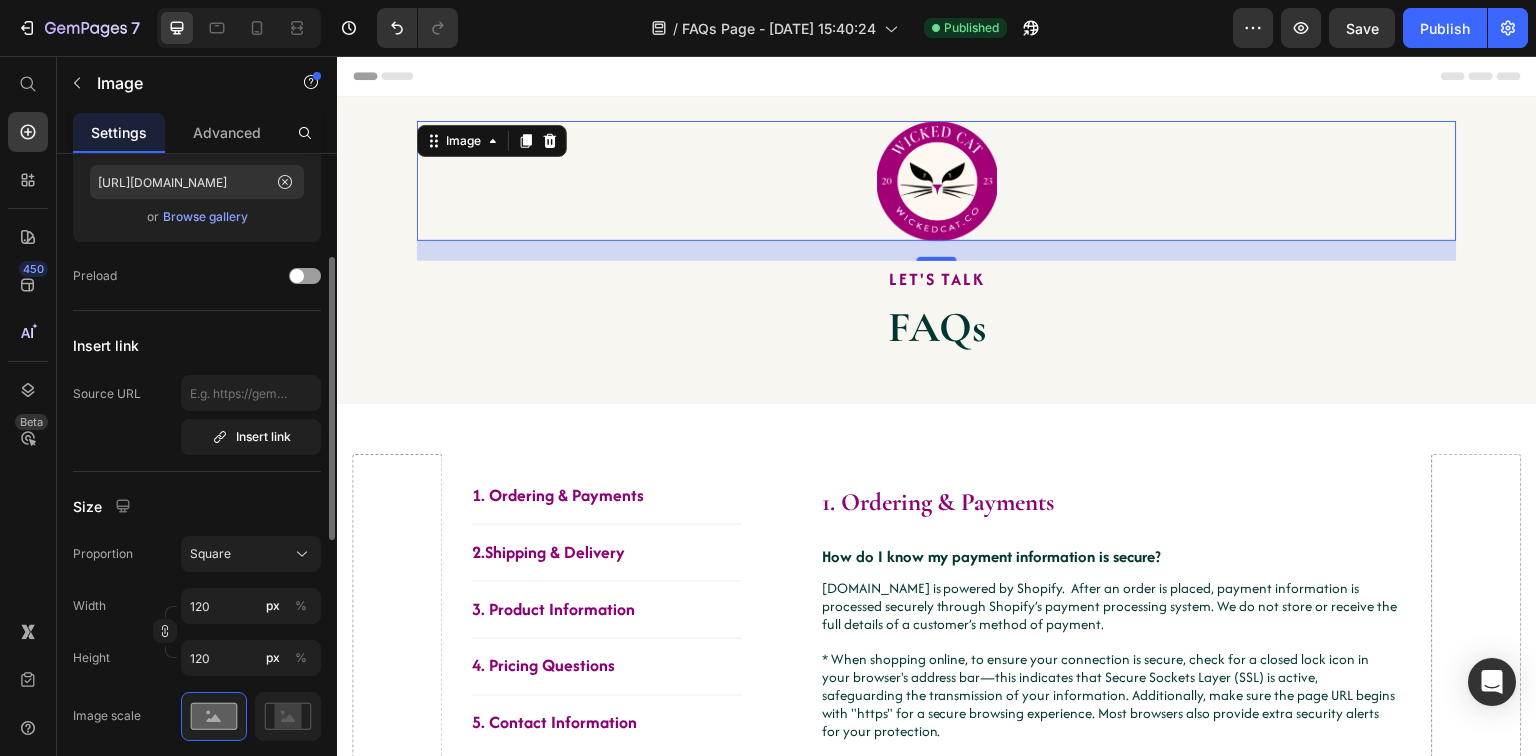 scroll, scrollTop: 320, scrollLeft: 0, axis: vertical 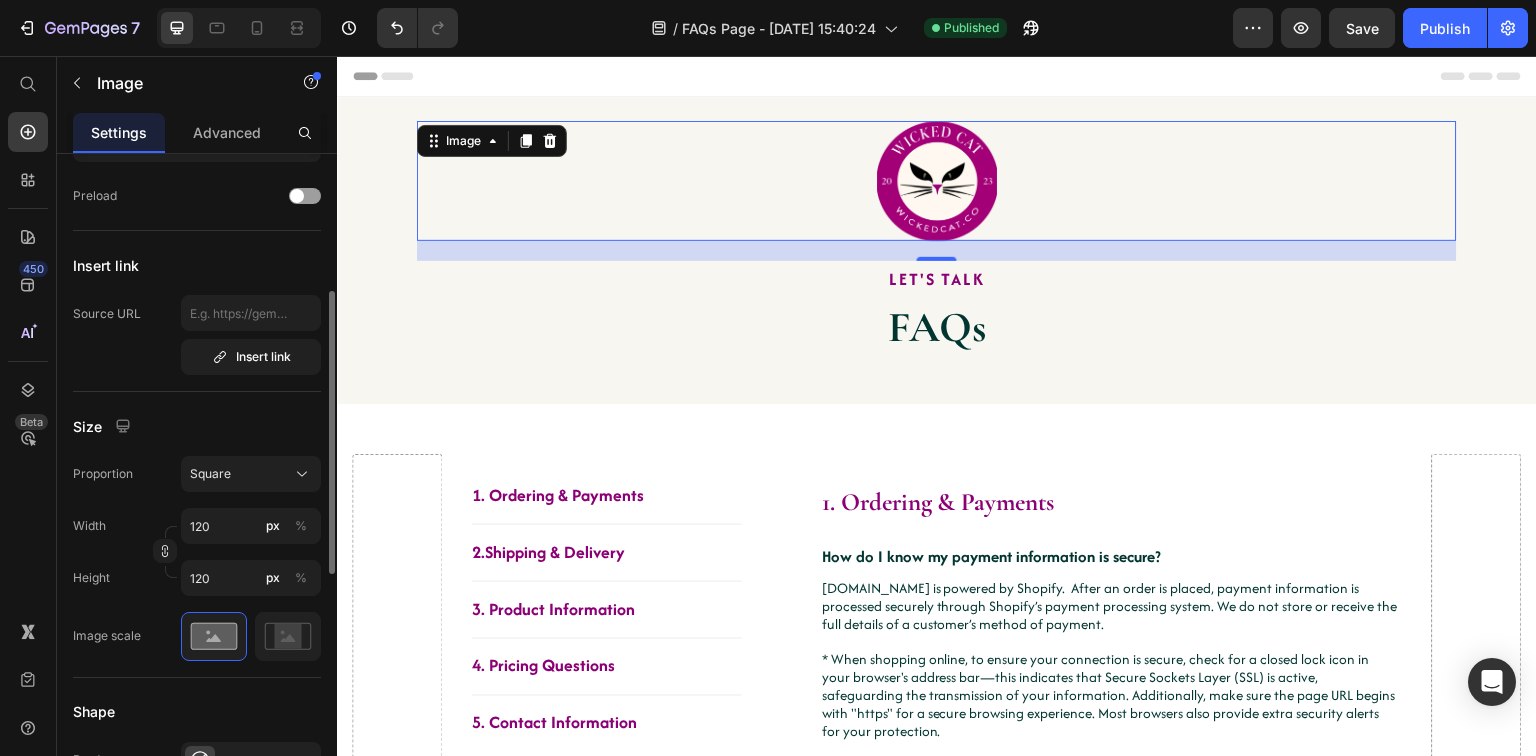 click on "Size Proportion Square Width 120 px % Height 120 px % Image scale" 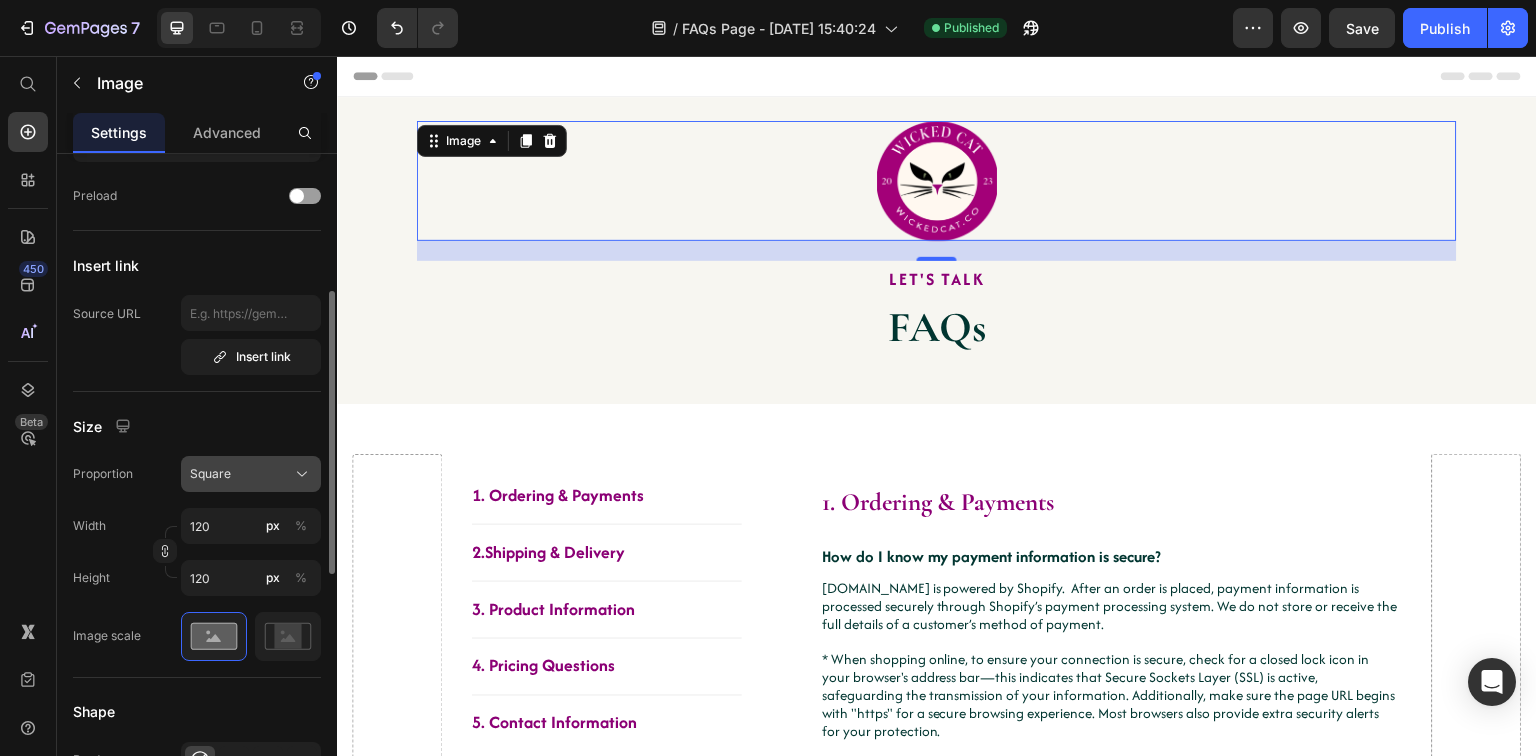click on "Square" at bounding box center [251, 474] 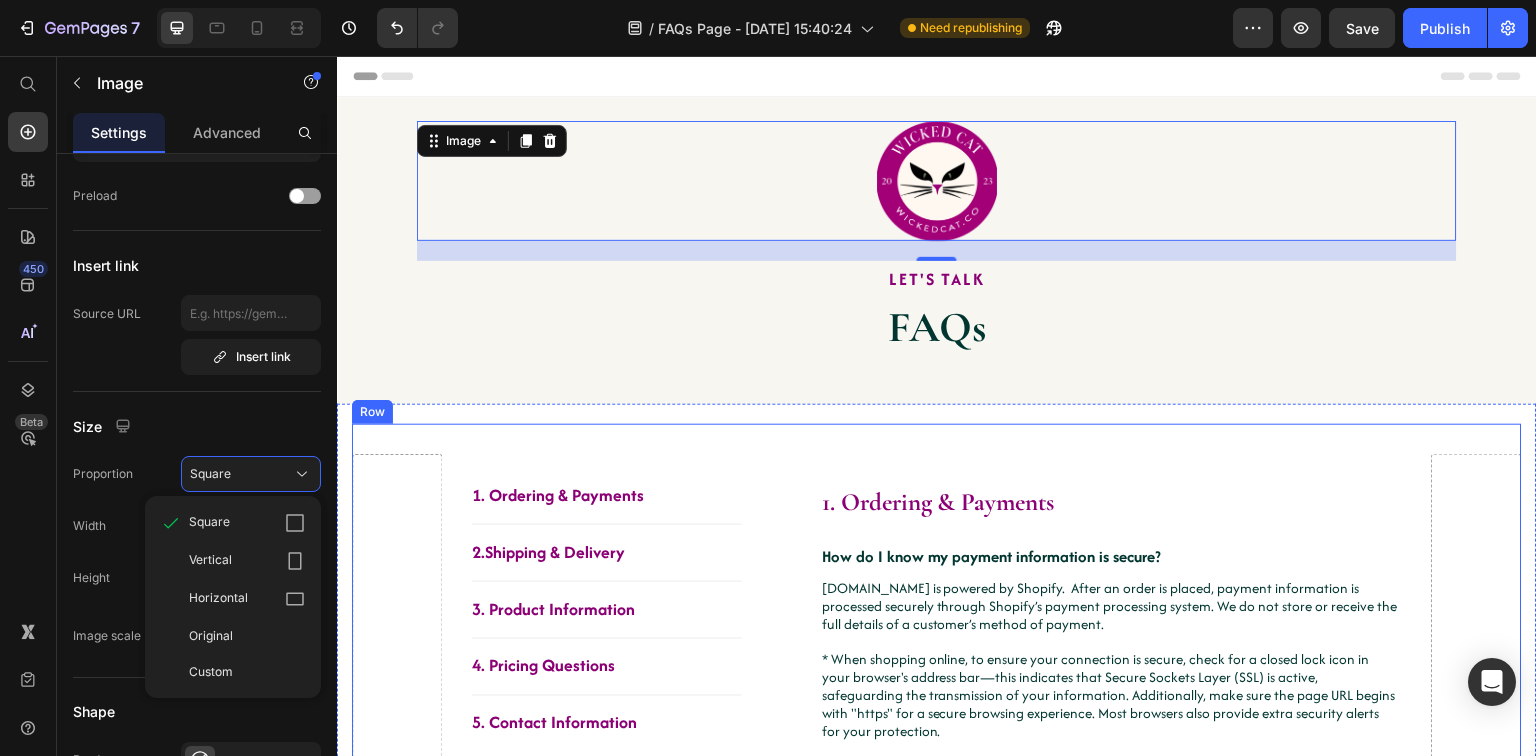 click on "1. Ordering & Payments Button                Title Line 2.Shipping & Delivery Button                Title Line 3. Product Information Button                Title Line 4. Pricing Questions Button                Title Line 5. Contact Information Button Row 1. Ordering & Payments Heading How do I know my payment information is secure? Text block [DOMAIN_NAME] is powered by Shopify.  After an order is placed, payment information is processed securely through Shopify’s payment processing system. We do not store or receive the full details of a customer’s method of payment.   * When shopping online, to ensure your connection is secure, check for a closed lock icon in your browser's address bar—this indicates that Secure Sockets Layer (SSL) is active, safeguarding the transmission of your information. Additionally, make sure the page URL begins with "https" for a secure browsing experience. Most browsers also provide extra security alerts for your protection. Text block Text block       ." at bounding box center [937, 1919] 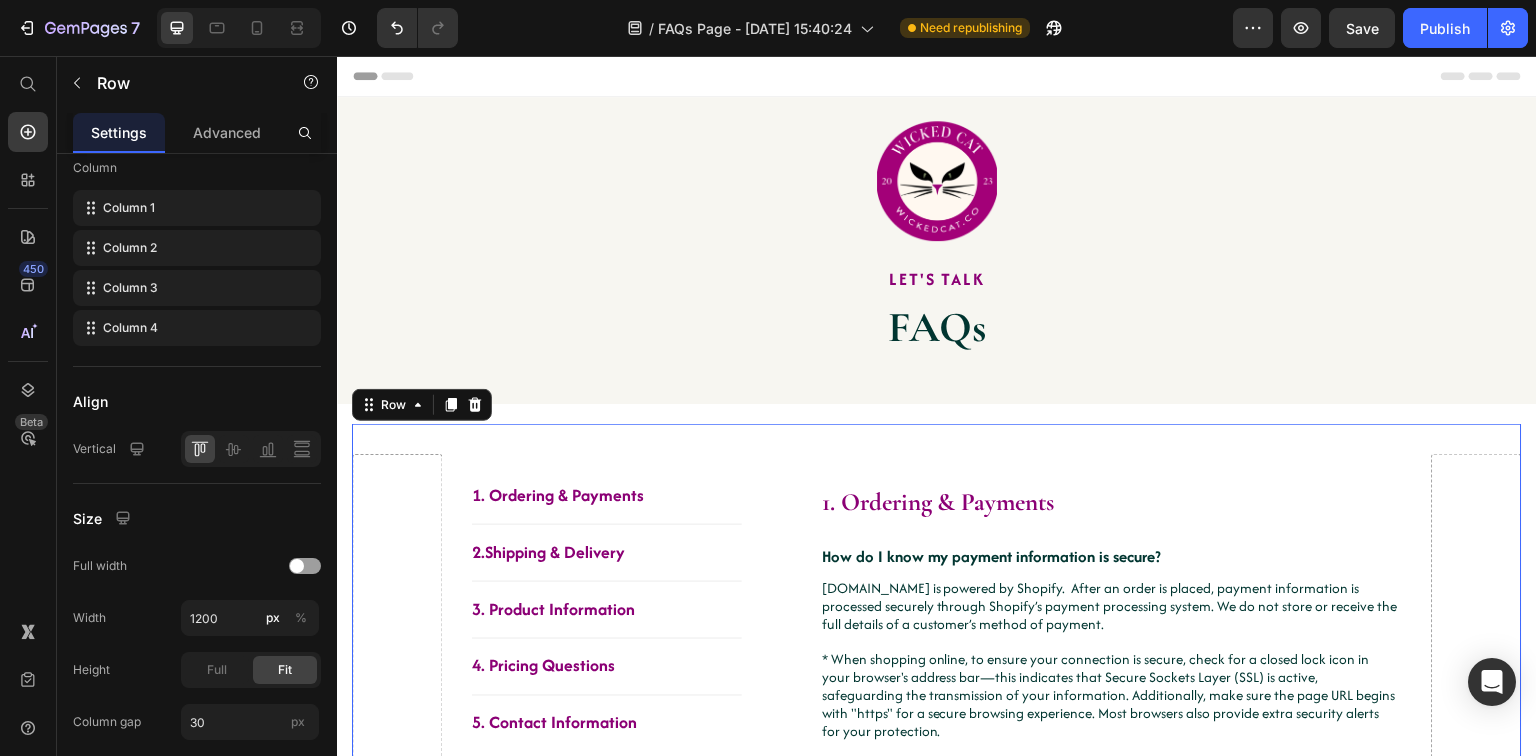 scroll, scrollTop: 0, scrollLeft: 0, axis: both 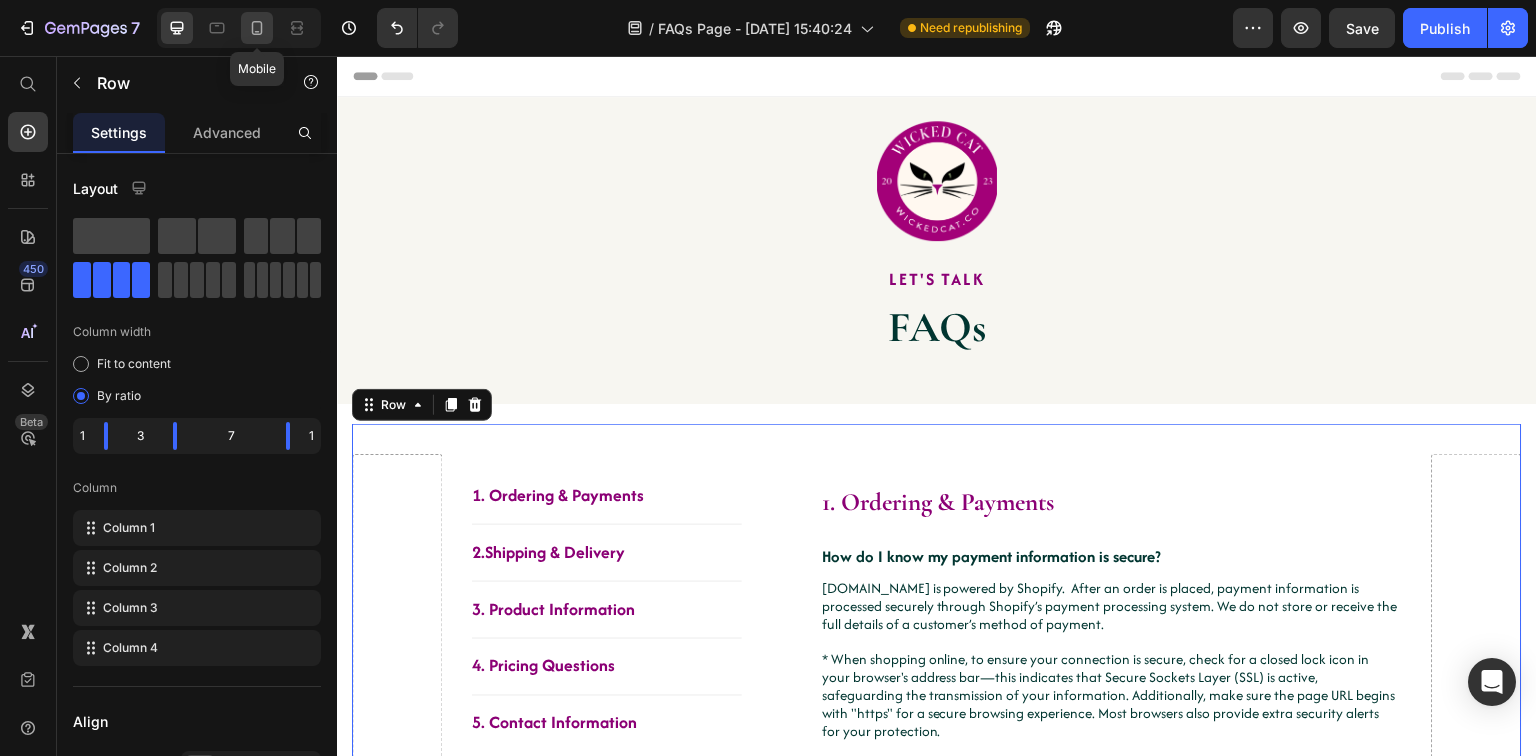 click 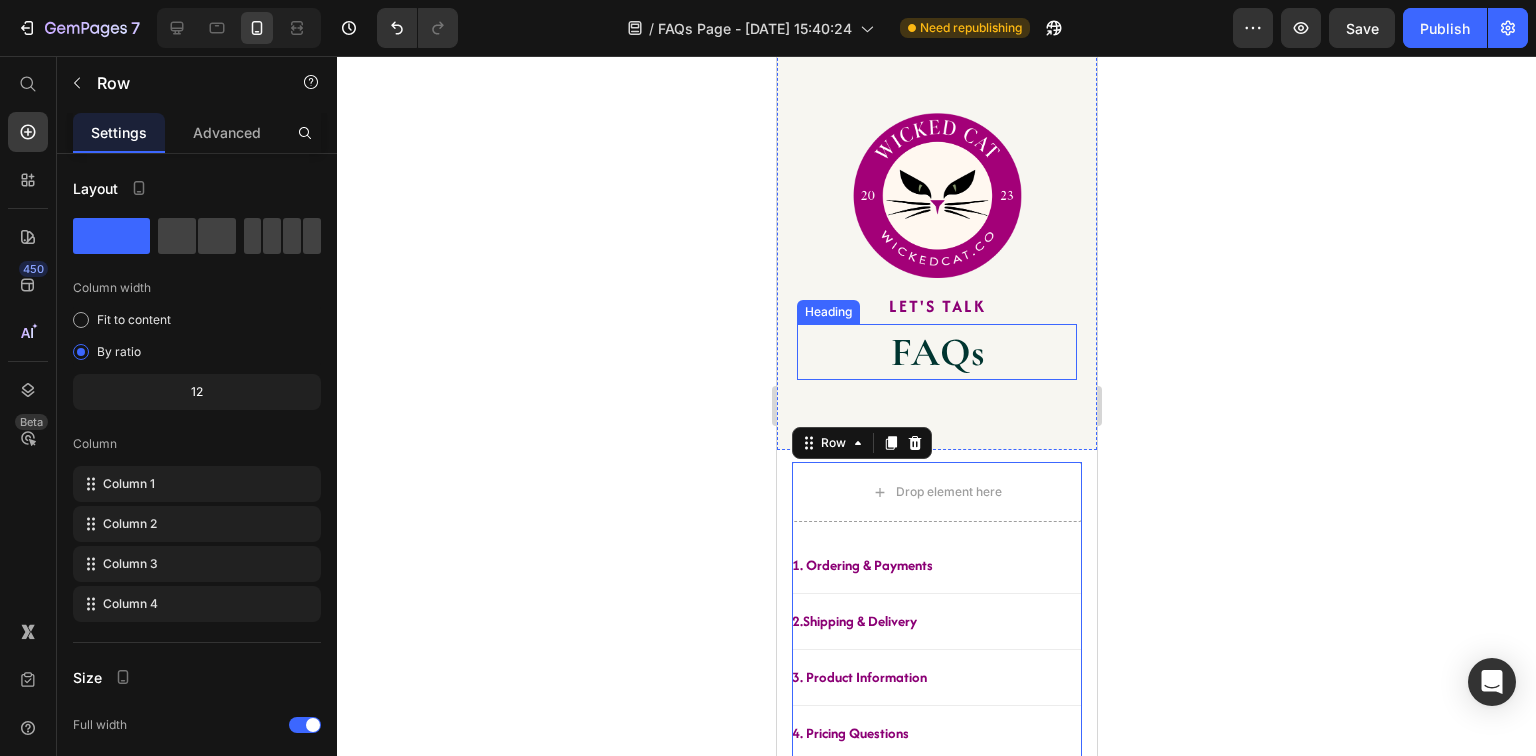 scroll, scrollTop: 0, scrollLeft: 0, axis: both 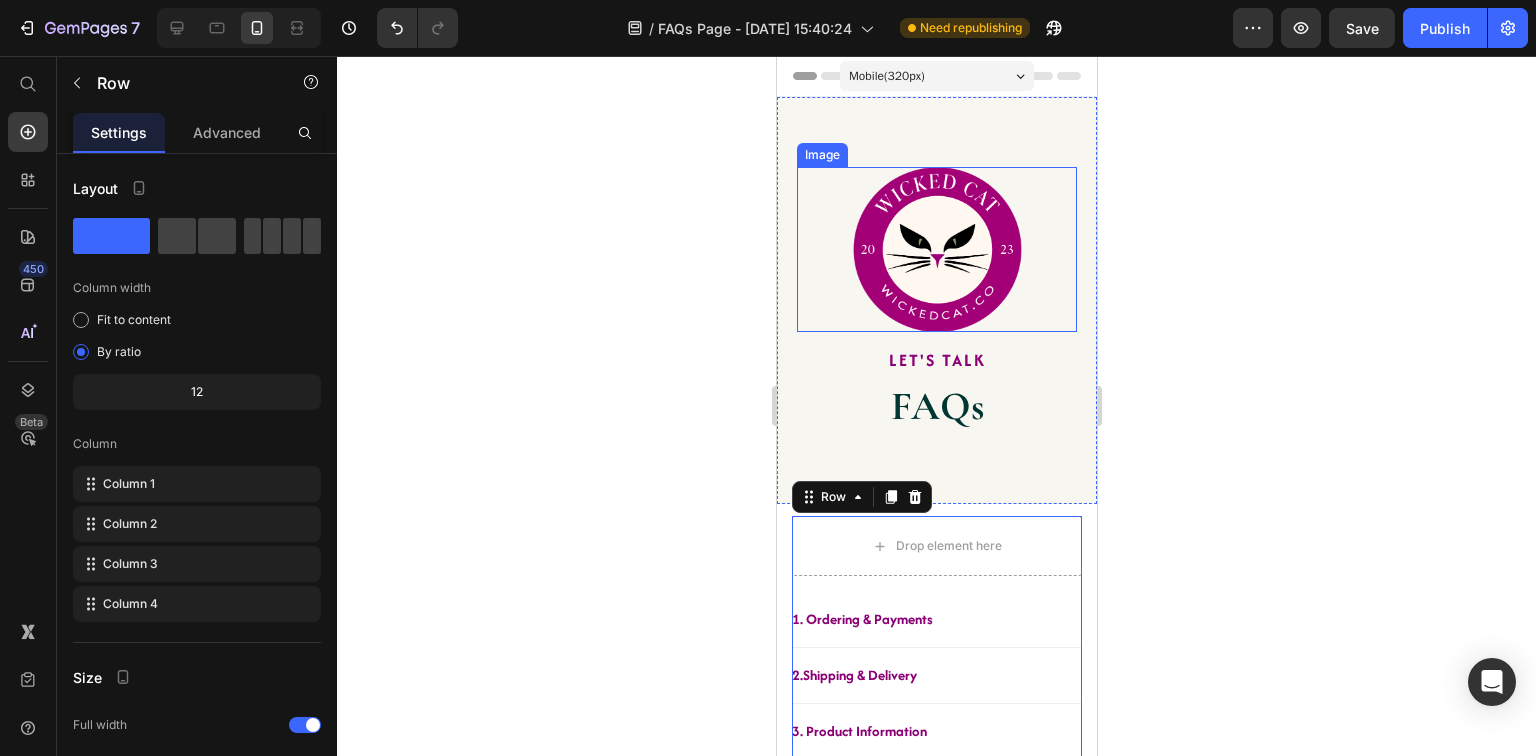click at bounding box center [936, 249] 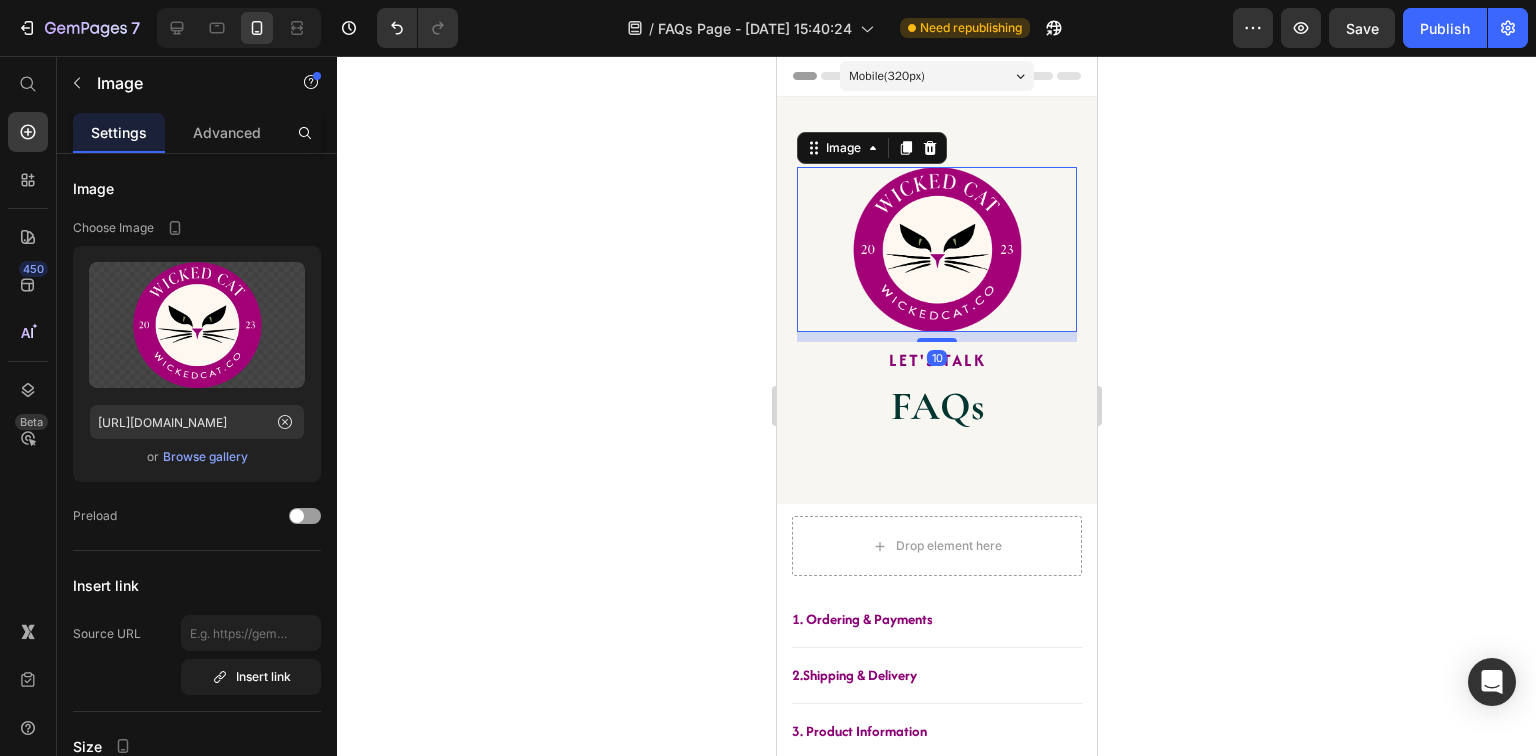 scroll, scrollTop: 240, scrollLeft: 0, axis: vertical 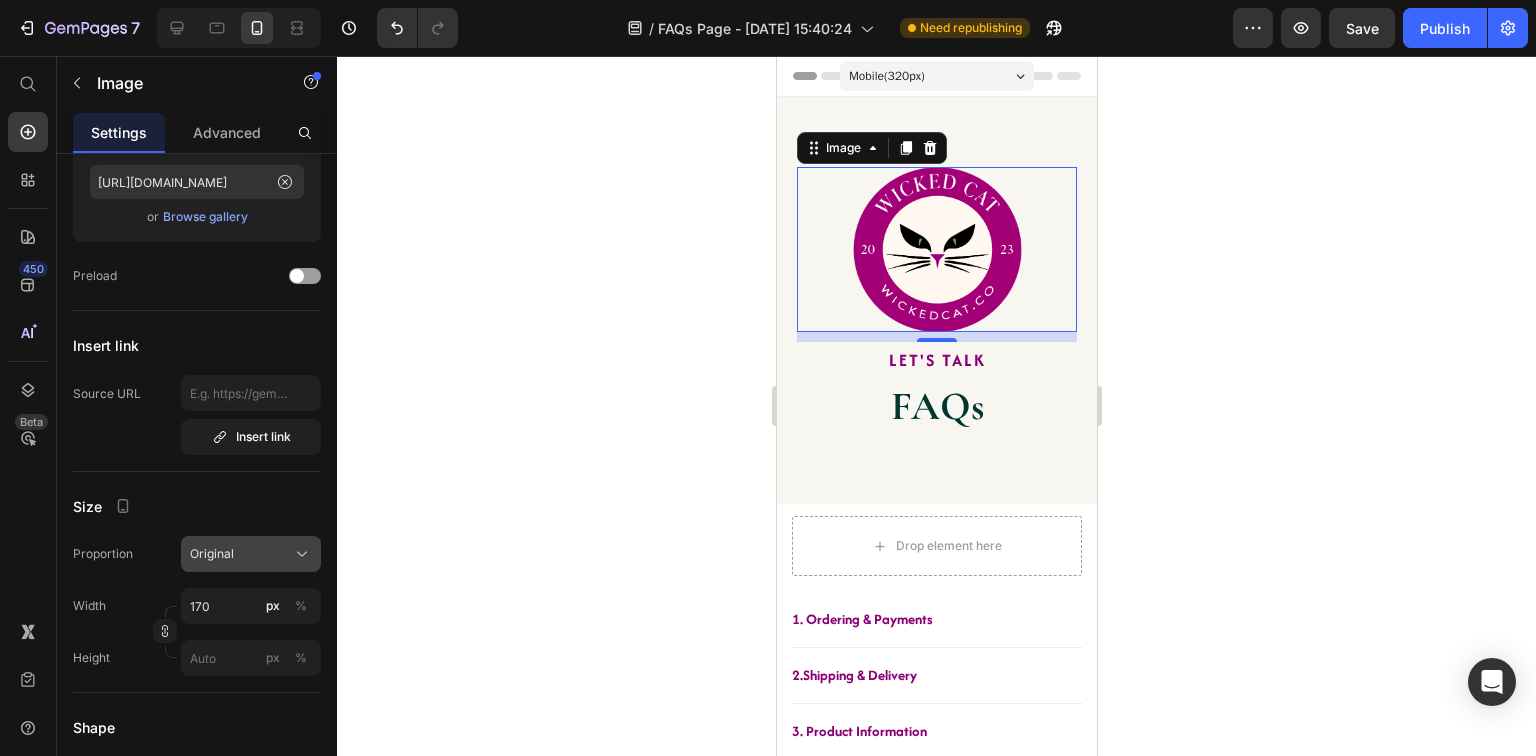 click on "Original" at bounding box center [212, 554] 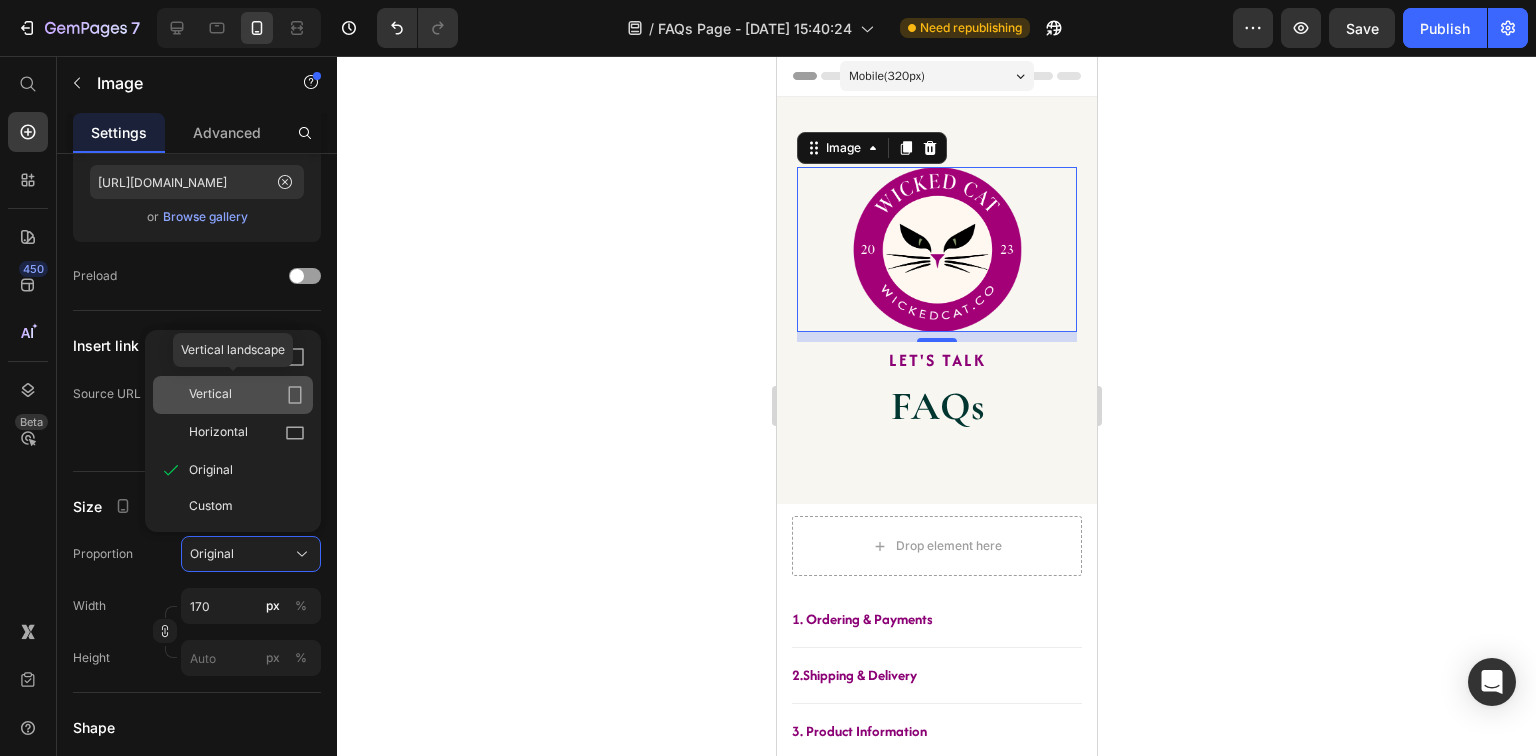 click on "Vertical" 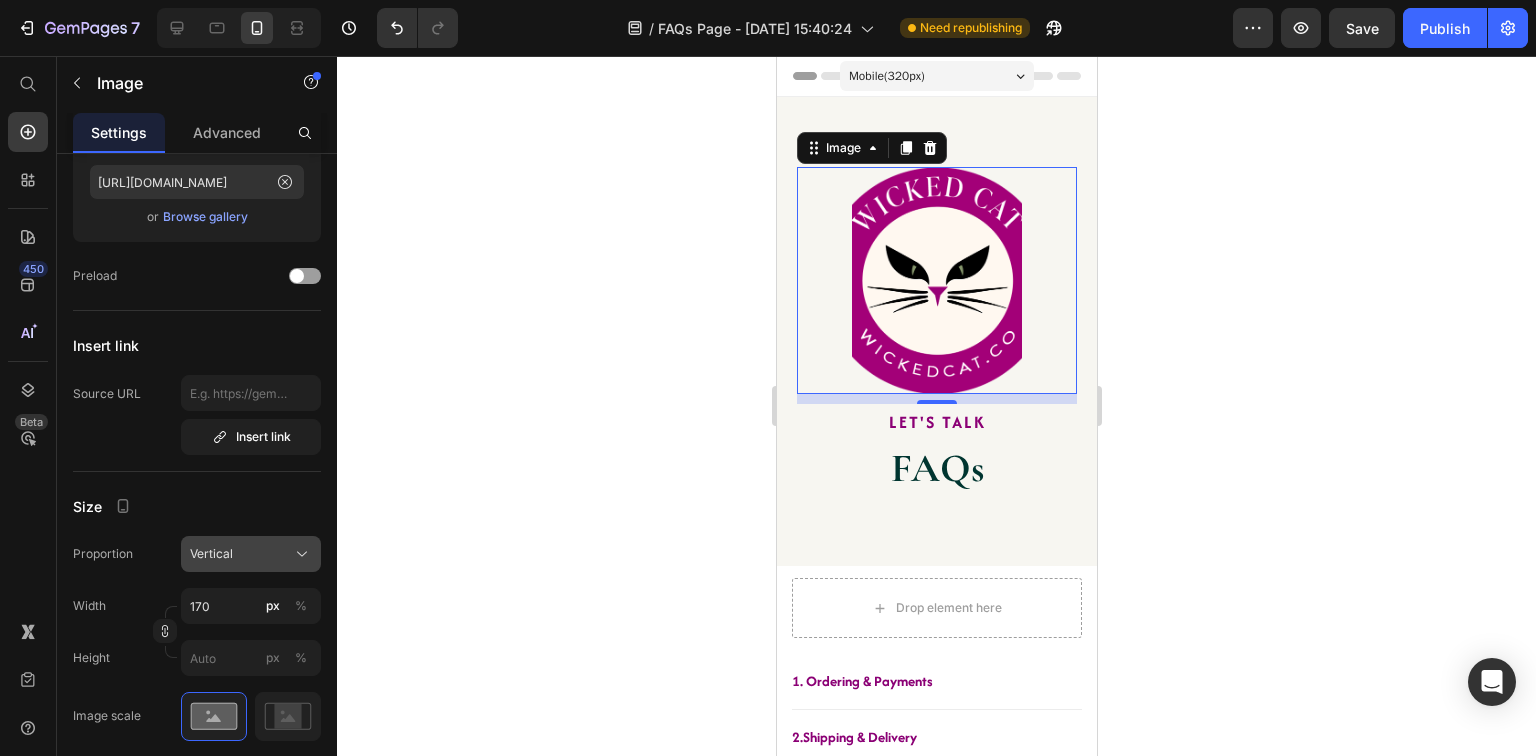 click on "Vertical" at bounding box center [251, 554] 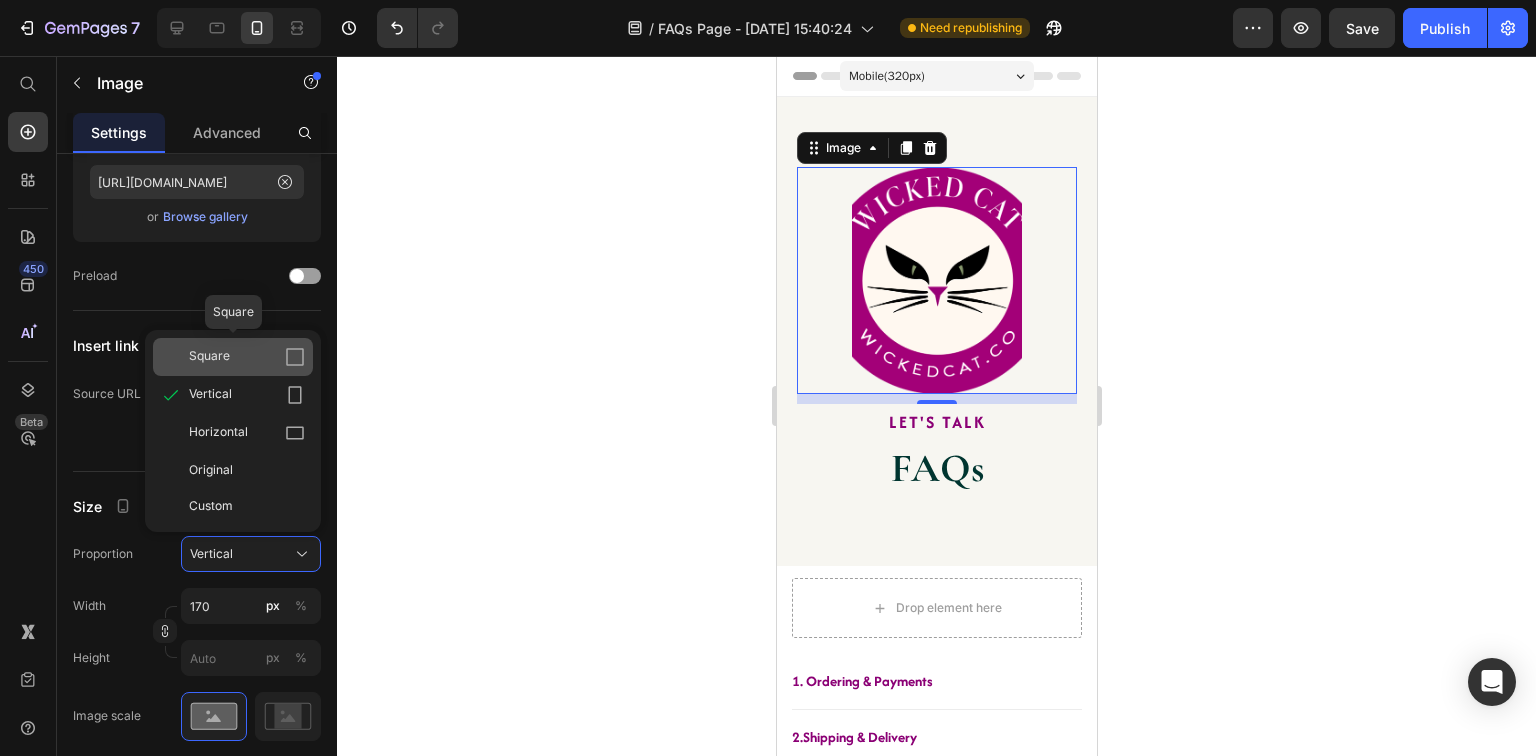 click on "Square" at bounding box center [209, 357] 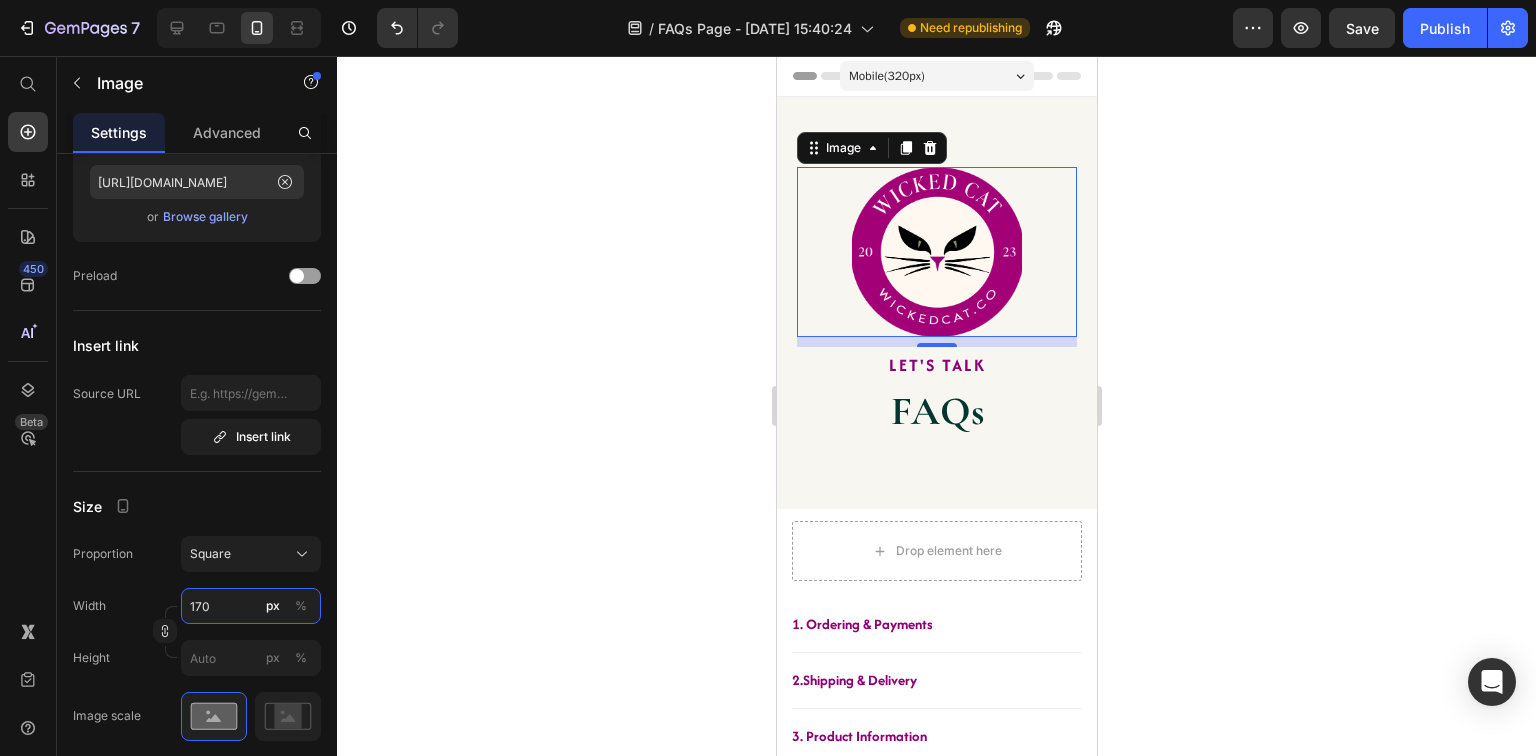 click on "170" at bounding box center (251, 606) 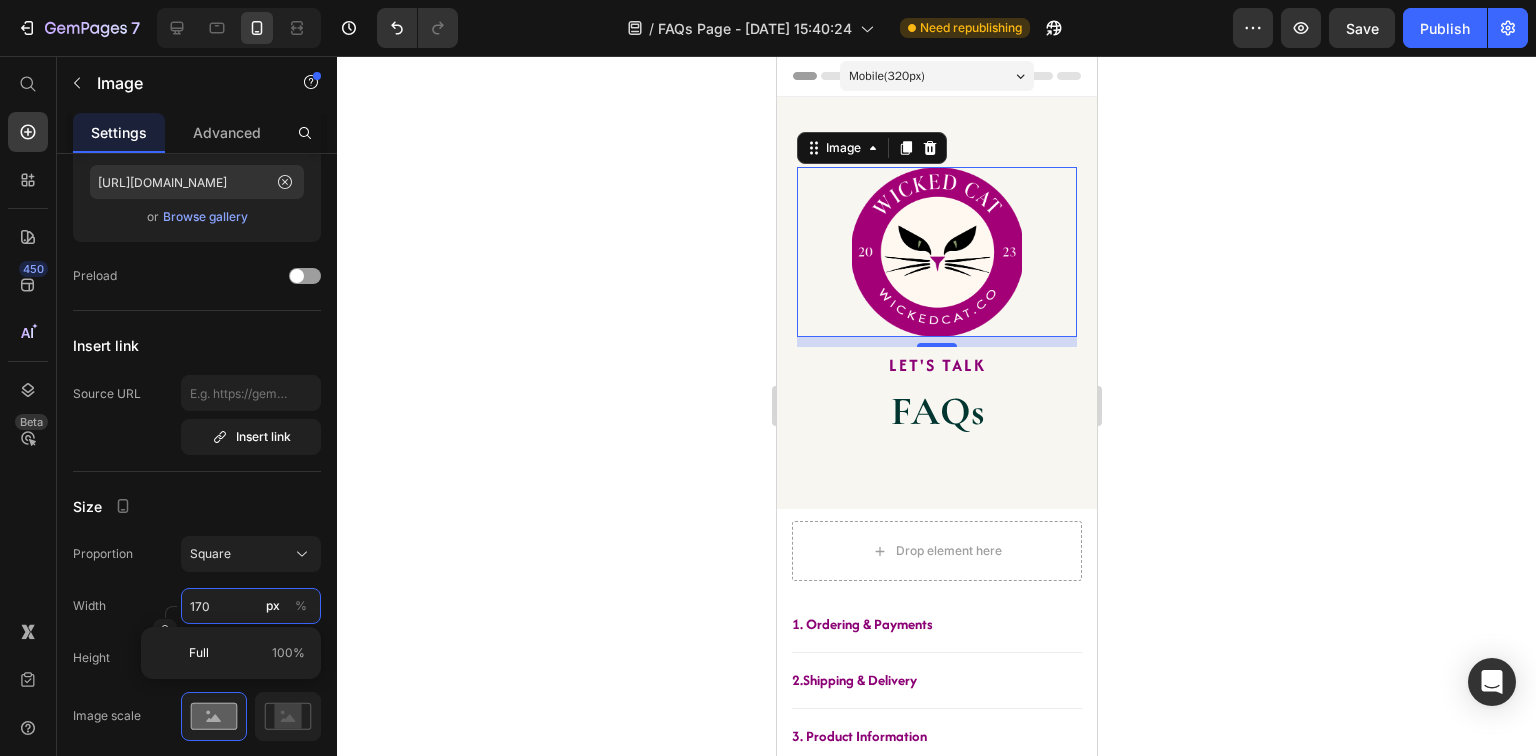 type on "1" 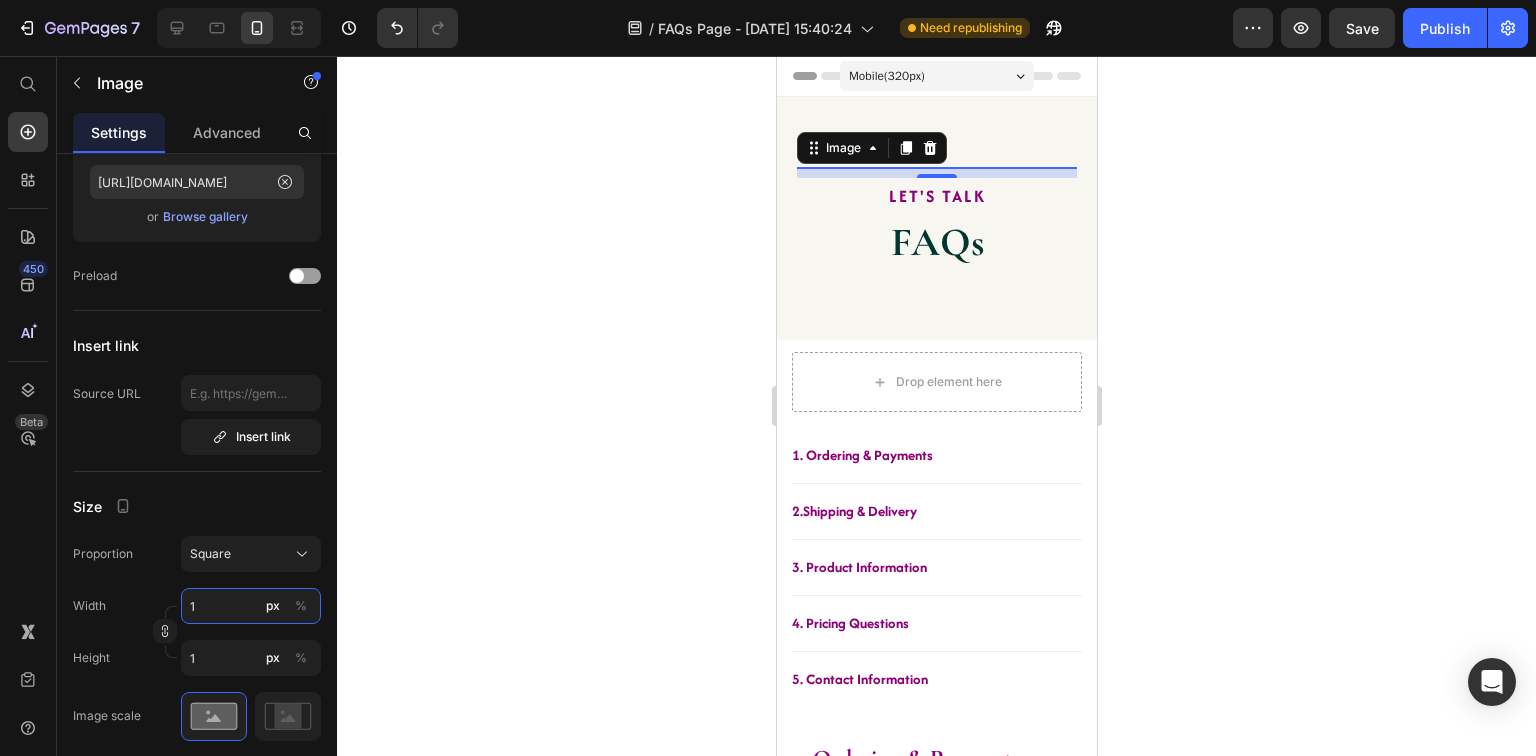 type on "10" 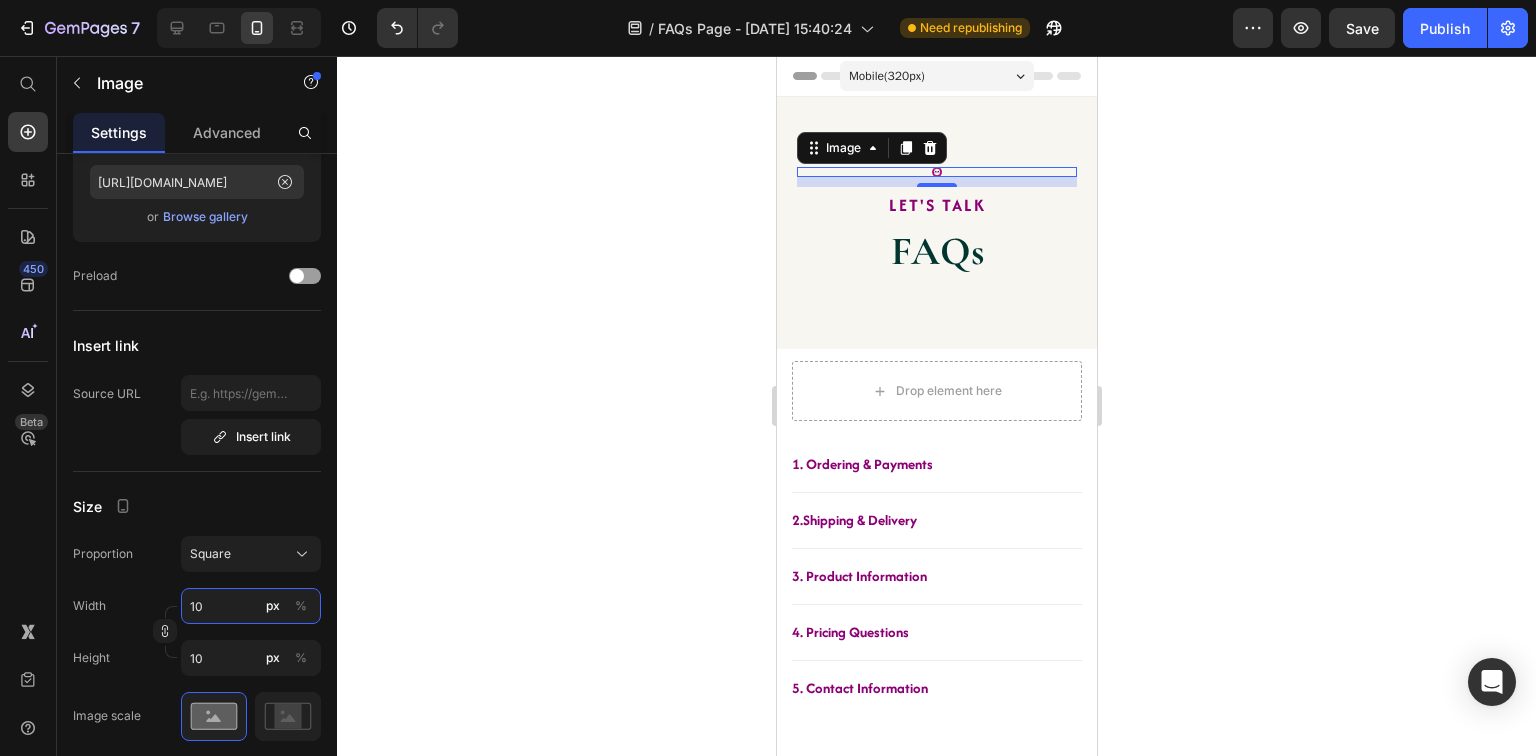 type on "100" 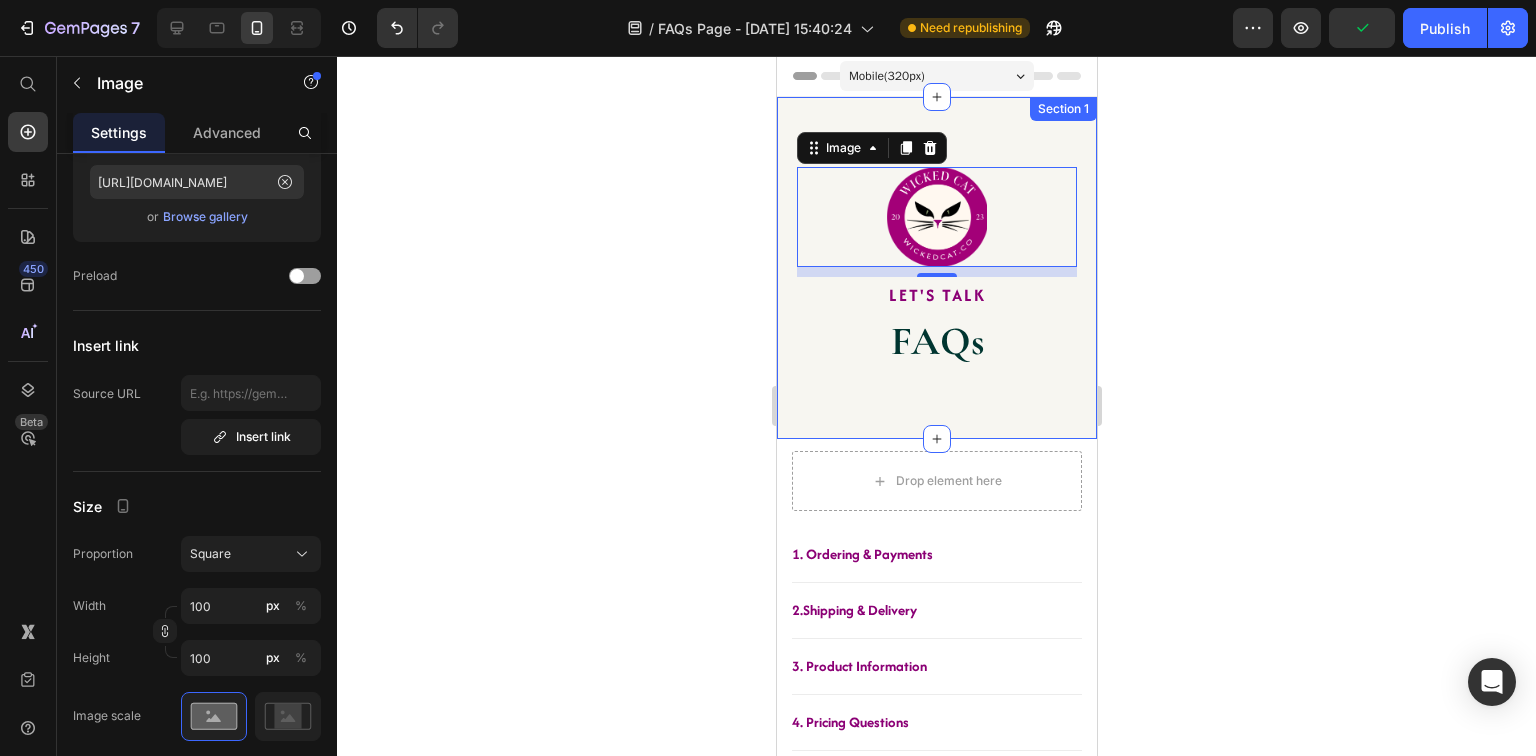 click on "Image   10 LET'S TALK Text block FAQs Heading Section 1" at bounding box center [936, 268] 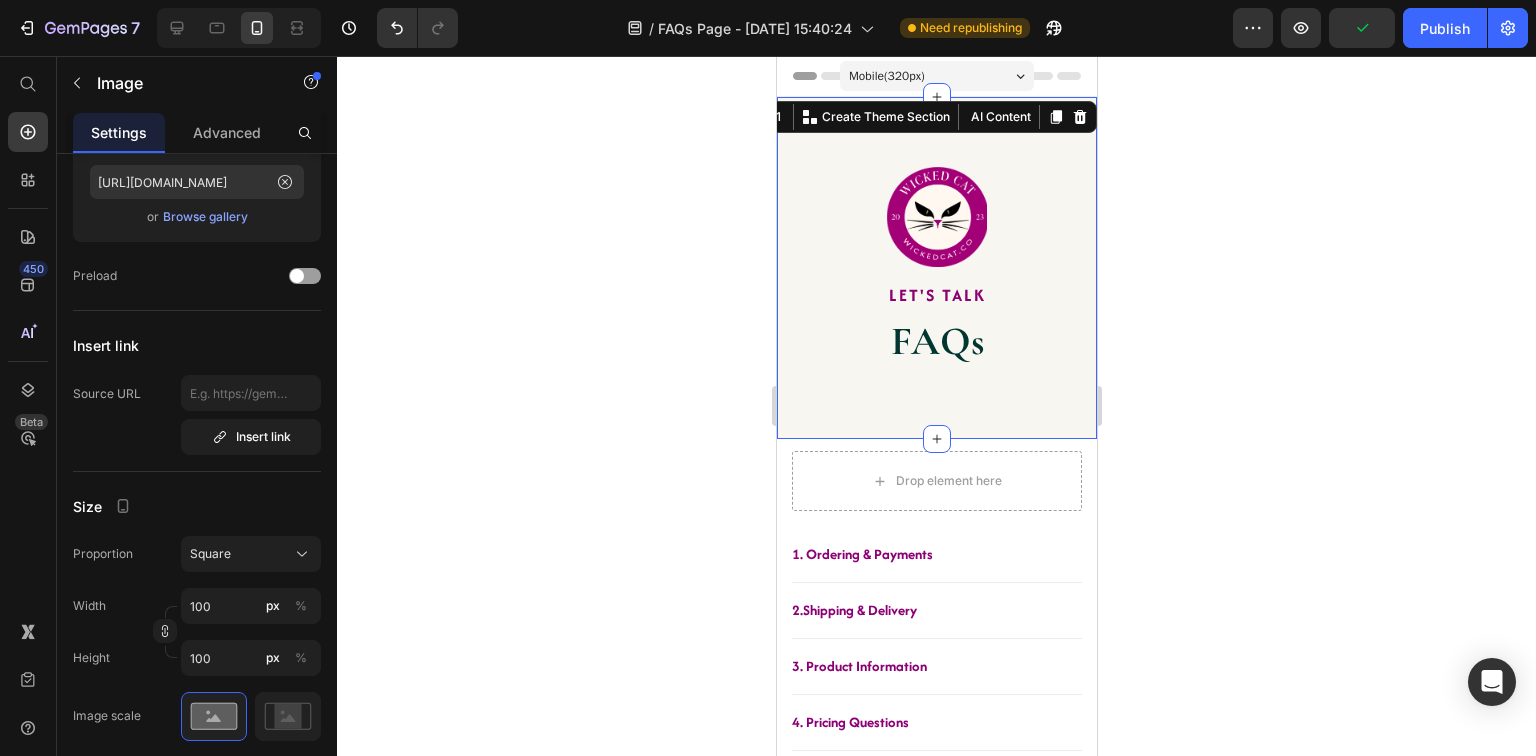 scroll, scrollTop: 0, scrollLeft: 0, axis: both 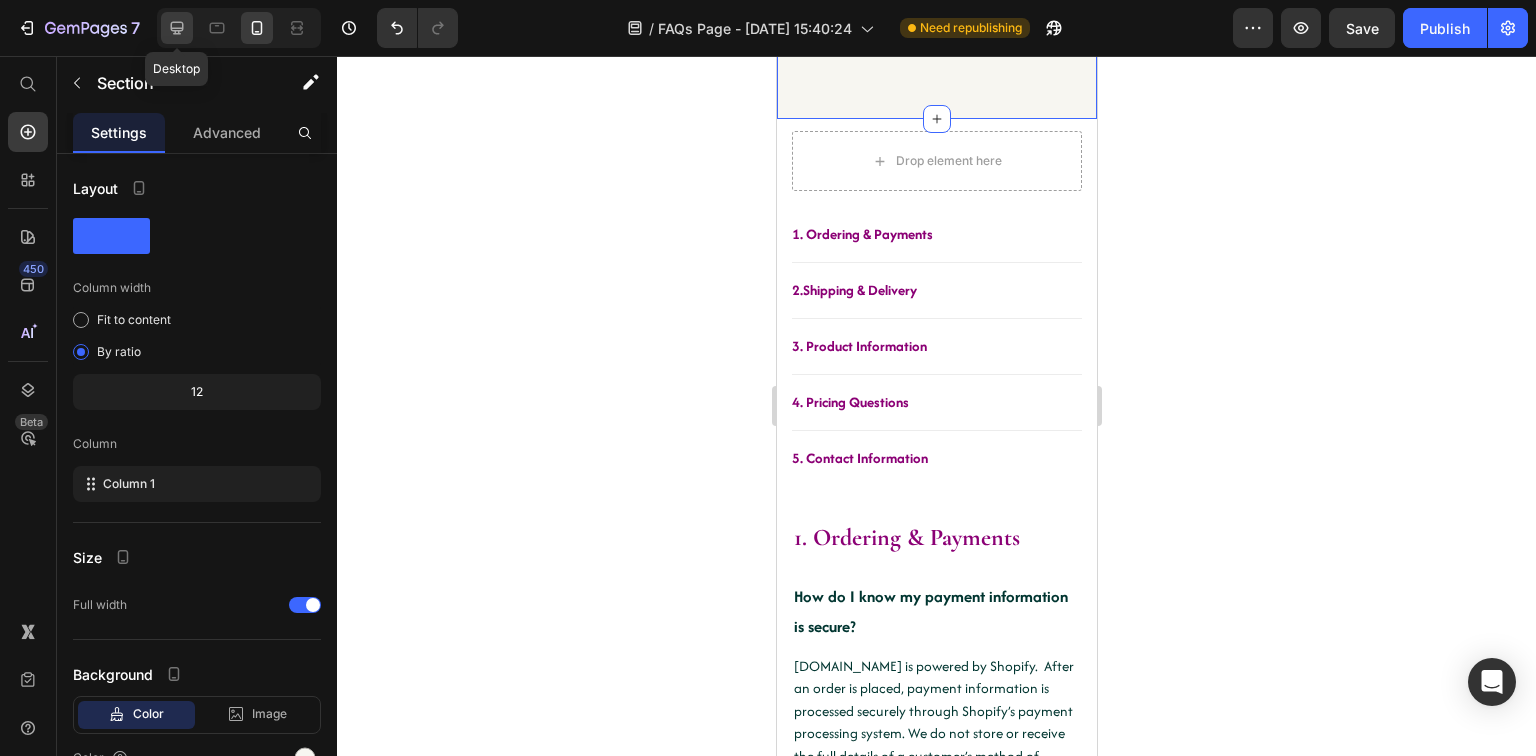 click 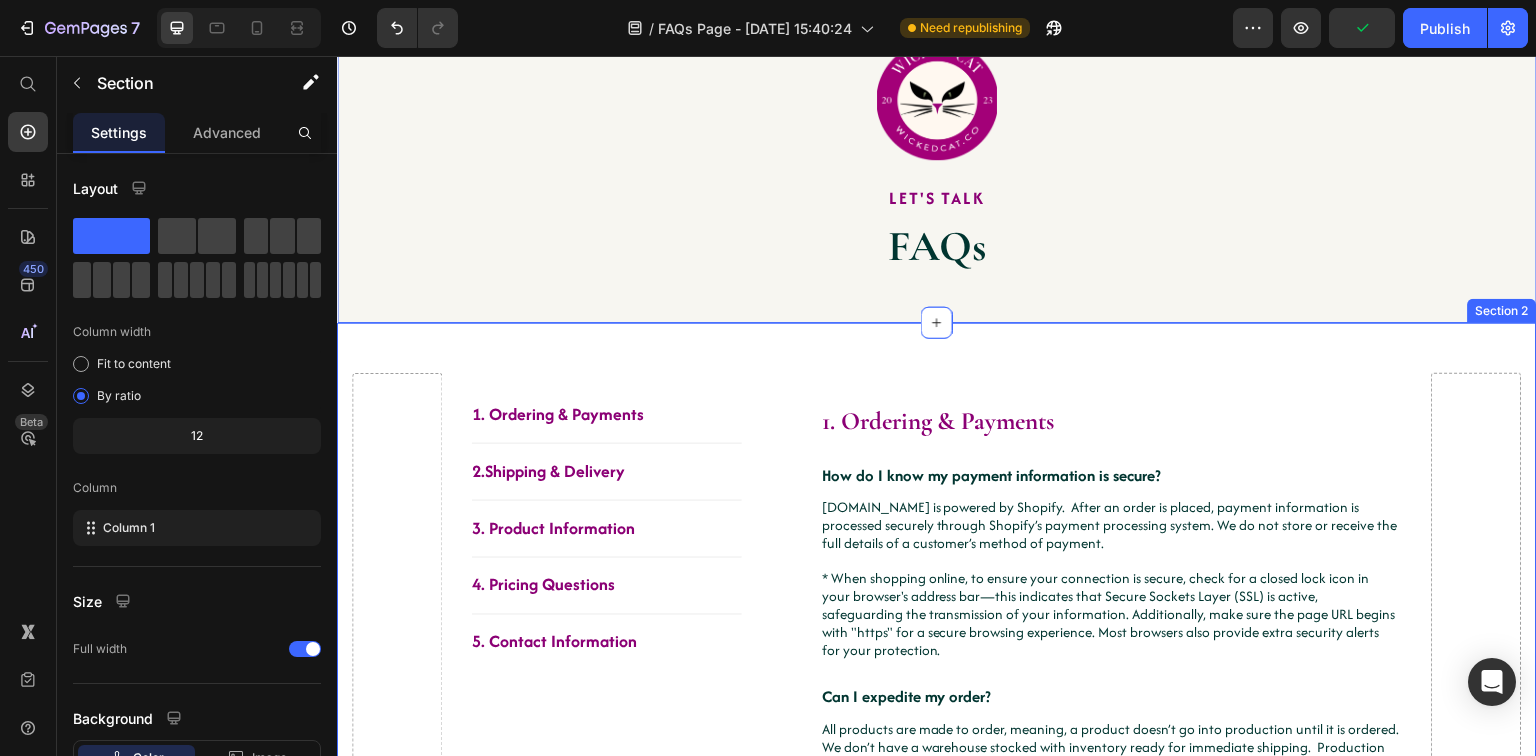 scroll, scrollTop: 0, scrollLeft: 0, axis: both 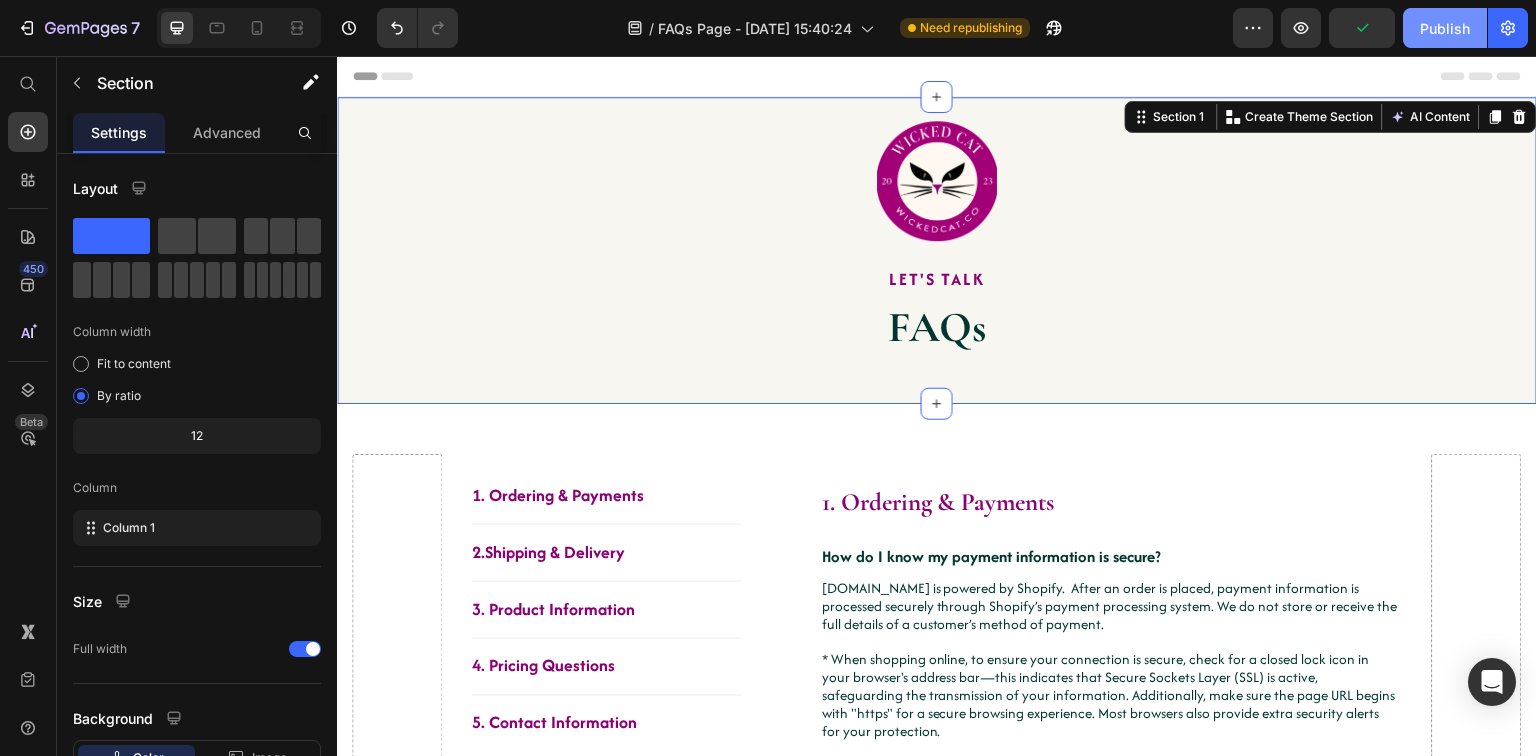 click on "Publish" at bounding box center [1445, 28] 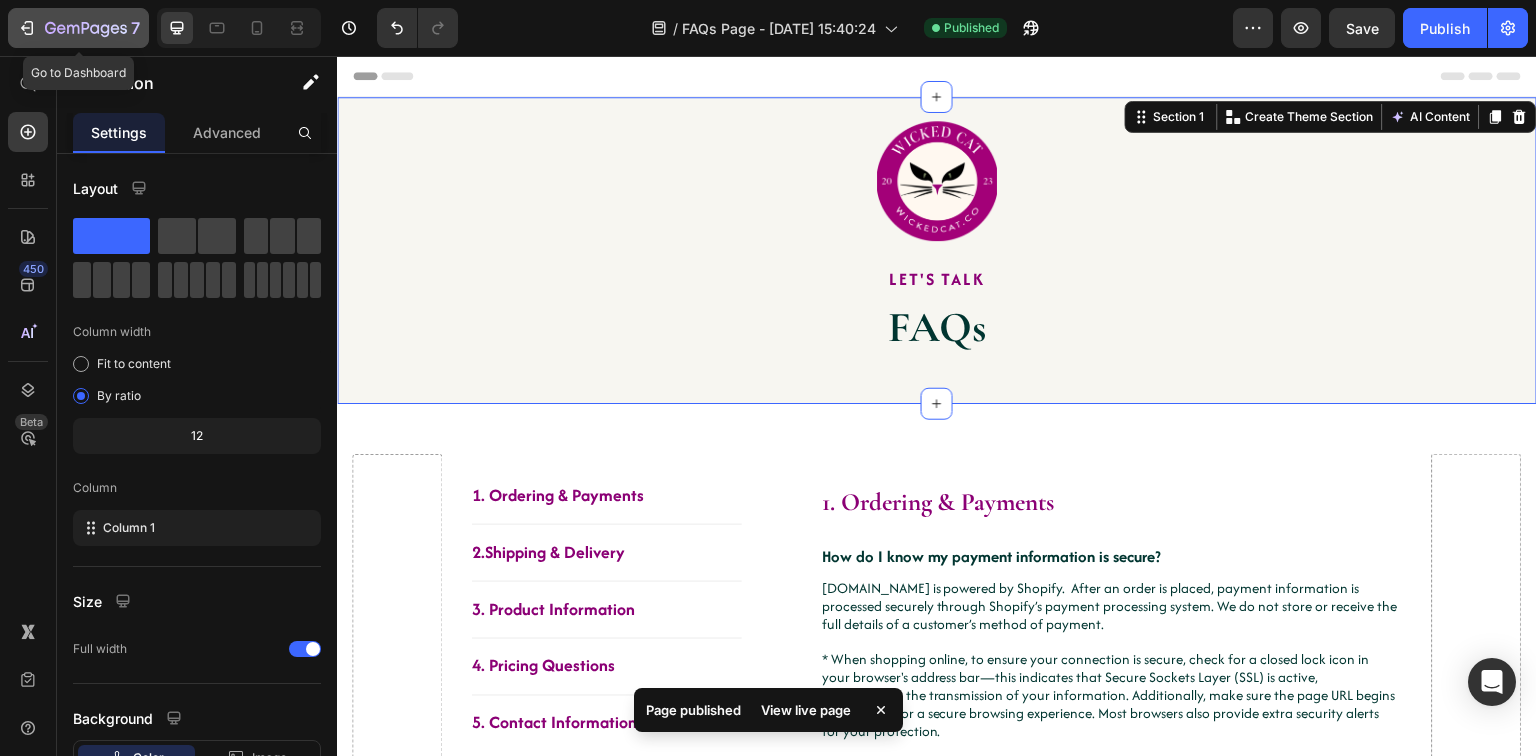 click 